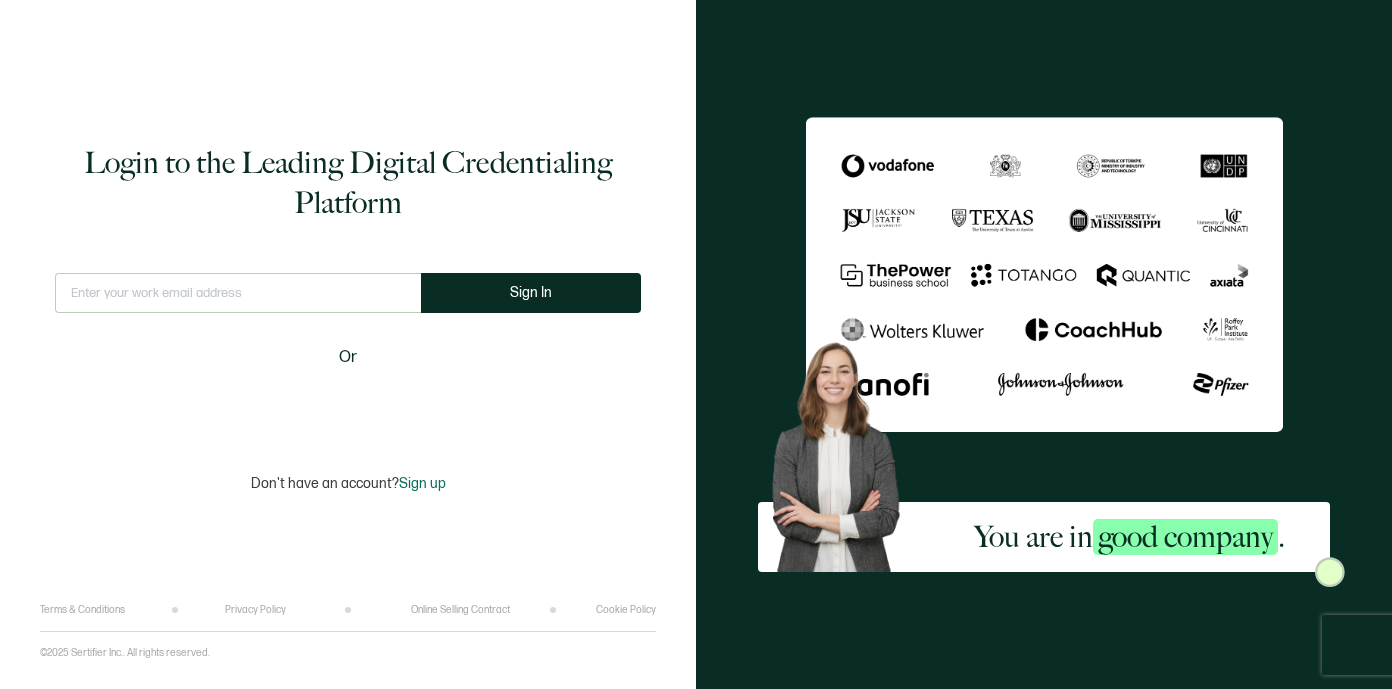 scroll, scrollTop: 0, scrollLeft: 0, axis: both 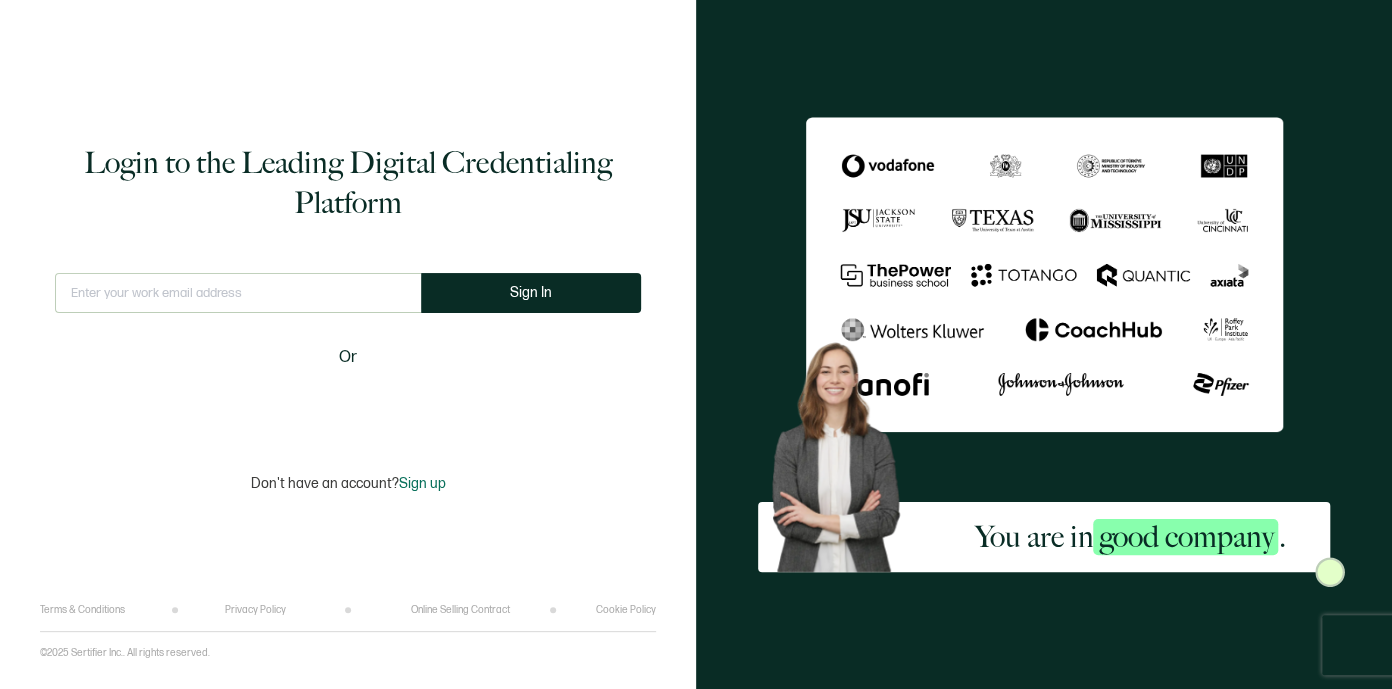 click at bounding box center (238, 293) 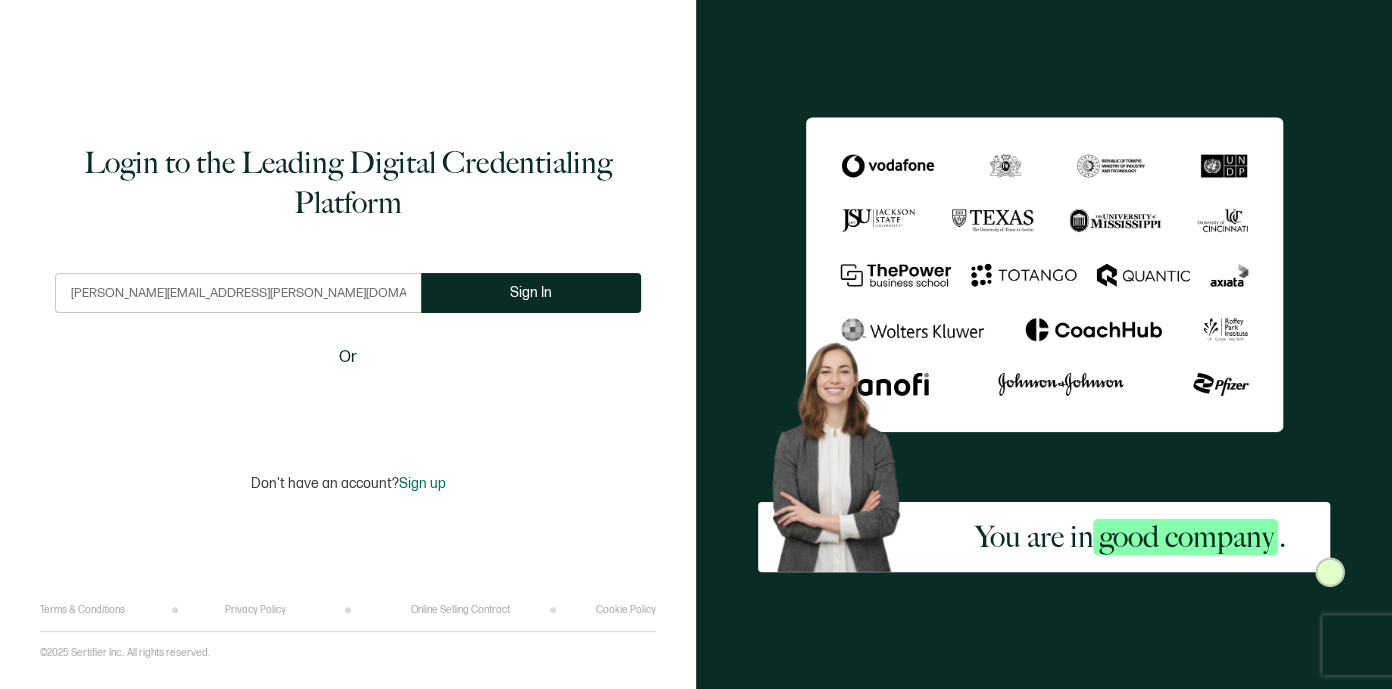 type on "[PERSON_NAME][EMAIL_ADDRESS][PERSON_NAME][DOMAIN_NAME]" 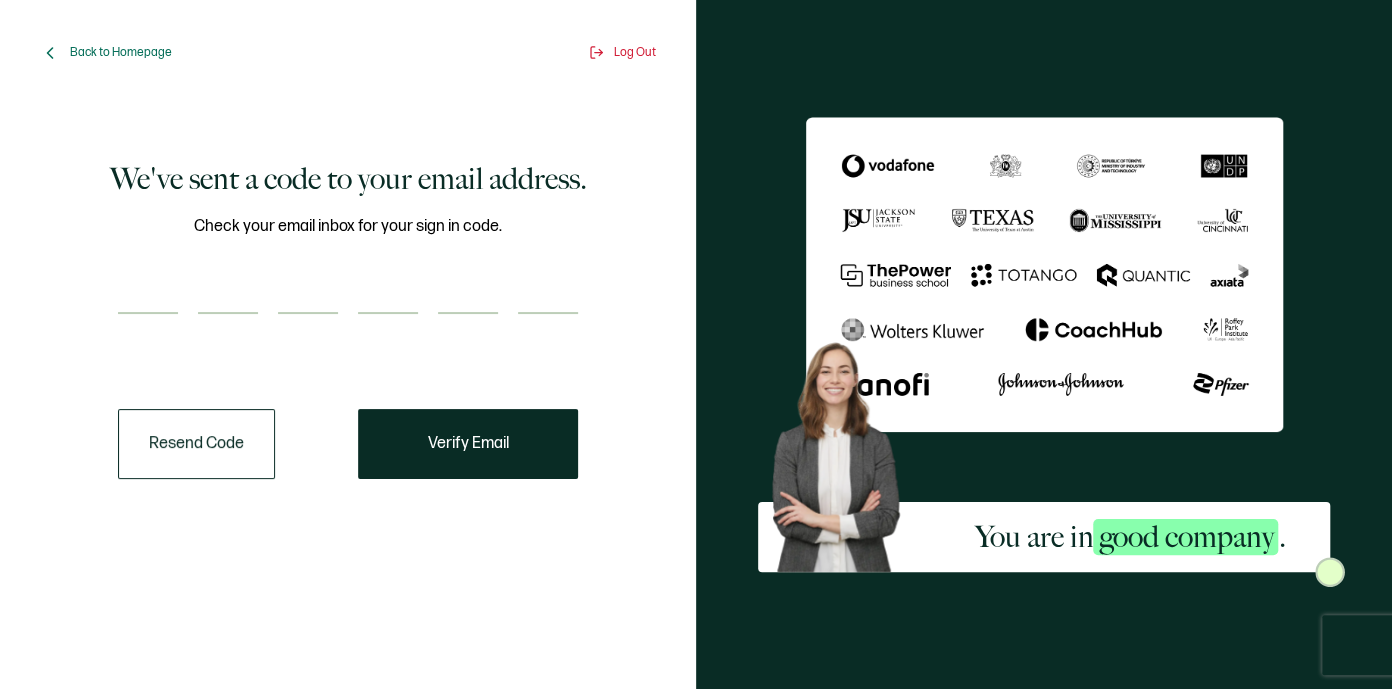 click on "Check your email inbox for your sign in code." at bounding box center [348, 276] 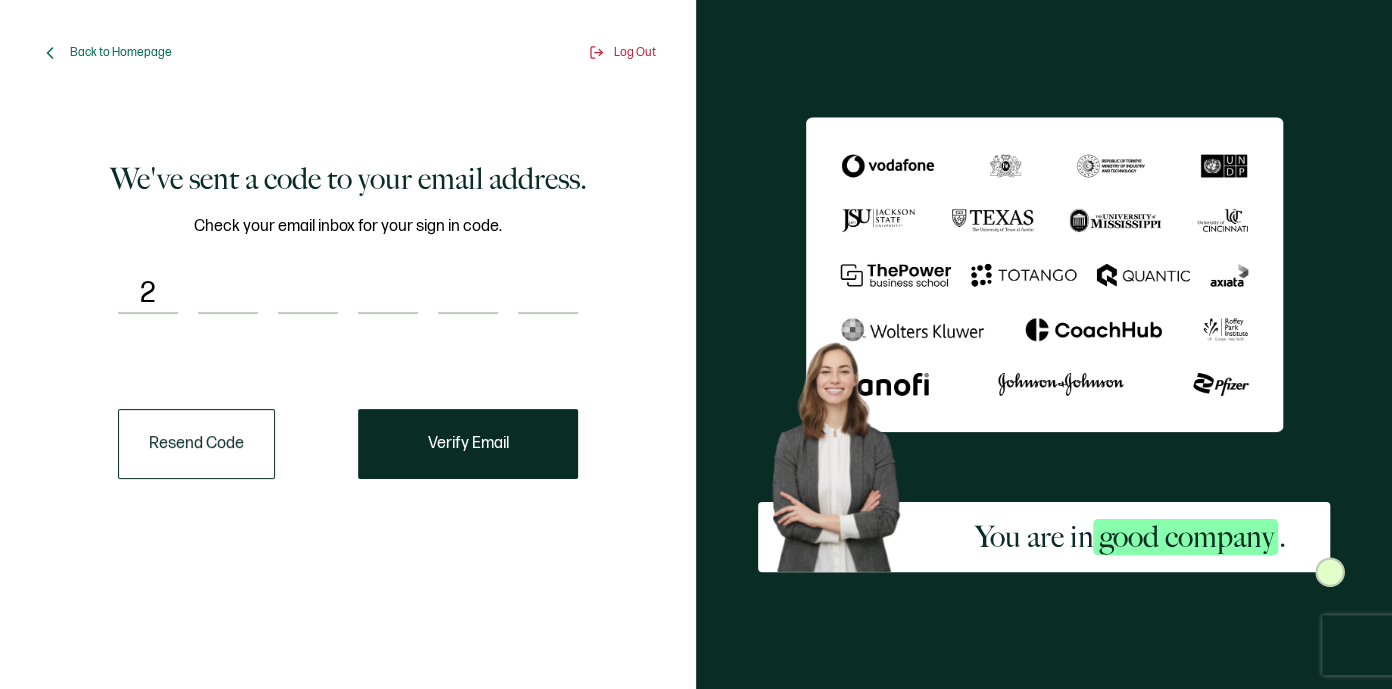 type on "1" 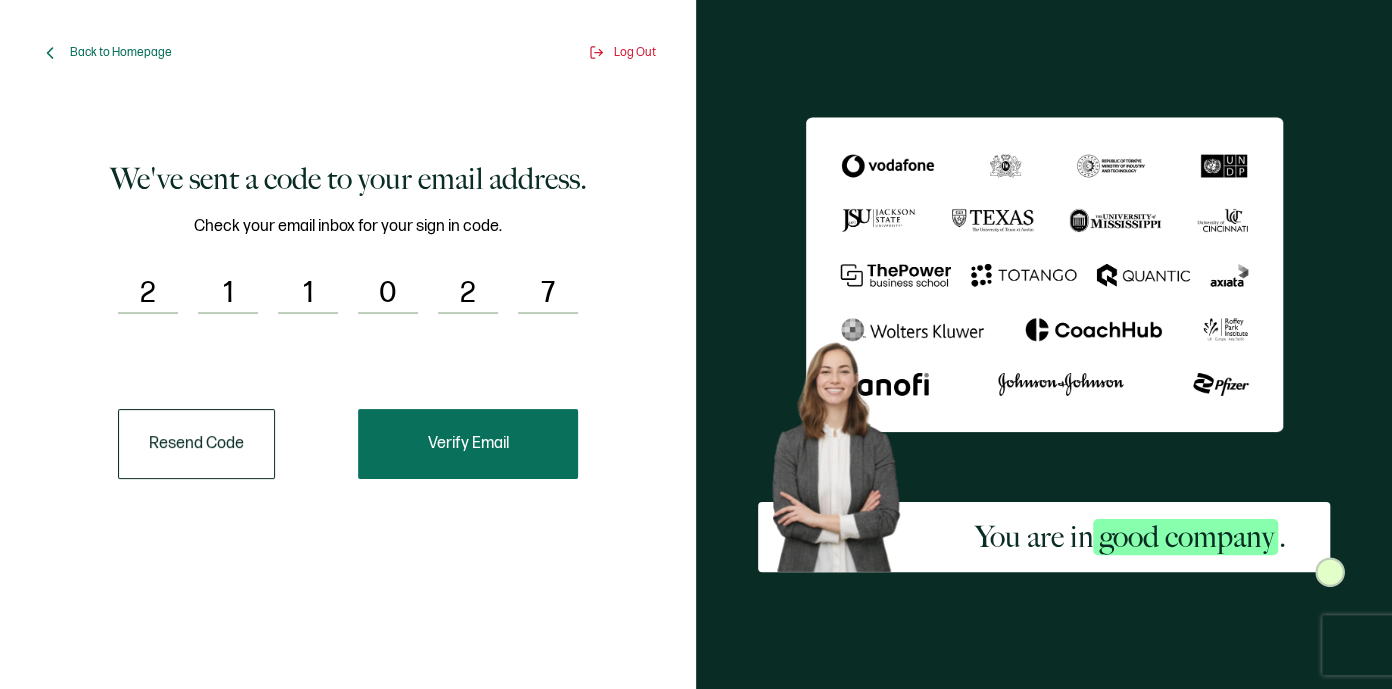 click on "Verify Email" at bounding box center (468, 444) 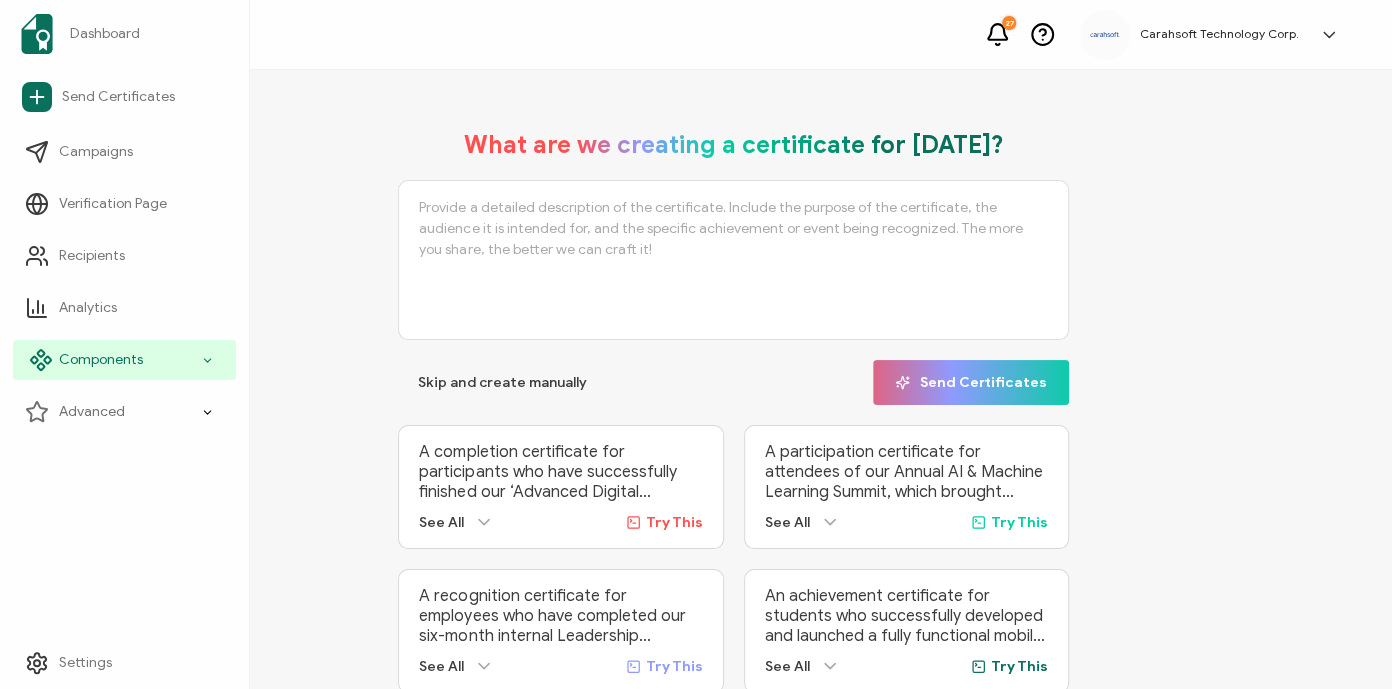 click on "Components" at bounding box center [124, 360] 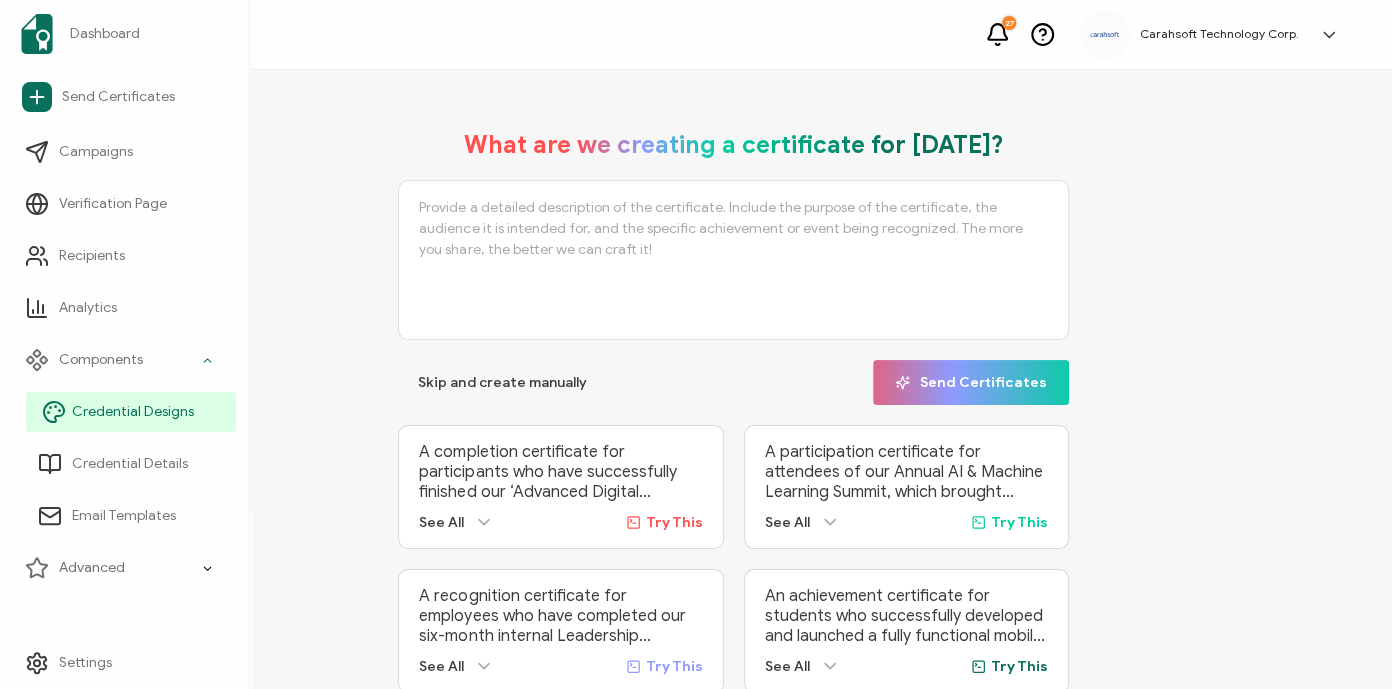 click on "Credential Designs" at bounding box center (133, 412) 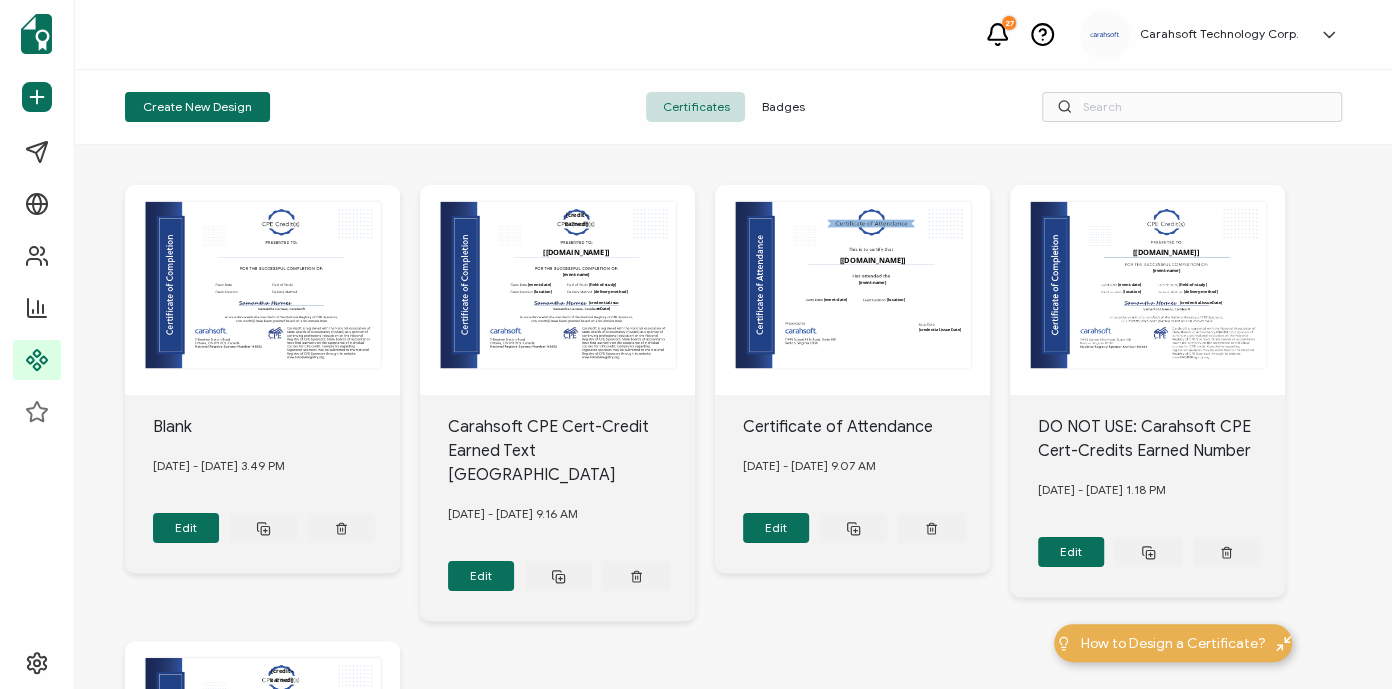 click on "Create New Design
Certificates
Badges" at bounding box center (733, 107) 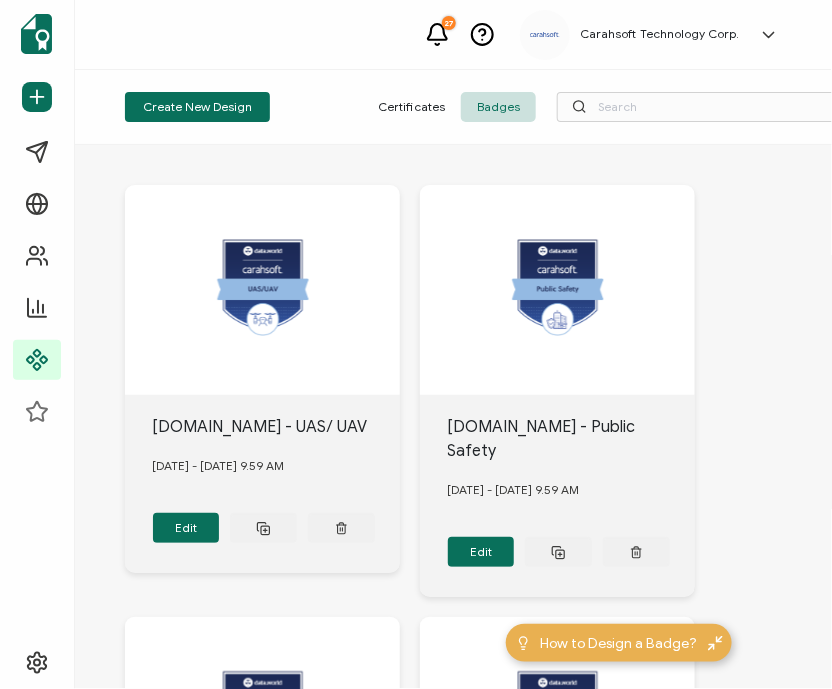 click on "[DOMAIN_NAME] - UAS/ UAV
[DATE] - [DATE] 9.59 AM
Edit
Edit this text                    [DOMAIN_NAME] - Public Safety
[DATE] - [DATE] 9.59 AM
Edit
[DOMAIN_NAME] - Open Source
[DATE] - [DATE] 9.58 AM
Edit
[DOMAIN_NAME] - MultiCloud
[DATE] - [DATE] 9.58 AM
Edit
[DOMAIN_NAME] - Mobility
[DATE] - [DATE] 9.58 AM
Edit
[DOMAIN_NAME] - IoT
[DATE] - [DATE] 9.58 AM
Edit
[DOMAIN_NAME] - GIS/ GEOINT
[DATE] - [DATE] 9.57 AM
Edit" at bounding box center (491, 1459) 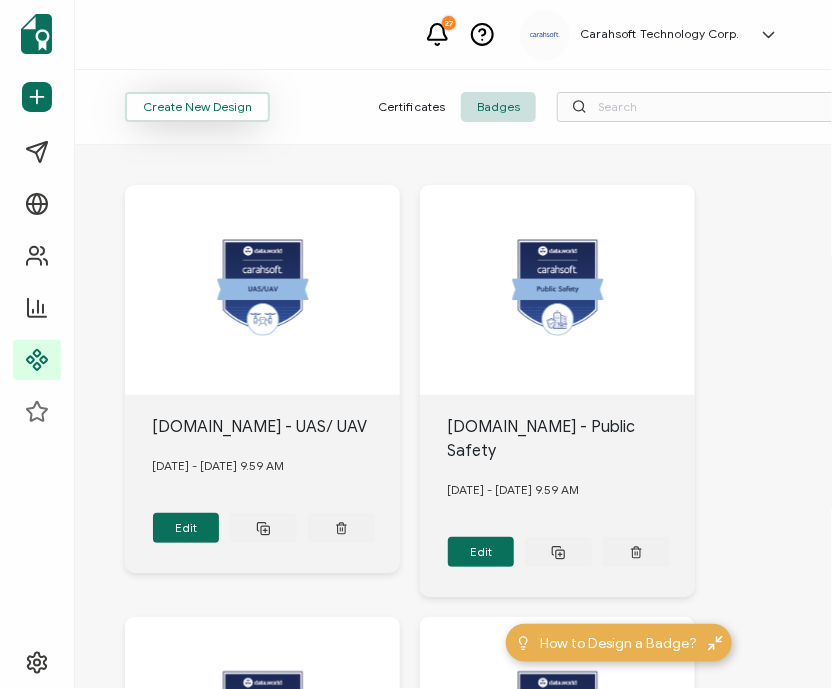 click on "Create New Design" at bounding box center (197, 107) 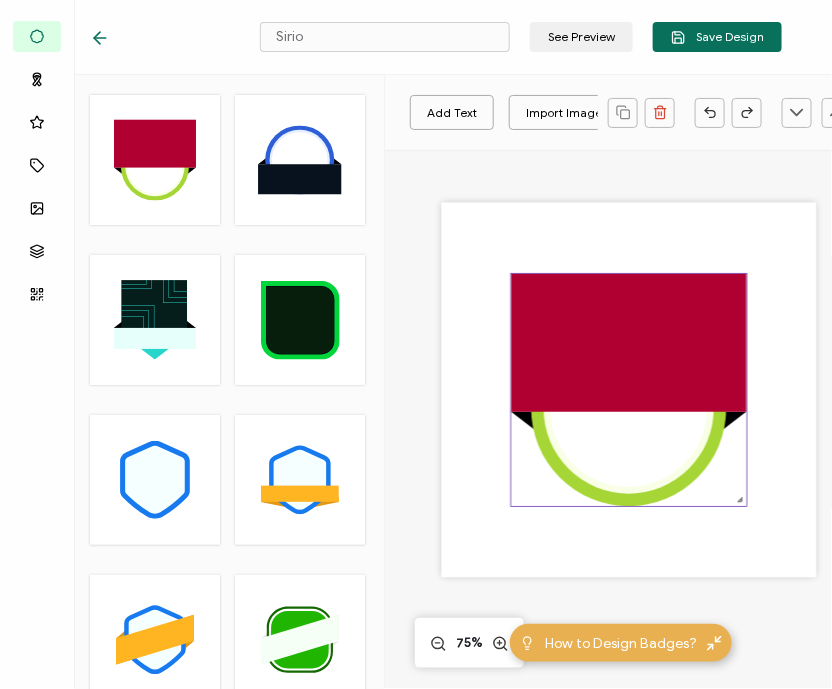 scroll, scrollTop: 0, scrollLeft: 1, axis: horizontal 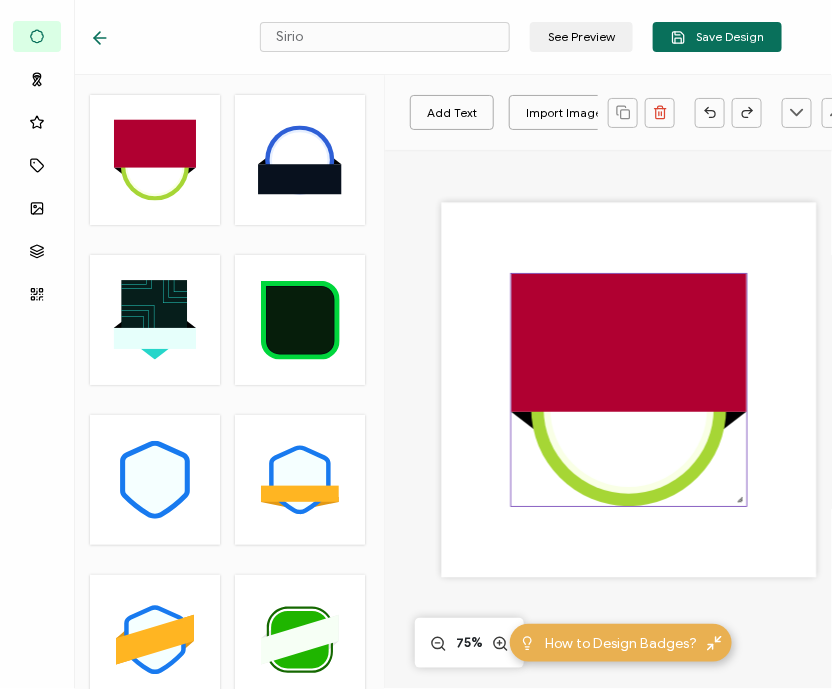 click 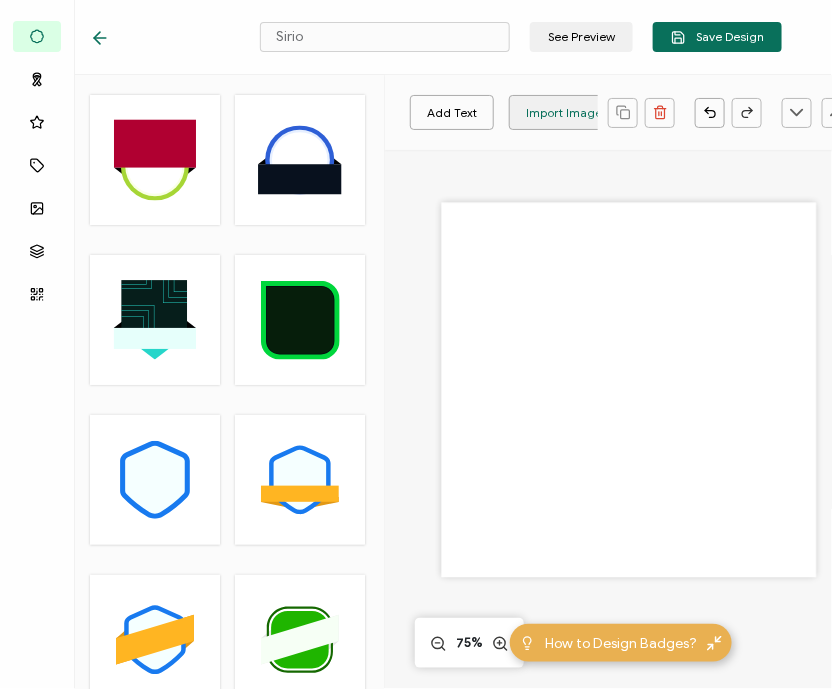 click on "Import Image" at bounding box center [564, 112] 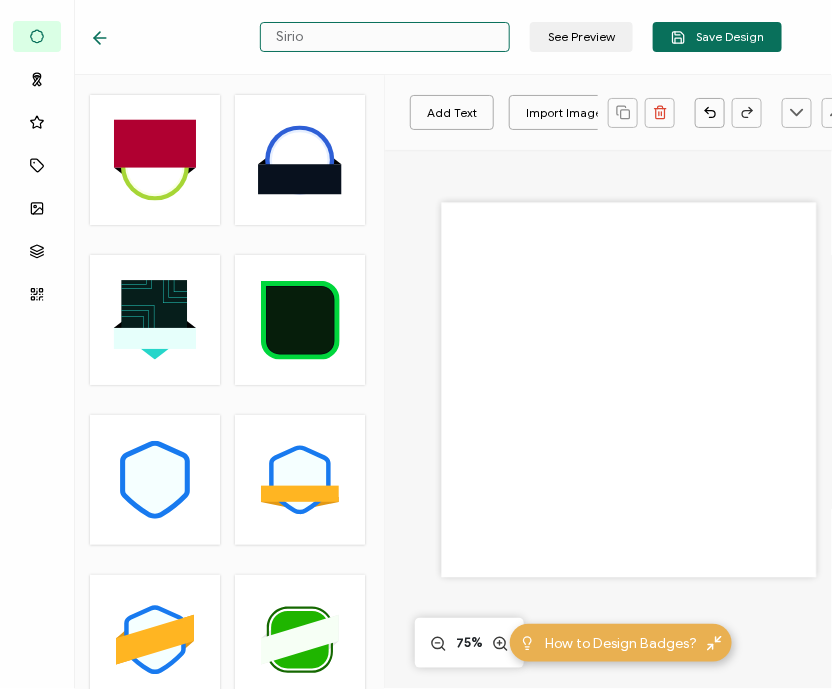 click on "Sirio" at bounding box center [385, 37] 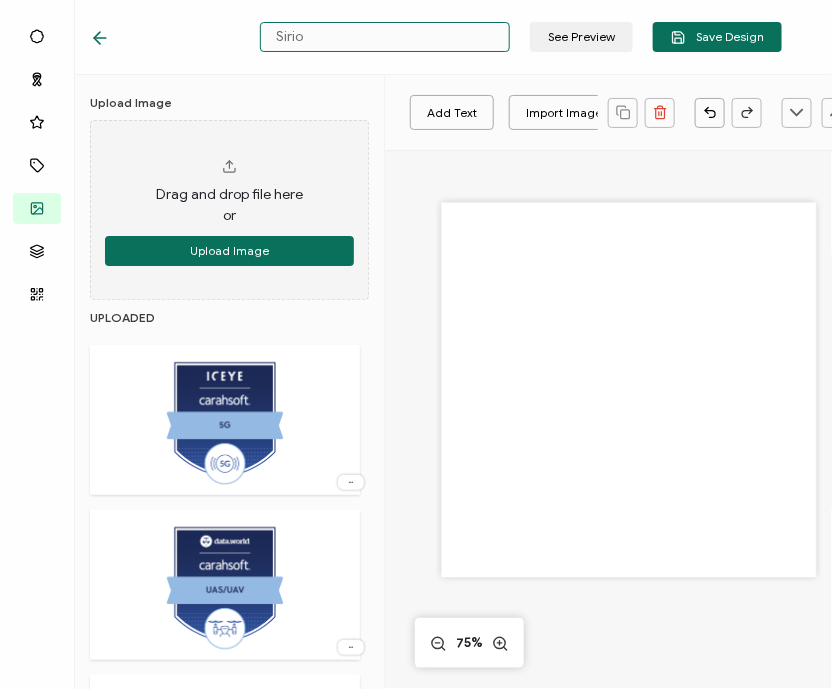 click on "Sirio" at bounding box center (385, 37) 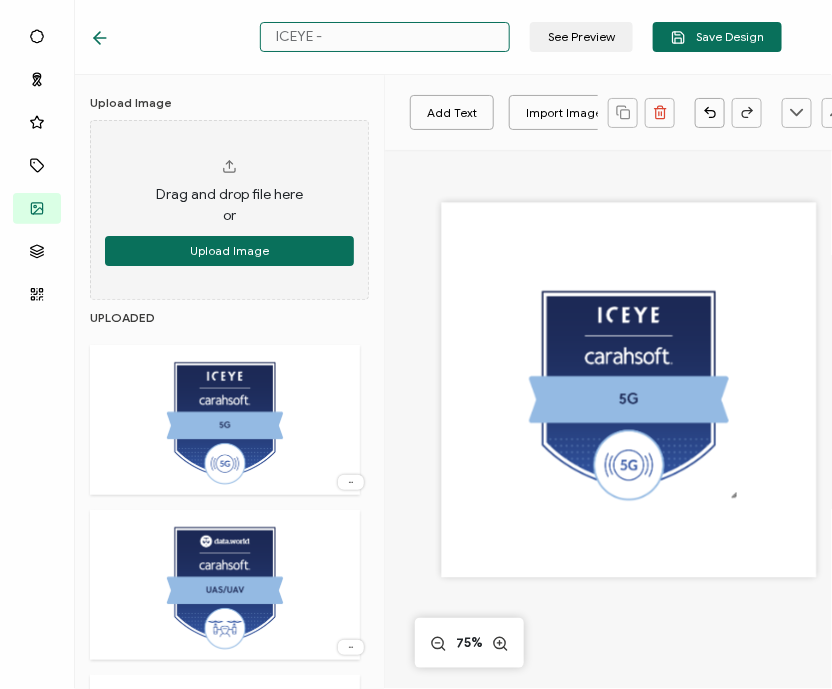 click on "ICEYE -" at bounding box center [385, 37] 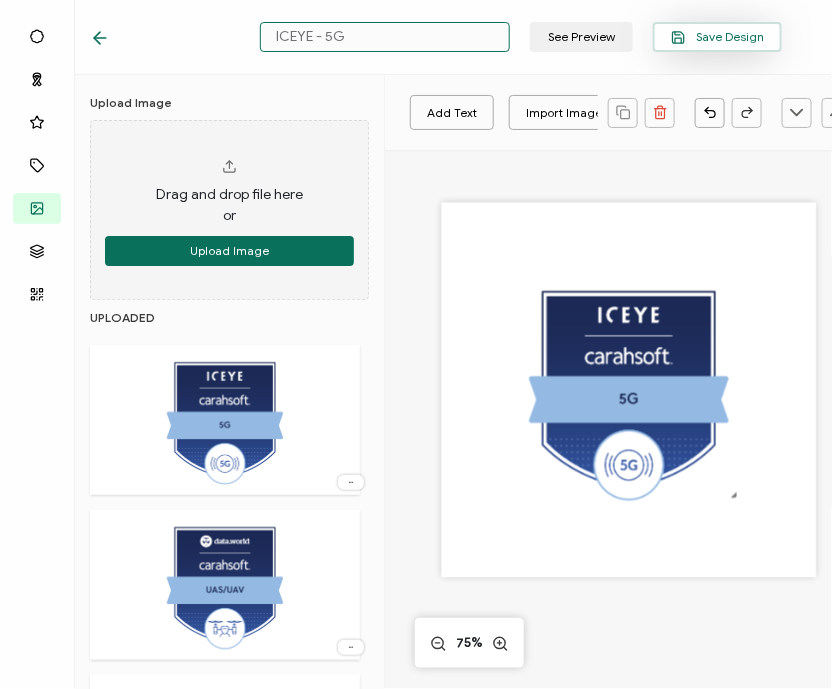 type on "ICEYE - 5G" 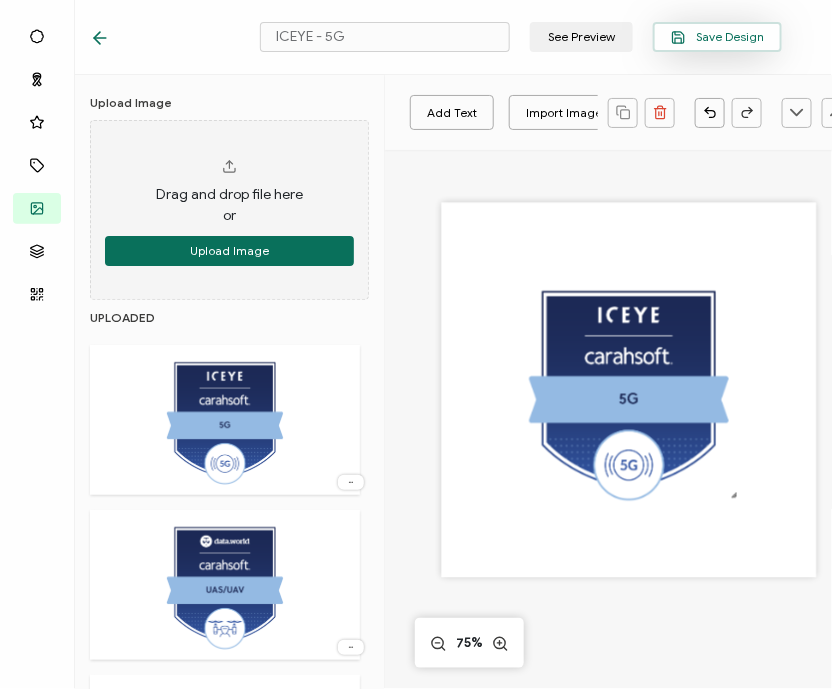 click on "Save Design" at bounding box center (717, 37) 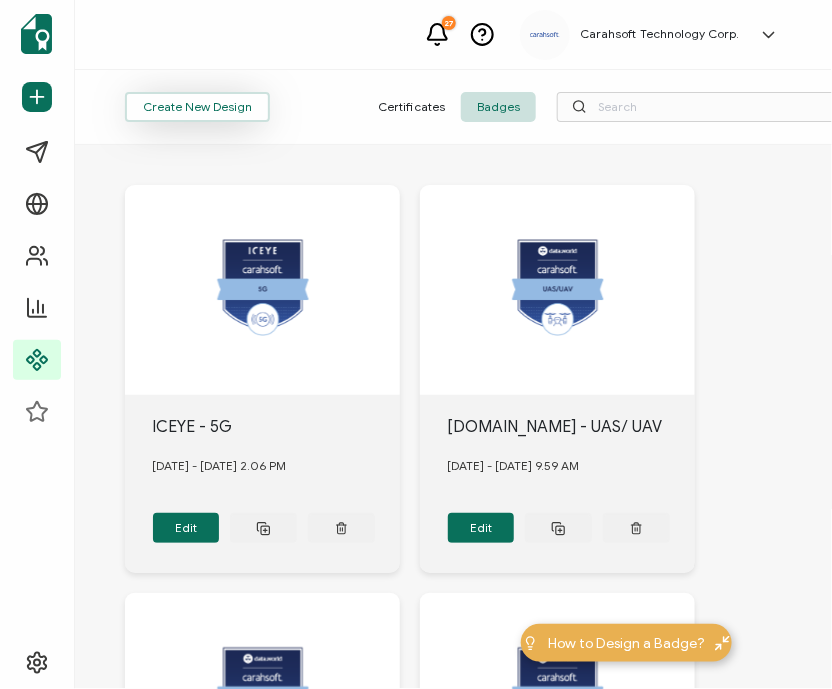 click on "Create New Design" at bounding box center [197, 107] 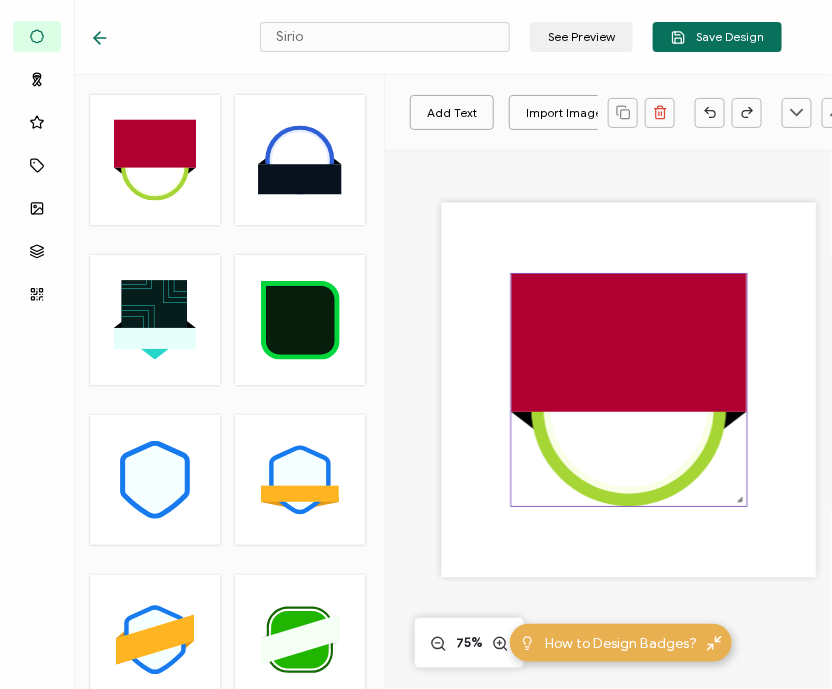 click 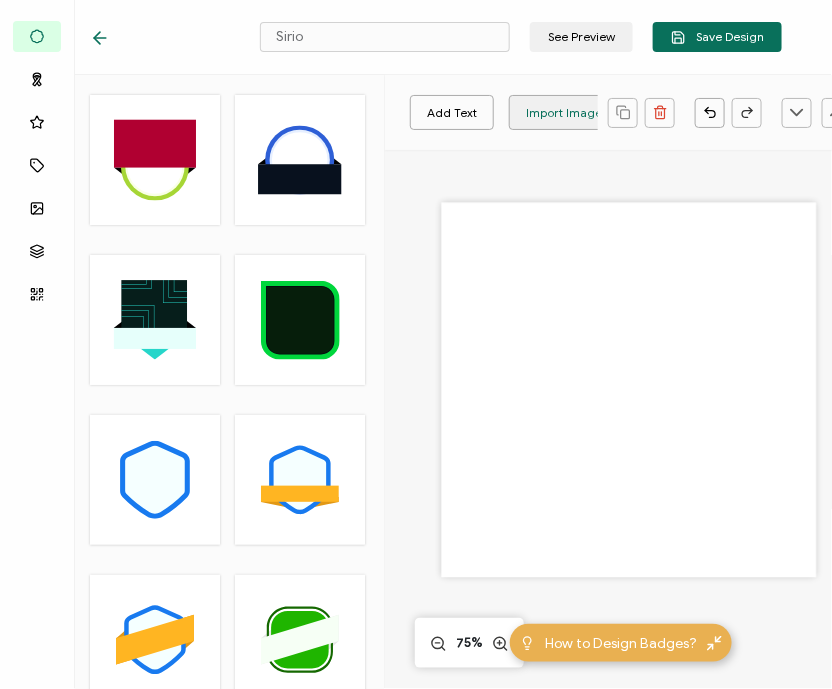 click on "Import Image" at bounding box center [564, 112] 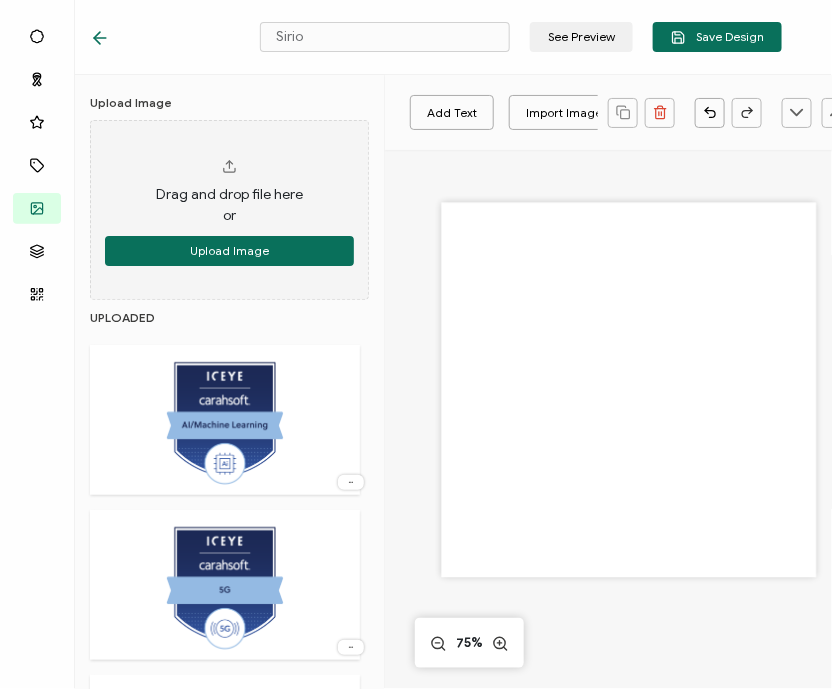 click at bounding box center [466, 22] 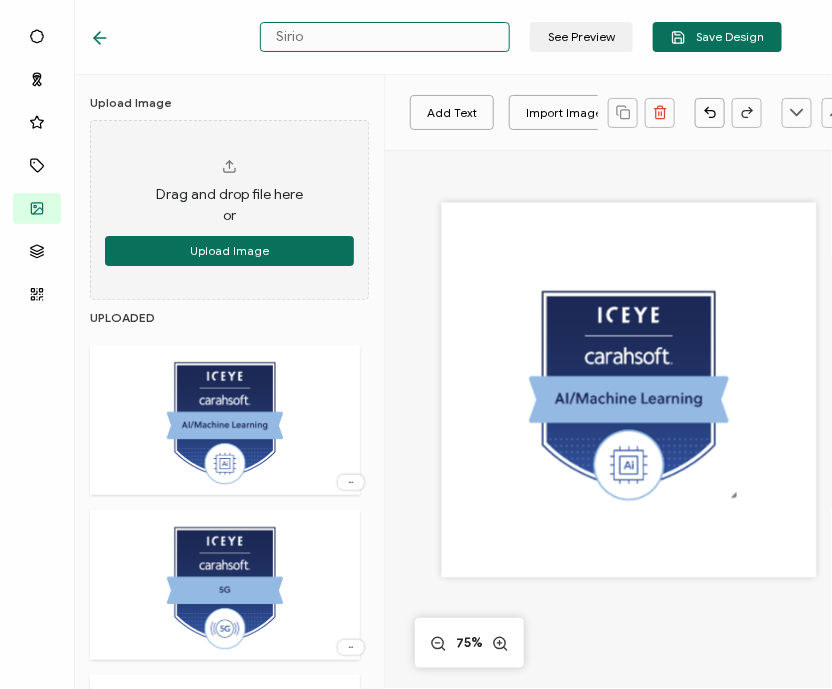 click on "Sirio" at bounding box center [385, 37] 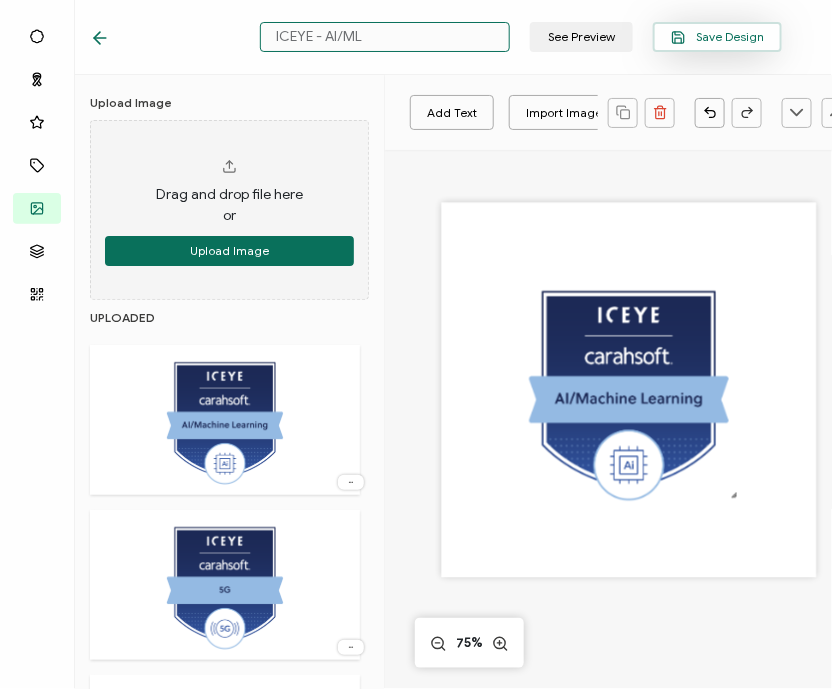 type on "ICEYE - AI/ML" 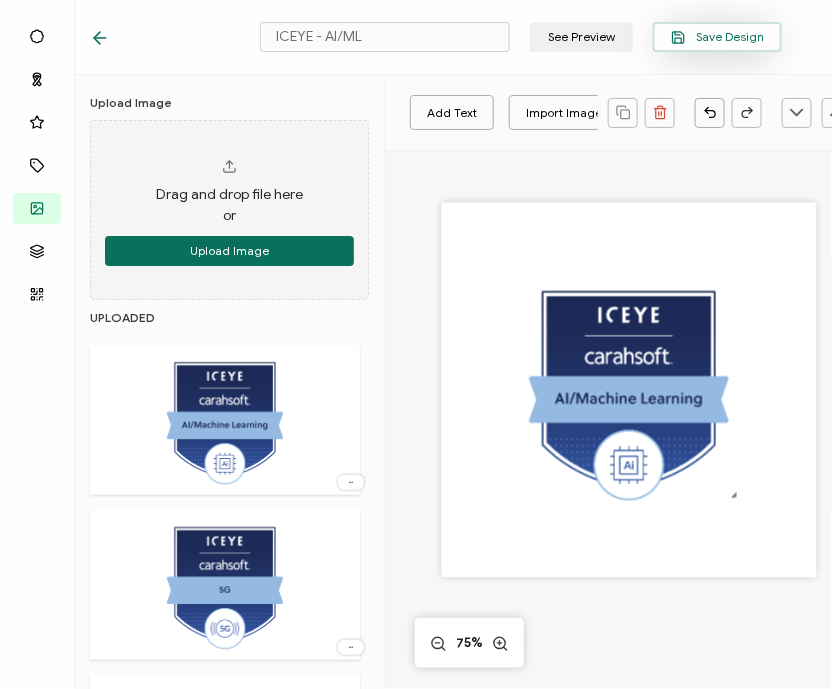 click on "Save Design" at bounding box center [717, 37] 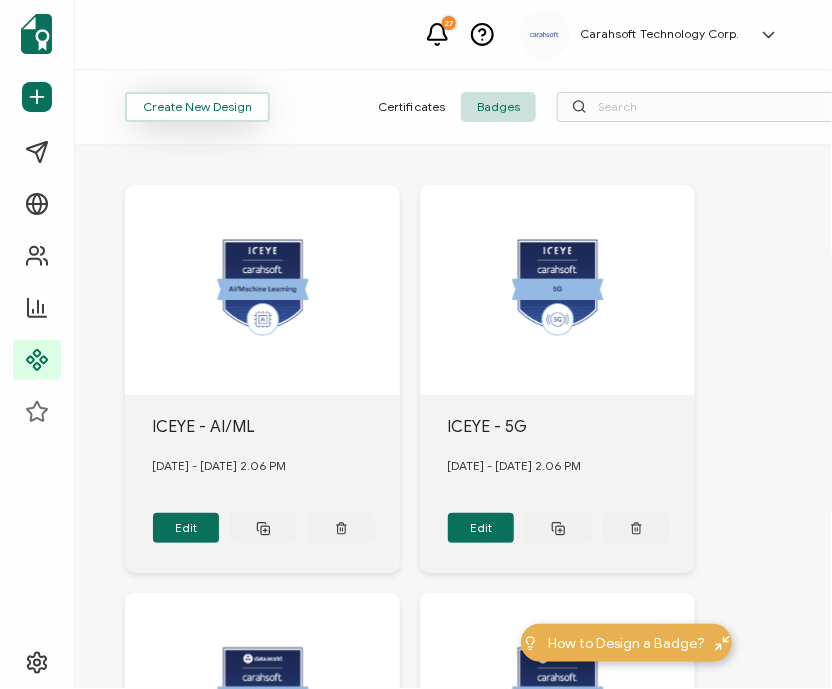 click on "Create New Design" at bounding box center (197, 107) 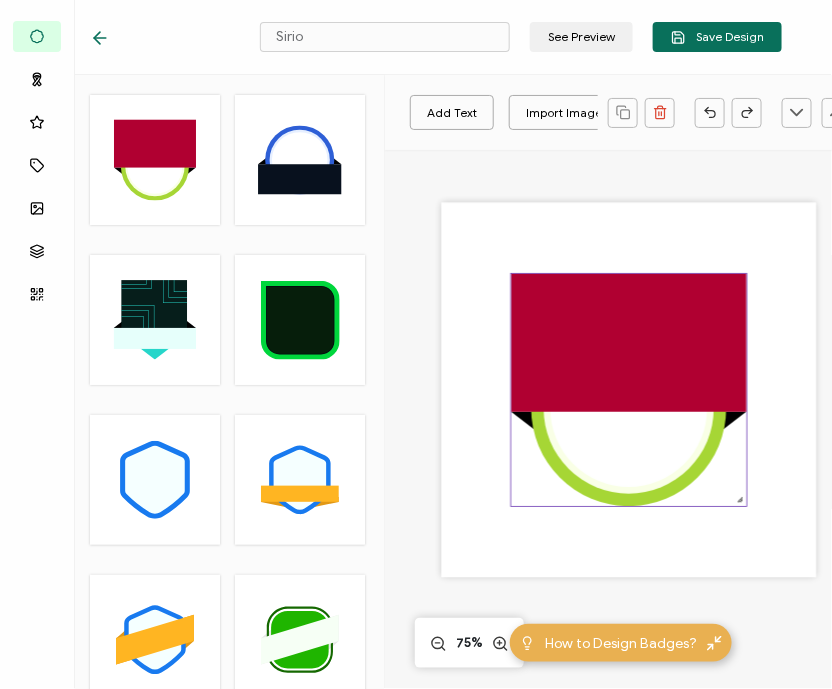 click 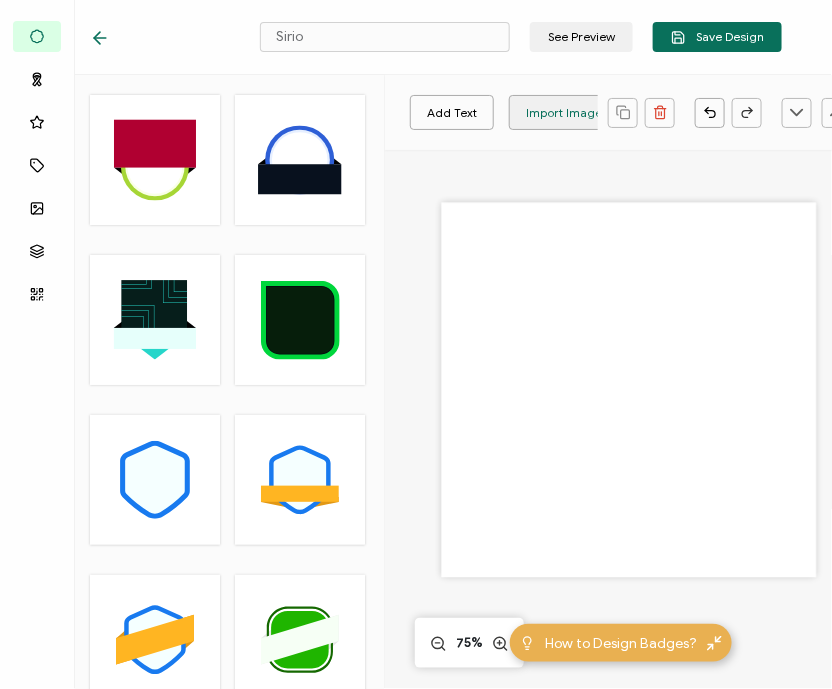 click on "Import Image" at bounding box center [564, 112] 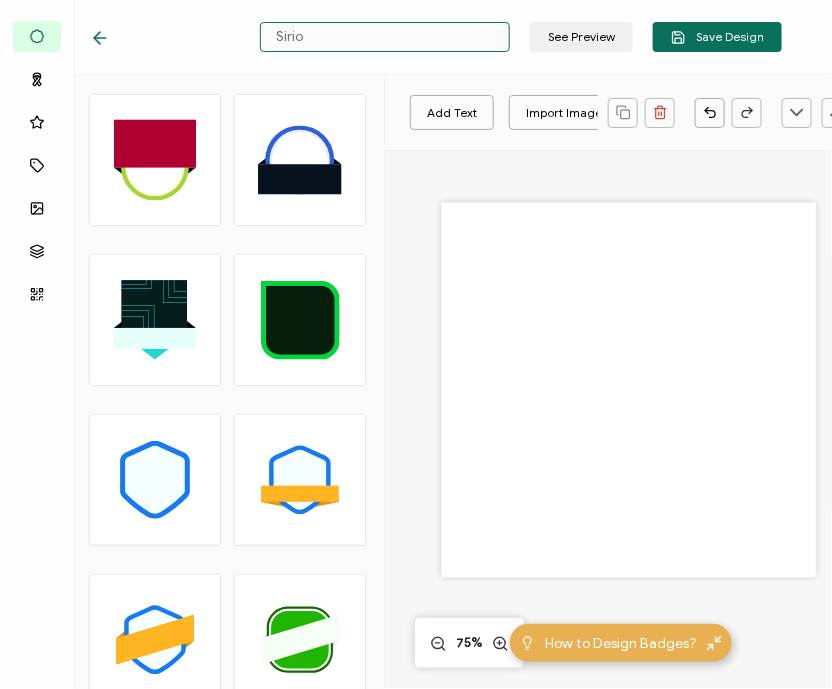 click on "Sirio" at bounding box center [385, 37] 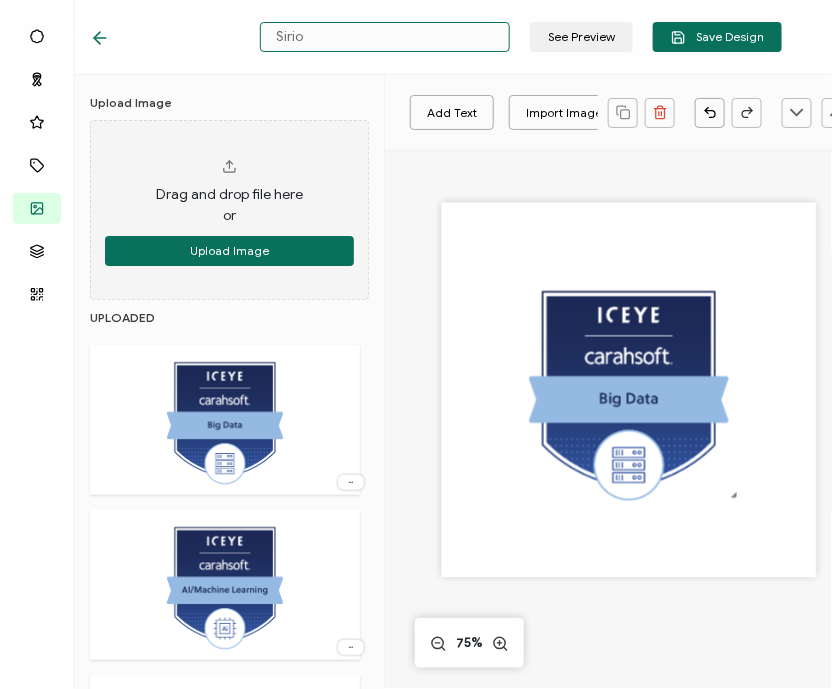 paste on "ICEYE -" 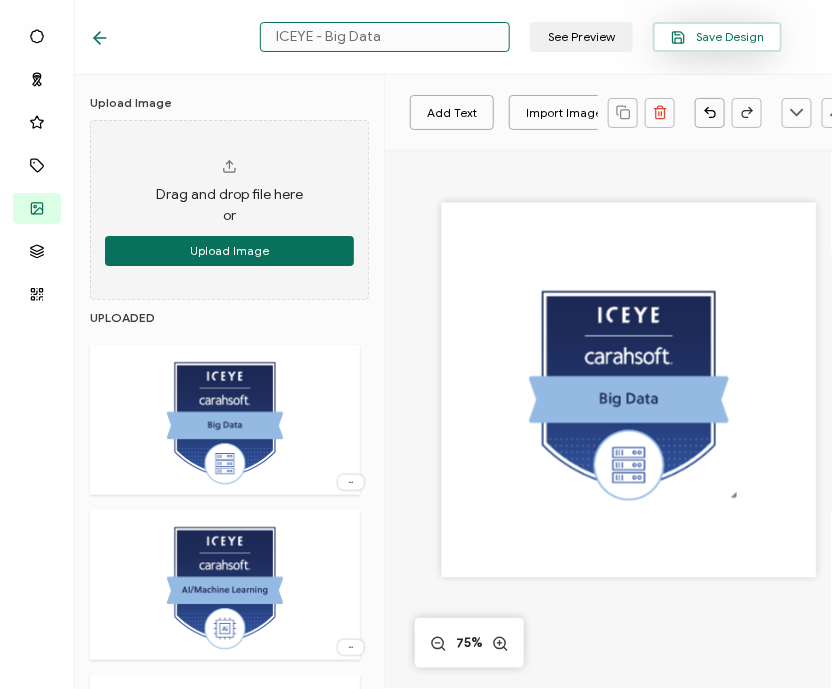 type on "ICEYE - Big Data" 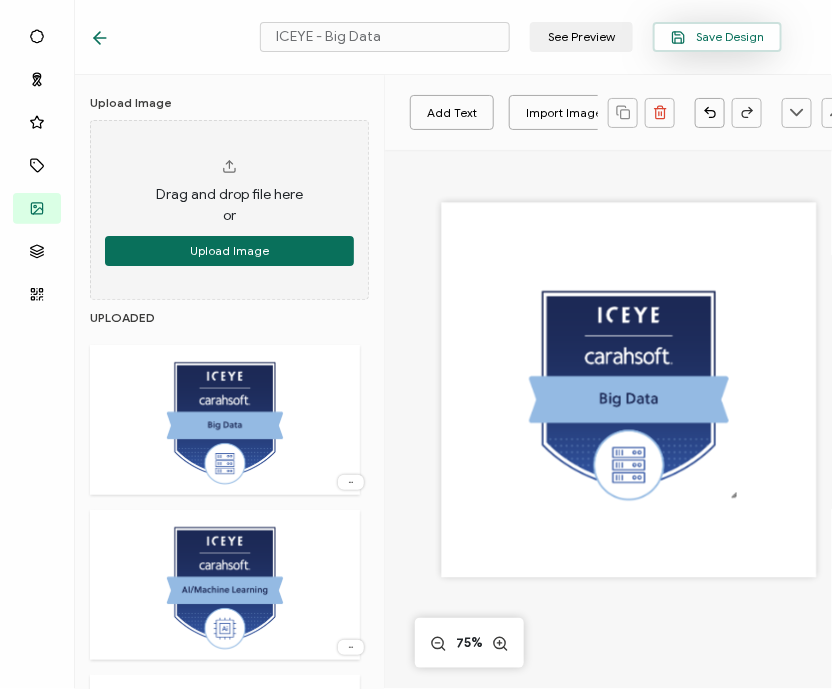 click on "Save Design" at bounding box center (717, 37) 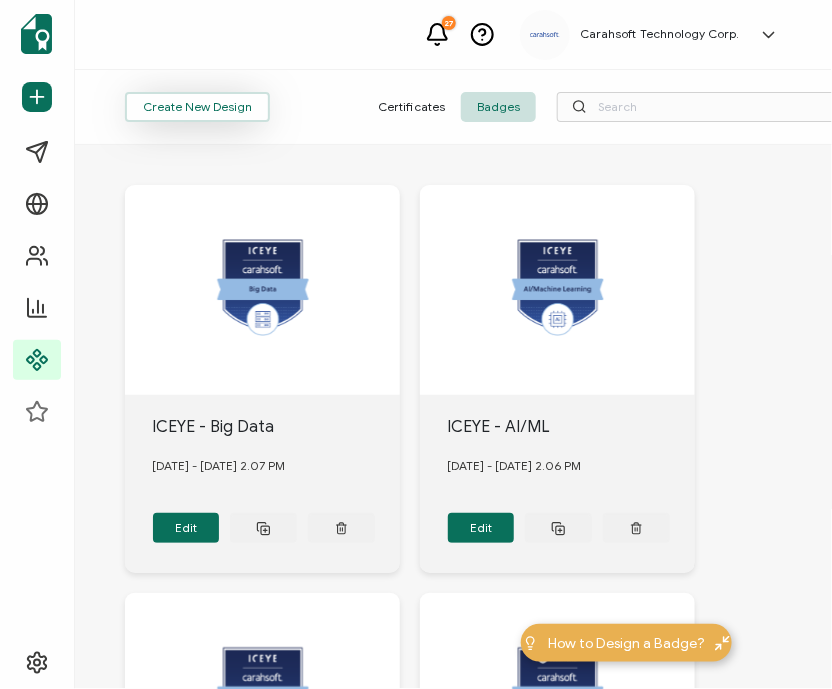 click on "Create New Design" at bounding box center [197, 107] 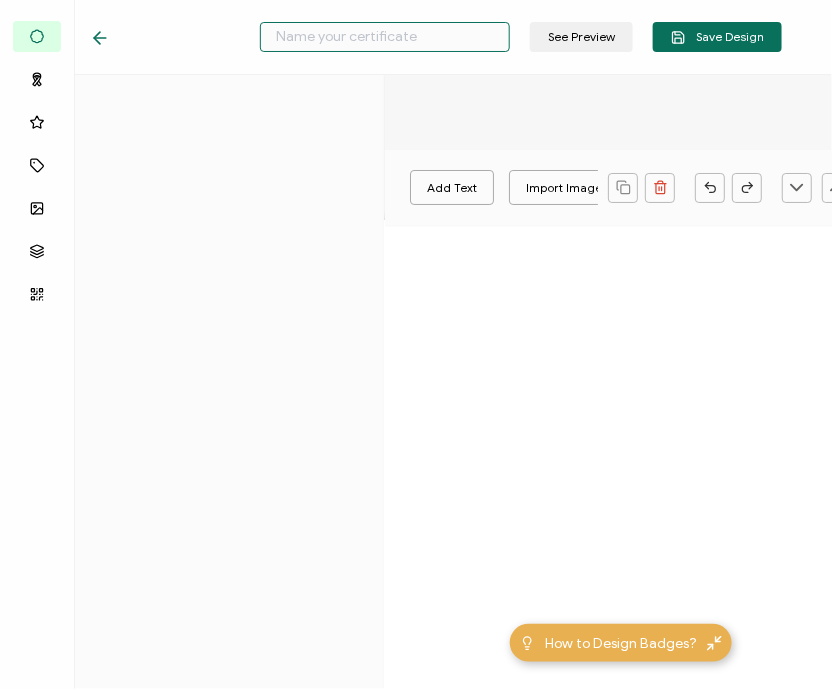 click at bounding box center [385, 37] 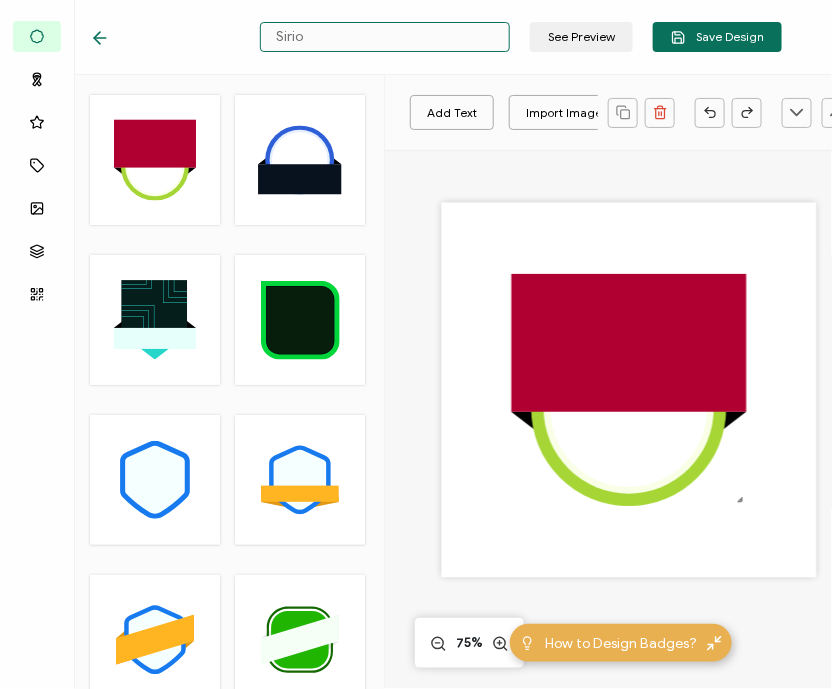 paste on "ICEYE -" 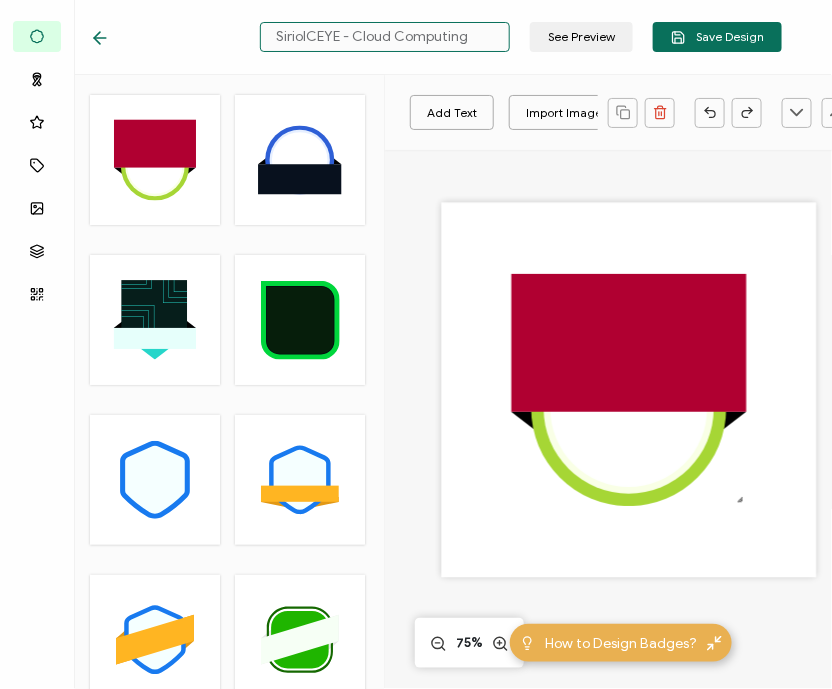 drag, startPoint x: 310, startPoint y: 35, endPoint x: 188, endPoint y: 32, distance: 122.03688 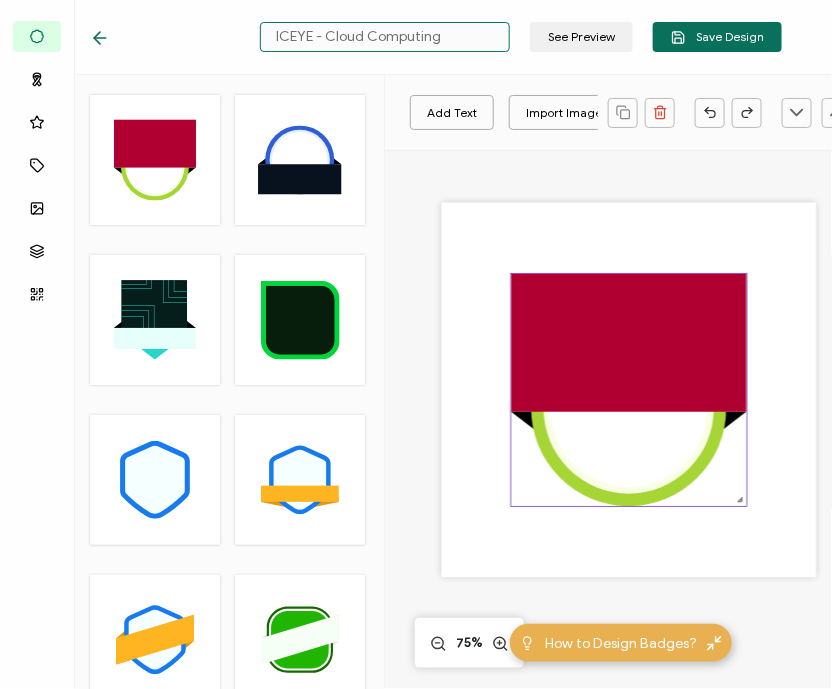 click 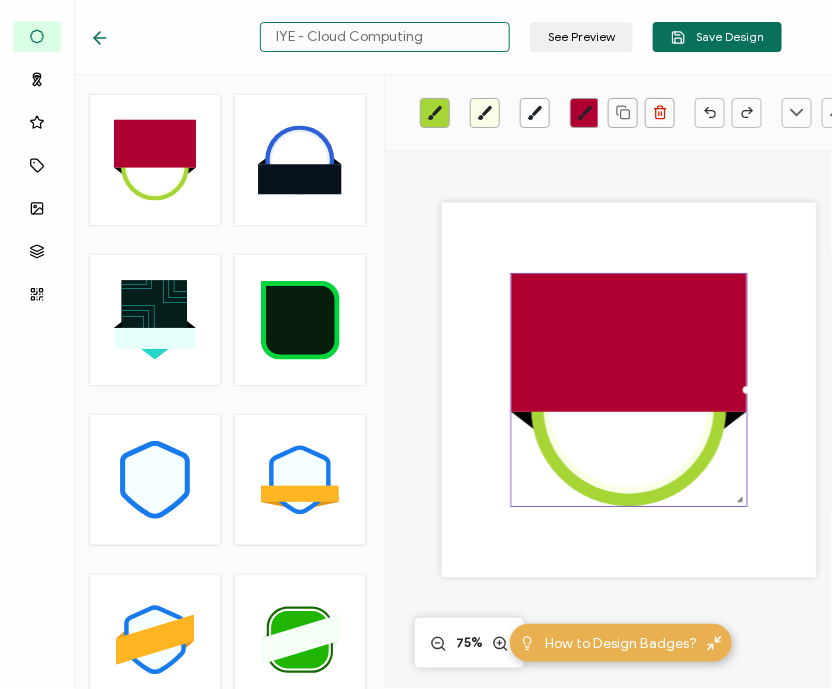 click 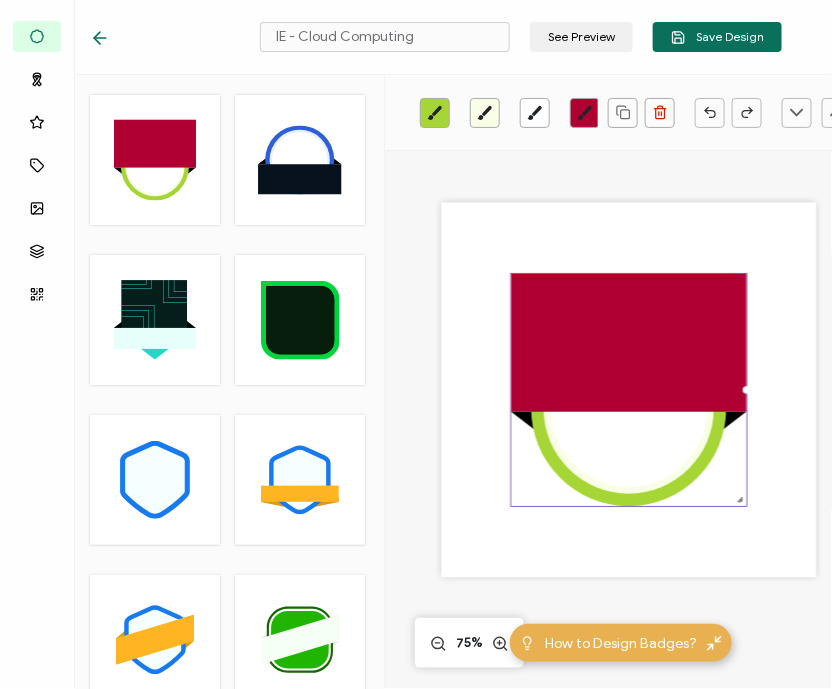 click at bounding box center [628, 390] 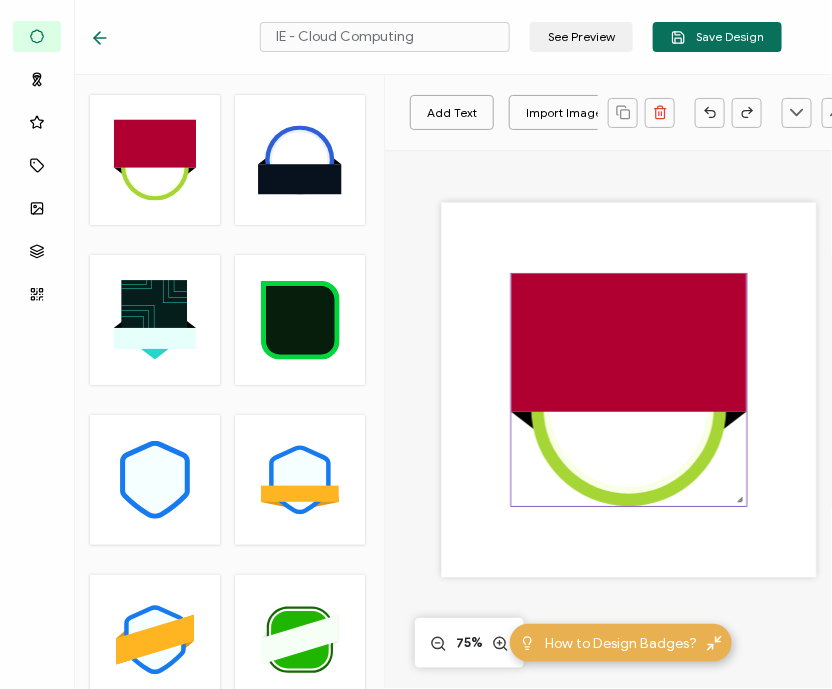 click 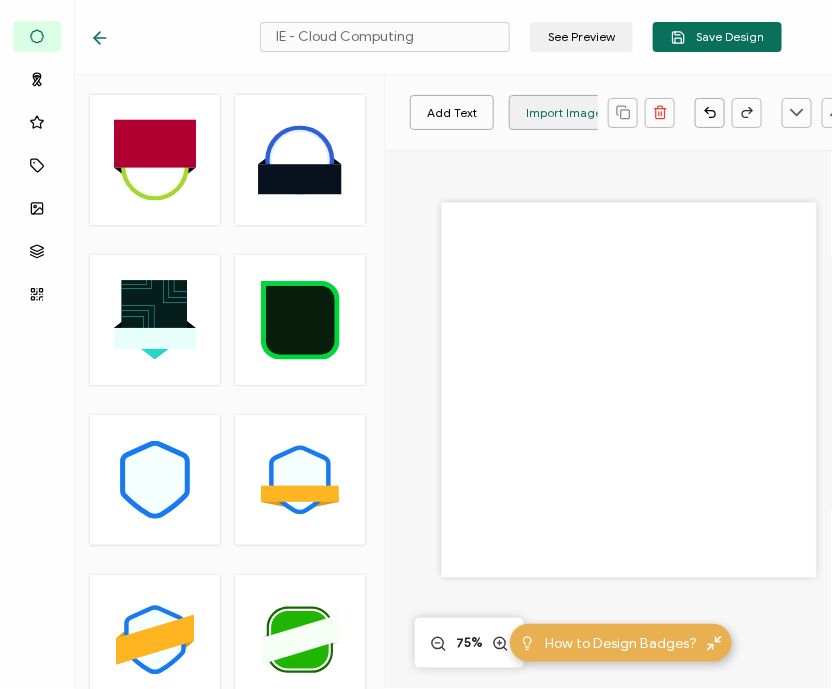 click on "Import Image" at bounding box center (564, 112) 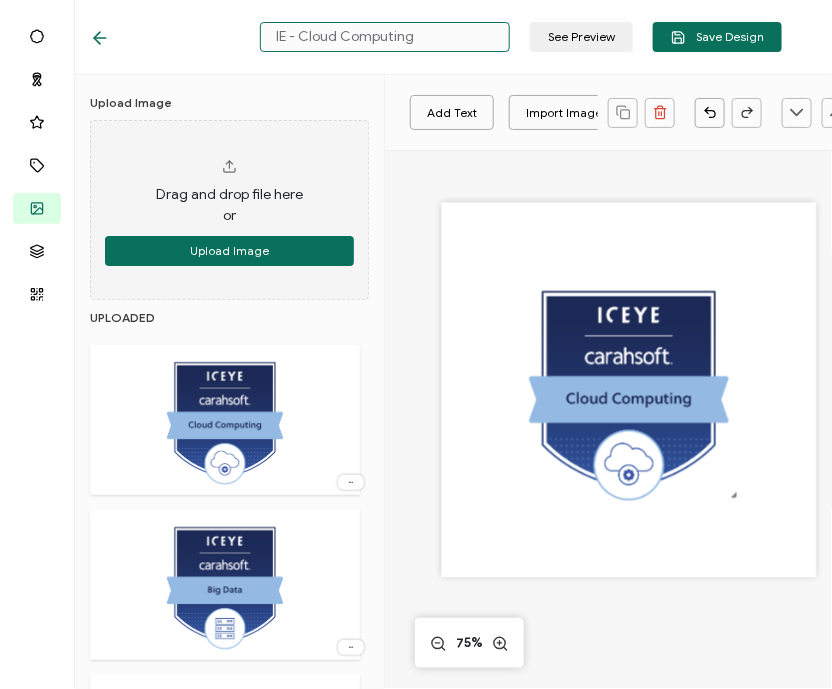click on "IE - Cloud Computing" at bounding box center [385, 37] 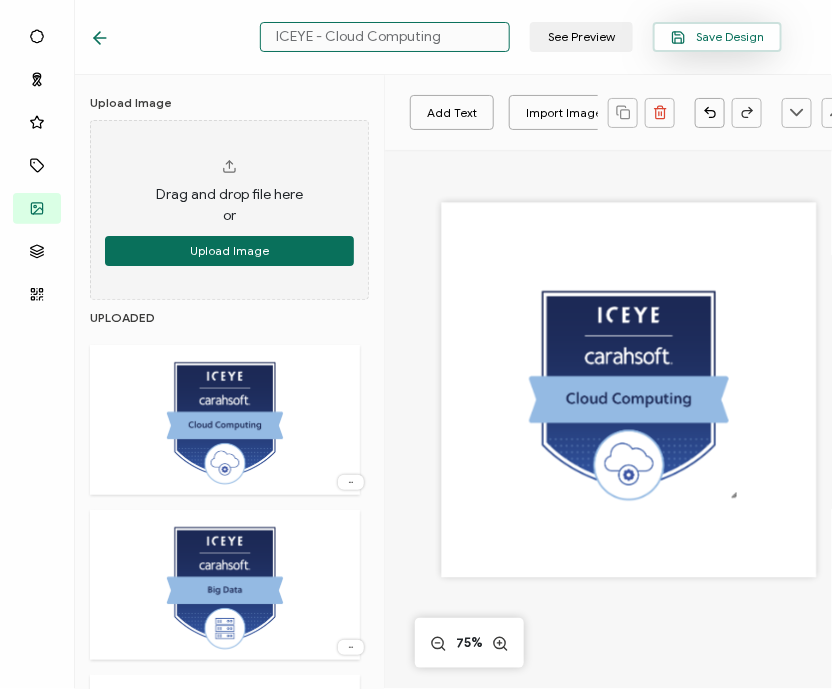 type on "ICEYE - Cloud Computing" 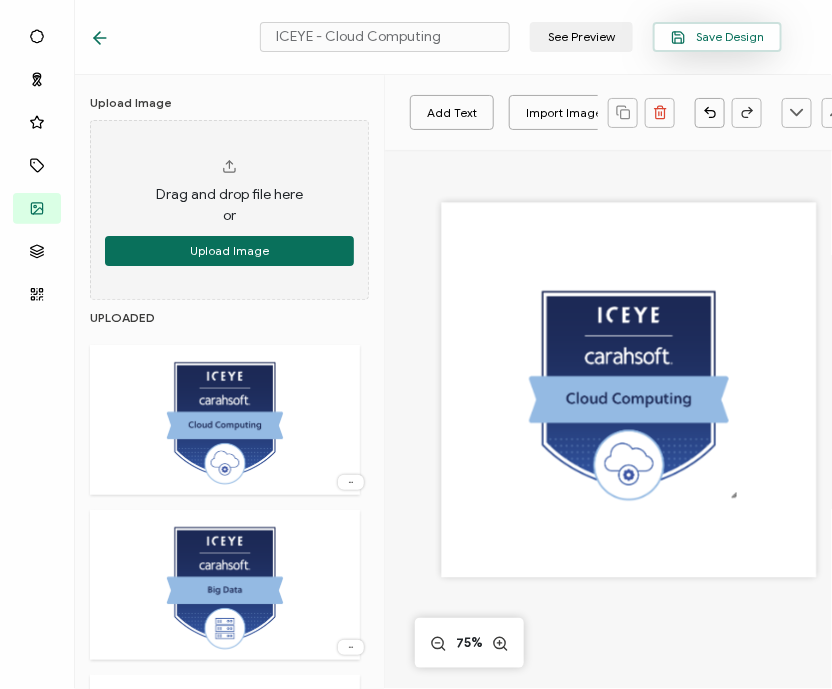 click on "Save Design" at bounding box center [717, 37] 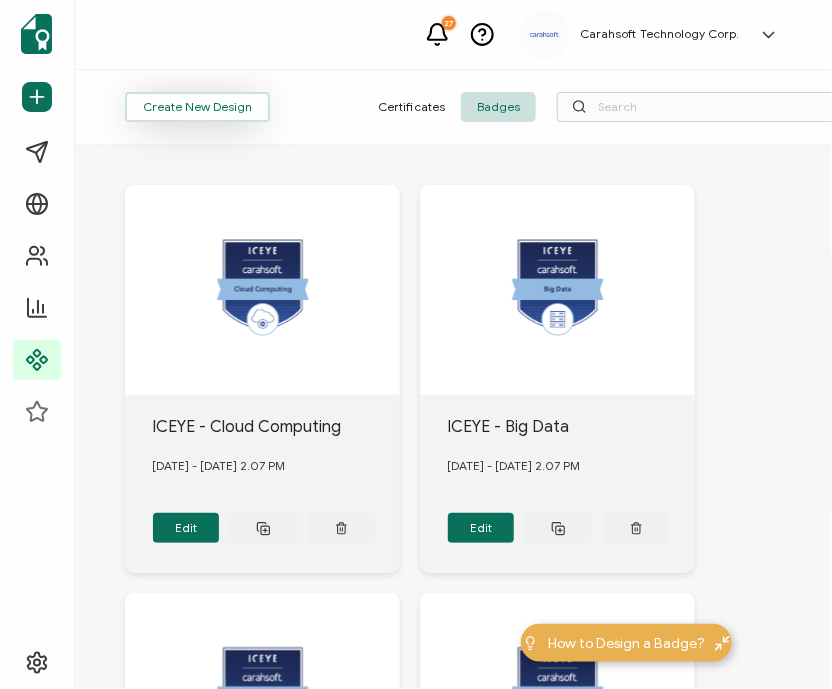 click on "Create New Design" at bounding box center [197, 107] 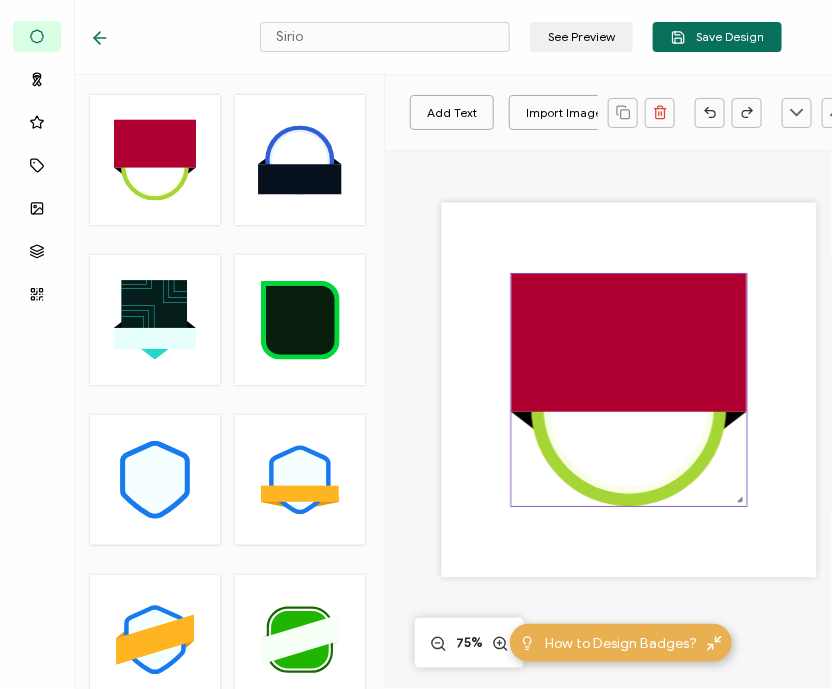 click 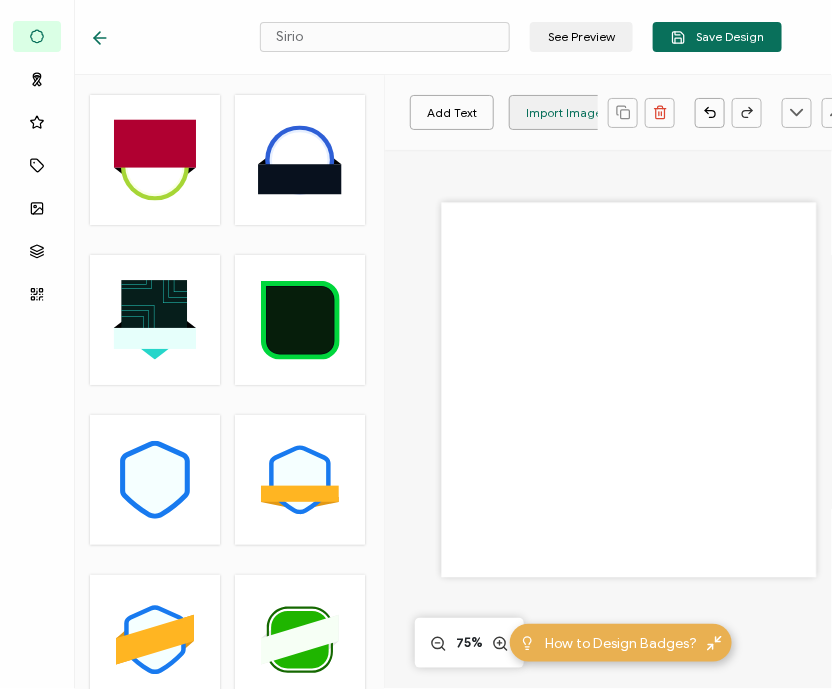 click on "Import Image" at bounding box center [564, 112] 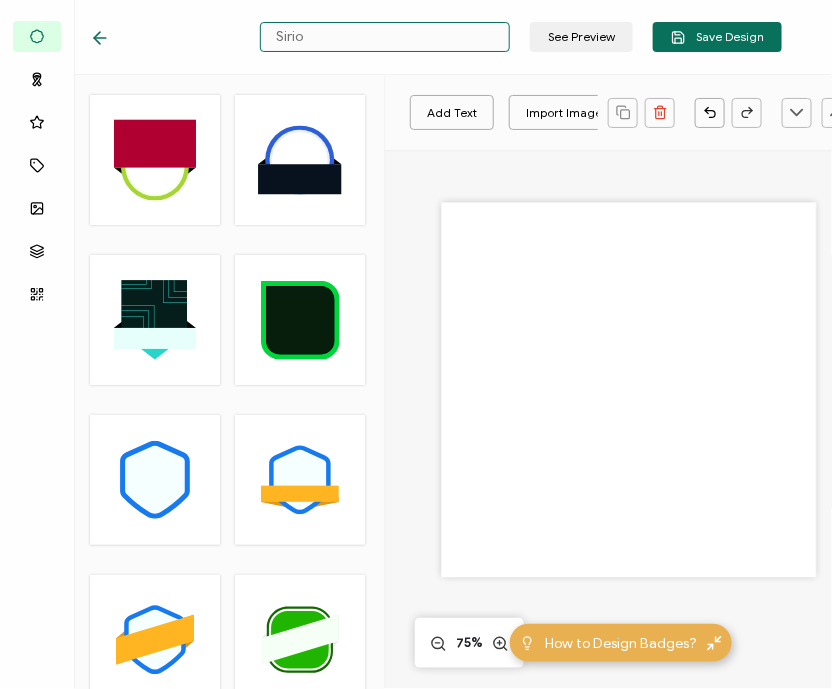 click on "Sirio" at bounding box center [385, 37] 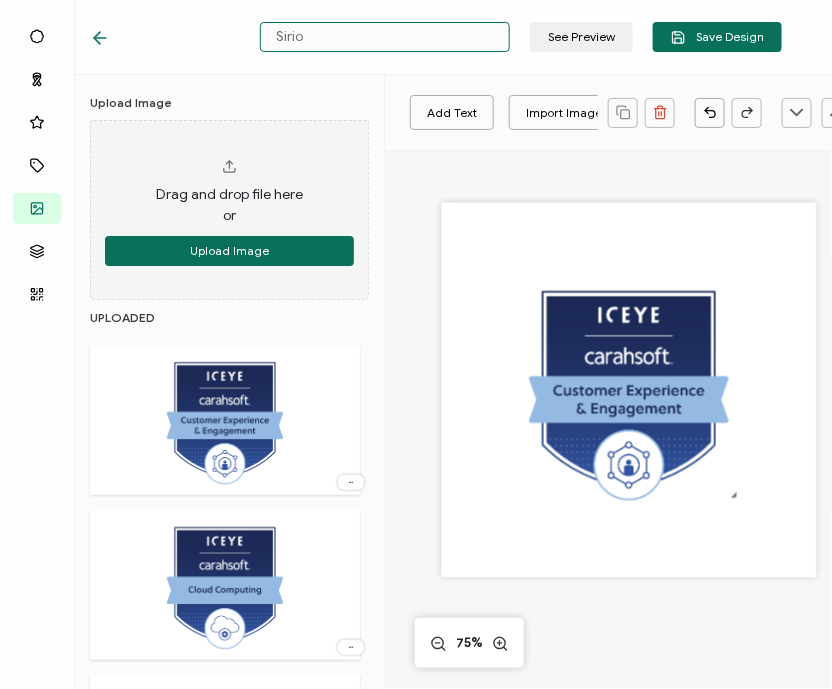 paste on "ICEYE -" 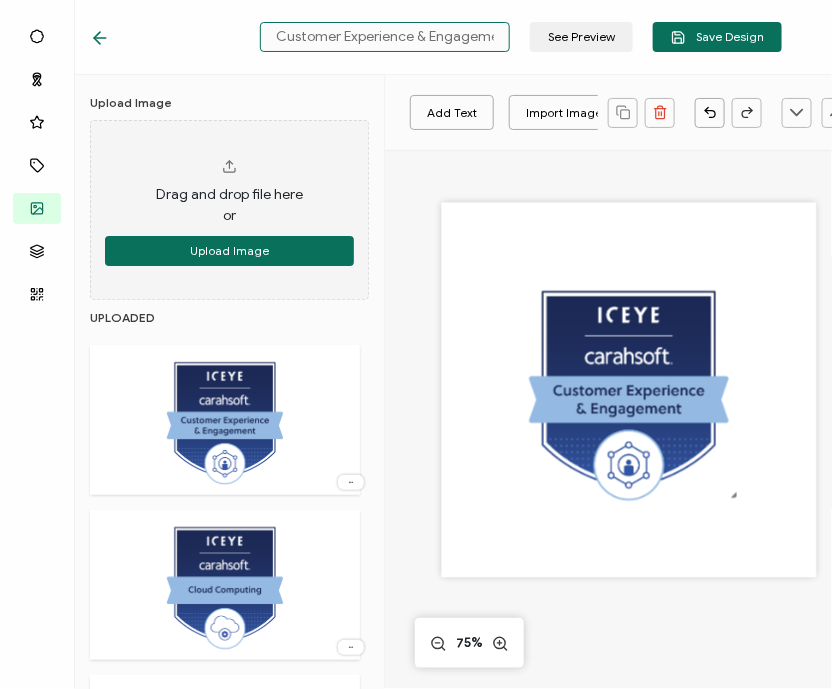 scroll, scrollTop: 0, scrollLeft: 63, axis: horizontal 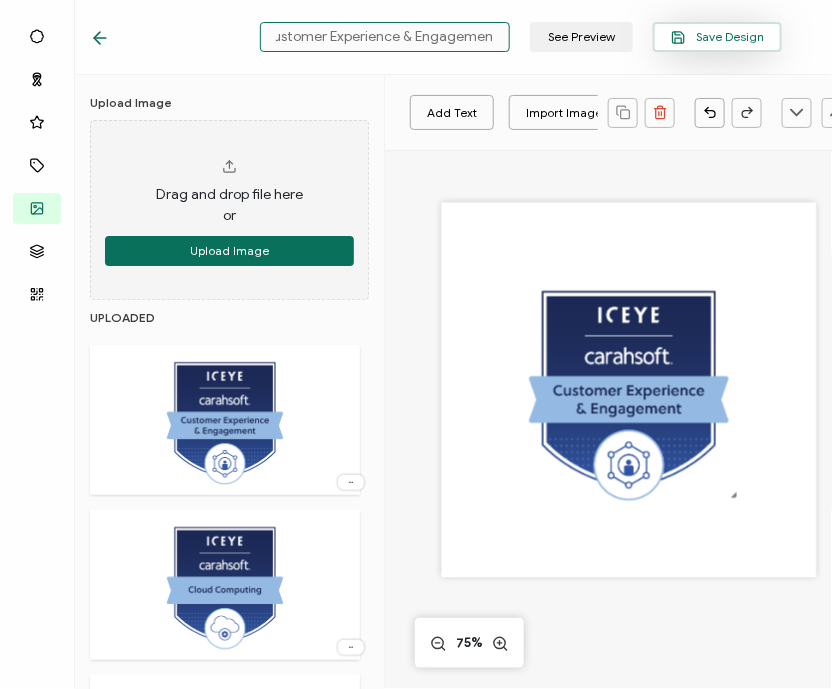 type on "ICEYE - Customer Experience & Engagement" 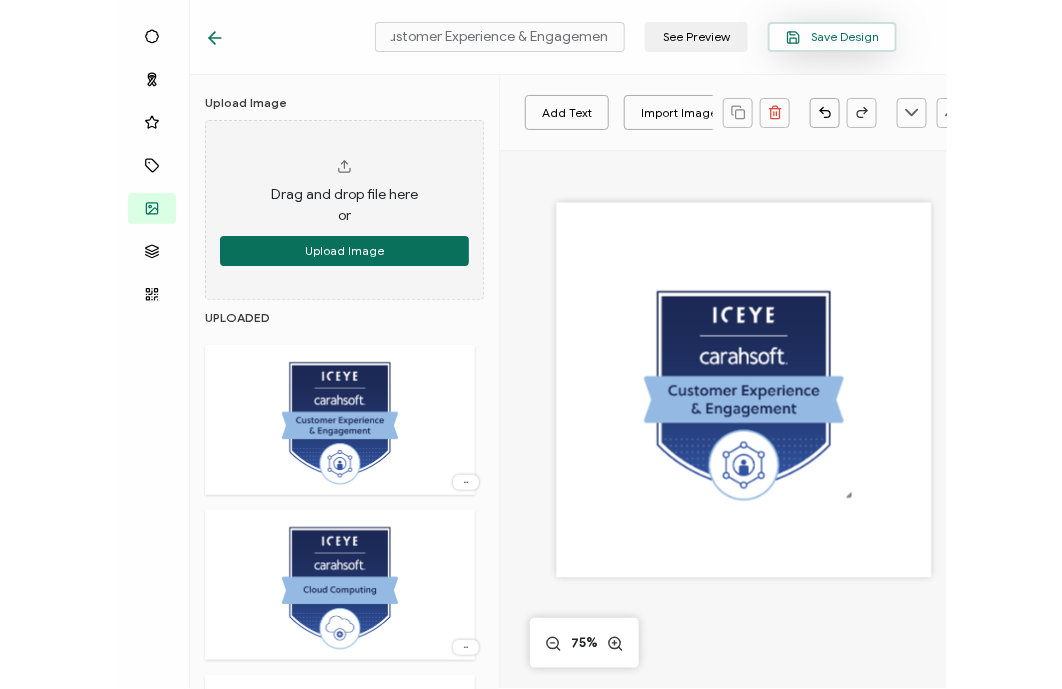 scroll, scrollTop: 0, scrollLeft: 0, axis: both 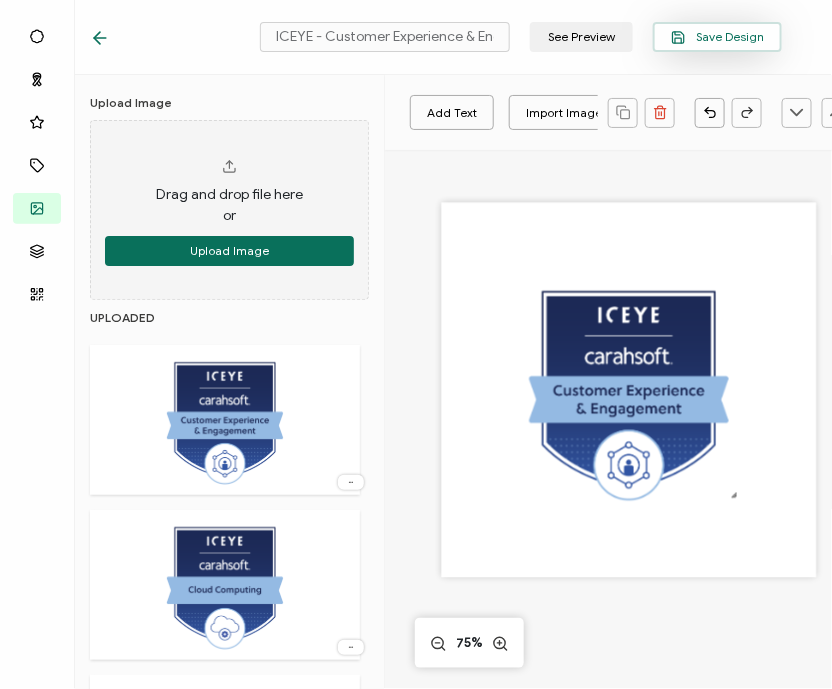 drag, startPoint x: 720, startPoint y: 37, endPoint x: 675, endPoint y: 27, distance: 46.09772 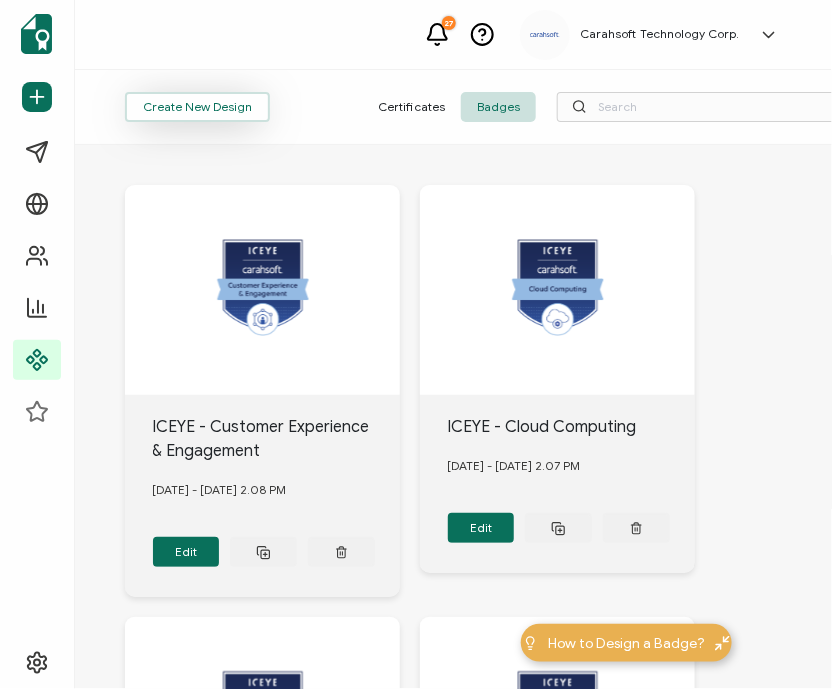click on "Create New Design" at bounding box center [197, 107] 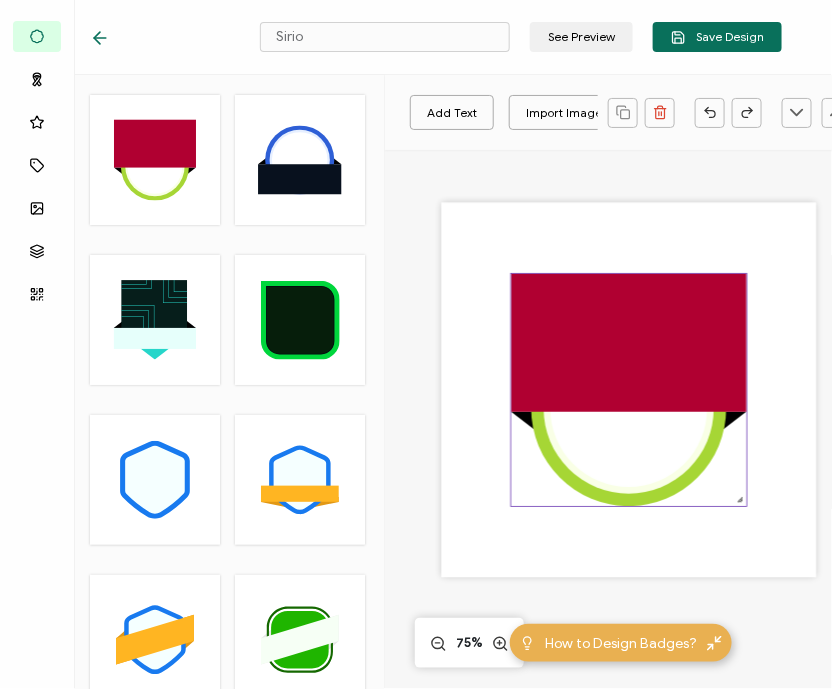 click 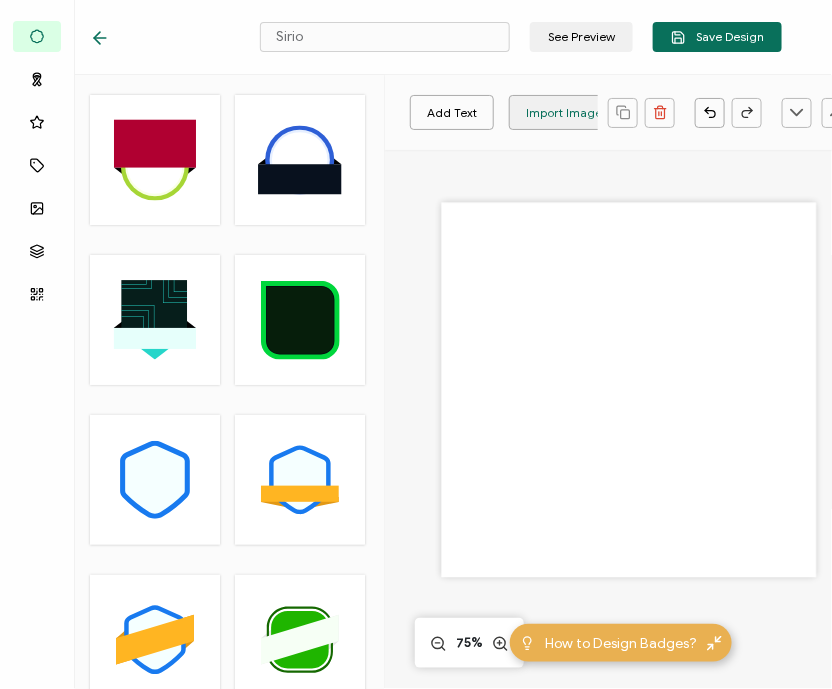 click on "Import Image" at bounding box center [564, 112] 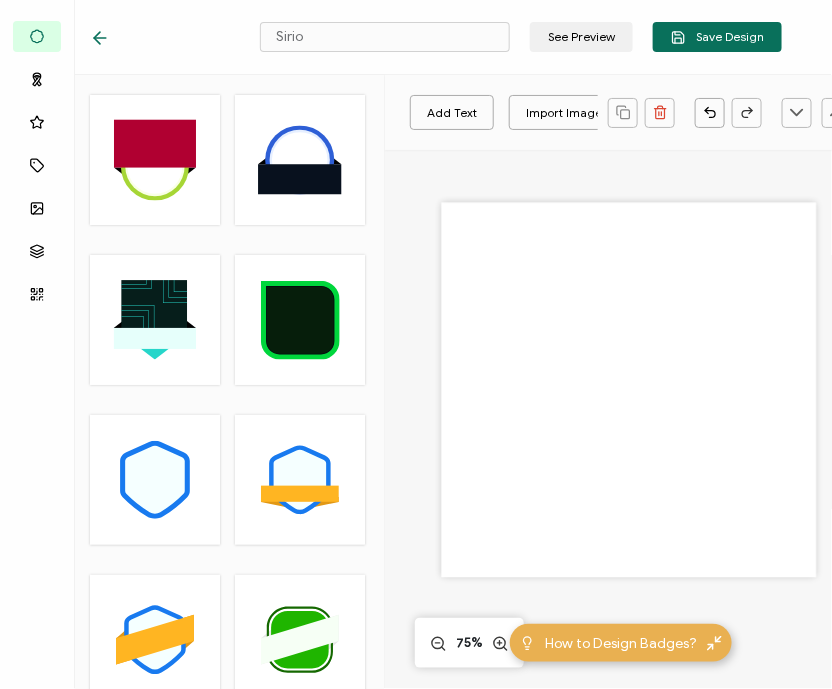 click on "Sirio
See Preview
Save Design" at bounding box center (436, 37) 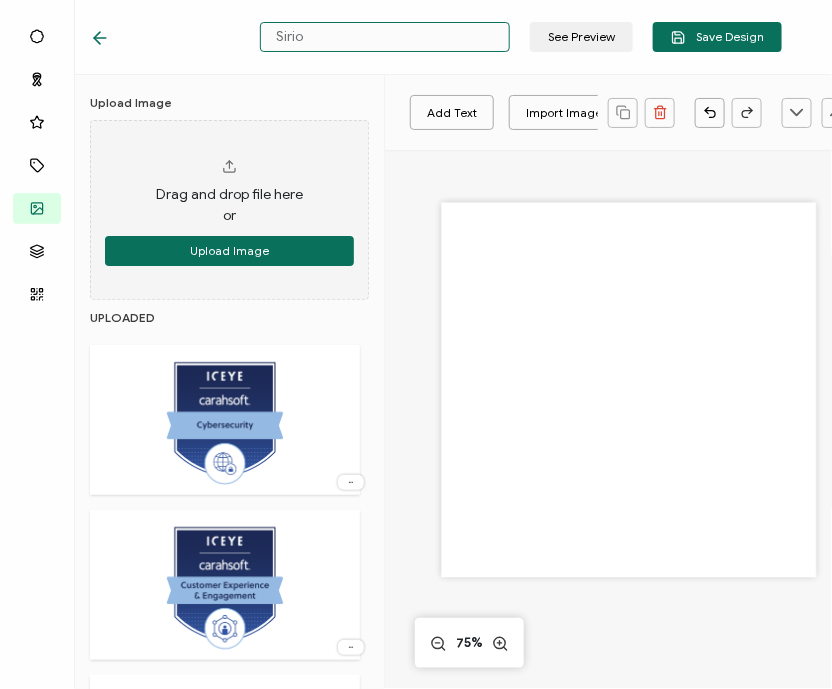 click on "Sirio" at bounding box center (385, 37) 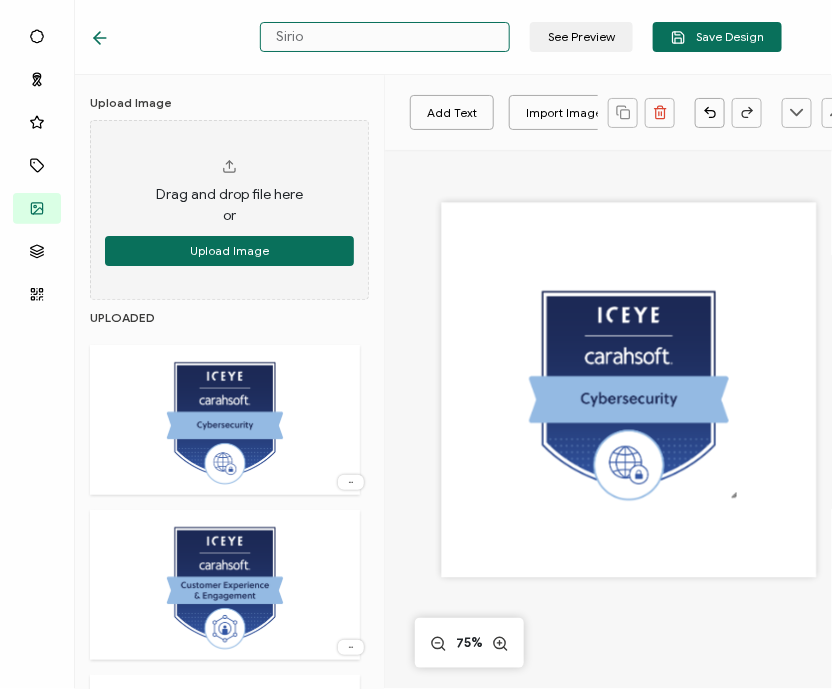 paste on "ICEYE -" 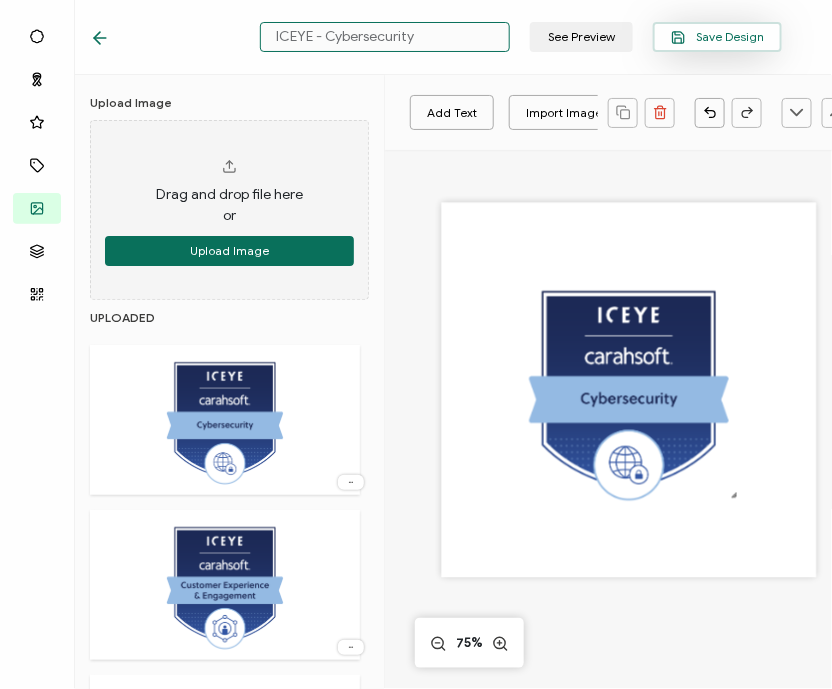 type on "ICEYE - Cybersecurity" 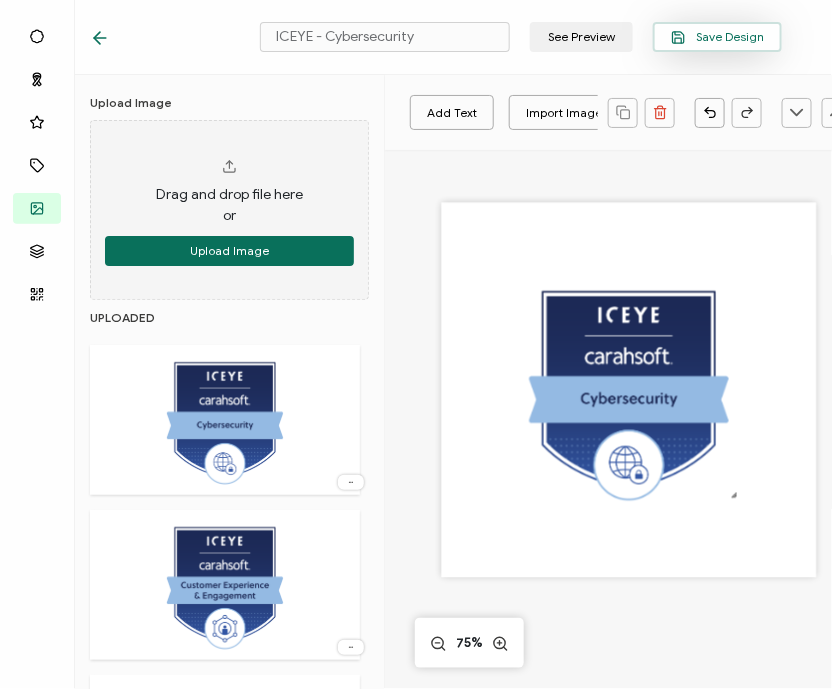 click on "Save Design" at bounding box center (717, 37) 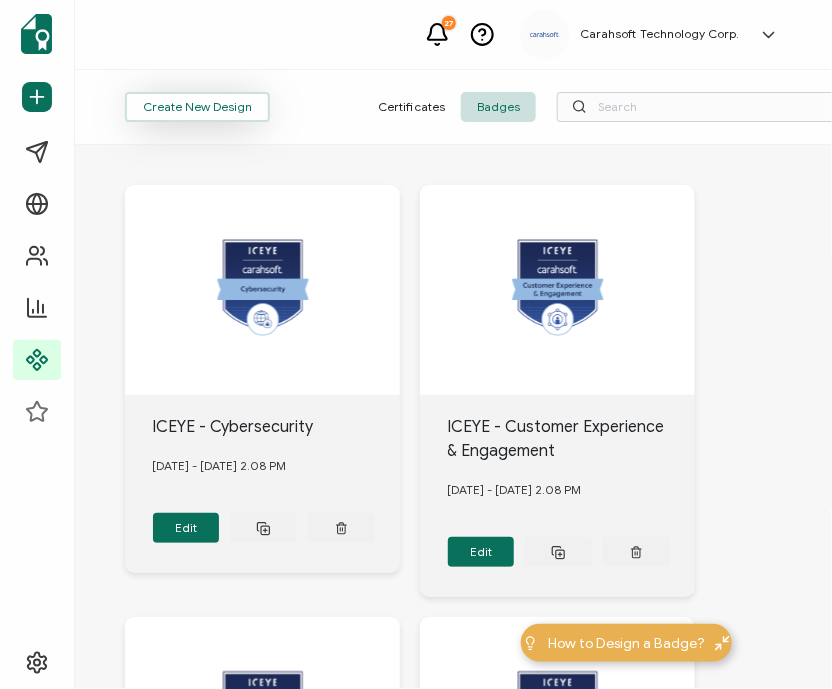click on "Create New Design" at bounding box center [197, 107] 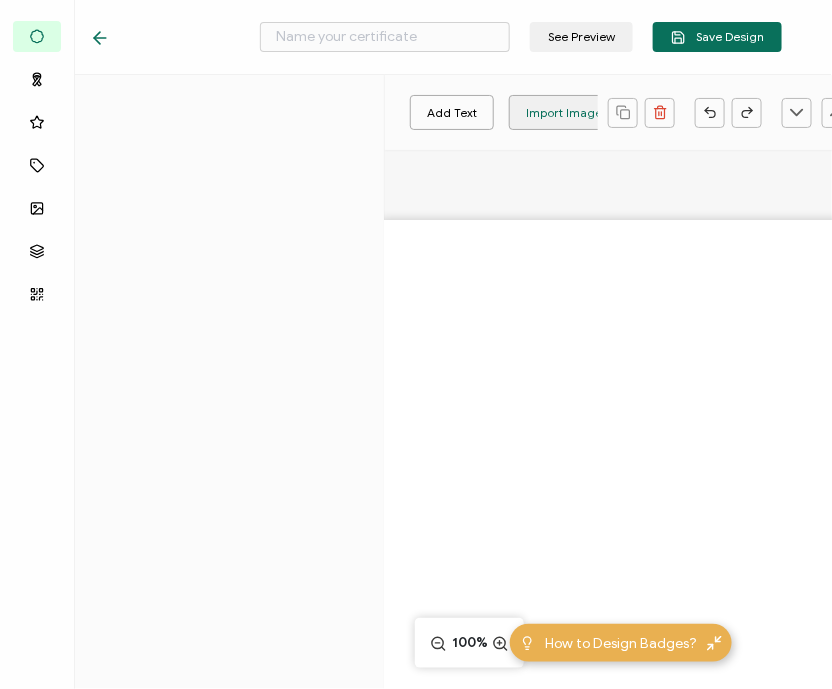 click on "Add Text
Import Image
Import SVG
Add Shapes
Rectangle
Ellipse                            100%" at bounding box center [628, 505] 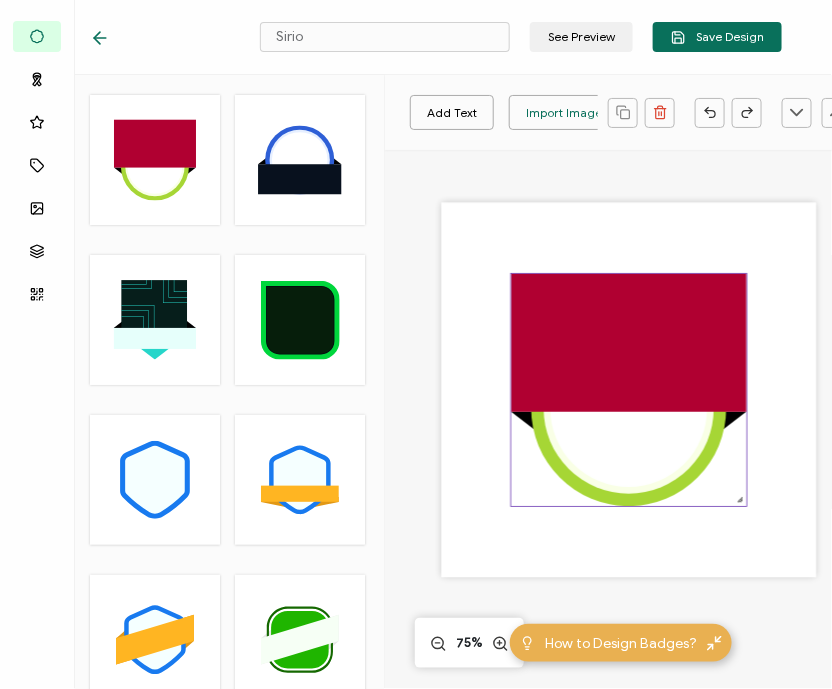 click 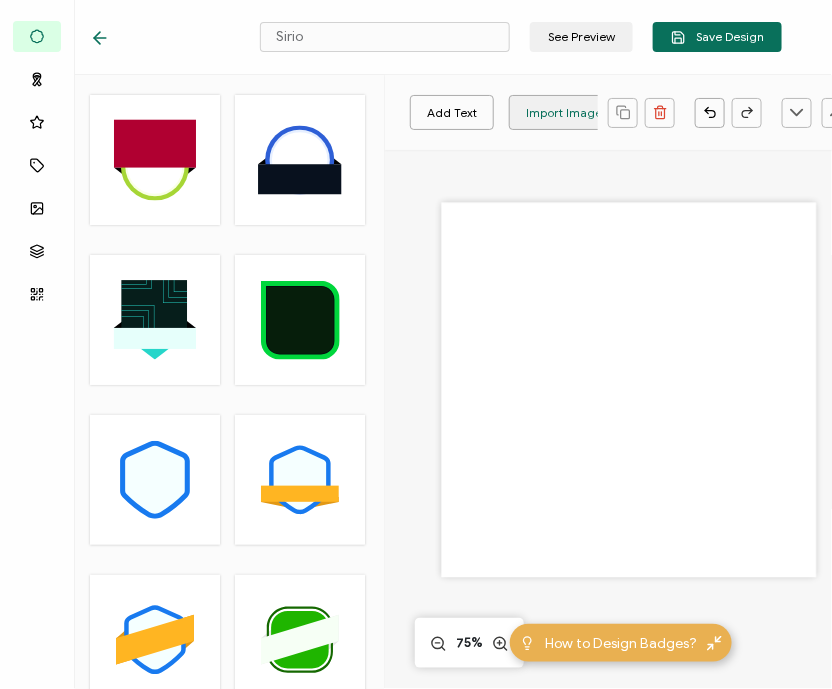 click on "Import Image" at bounding box center [564, 112] 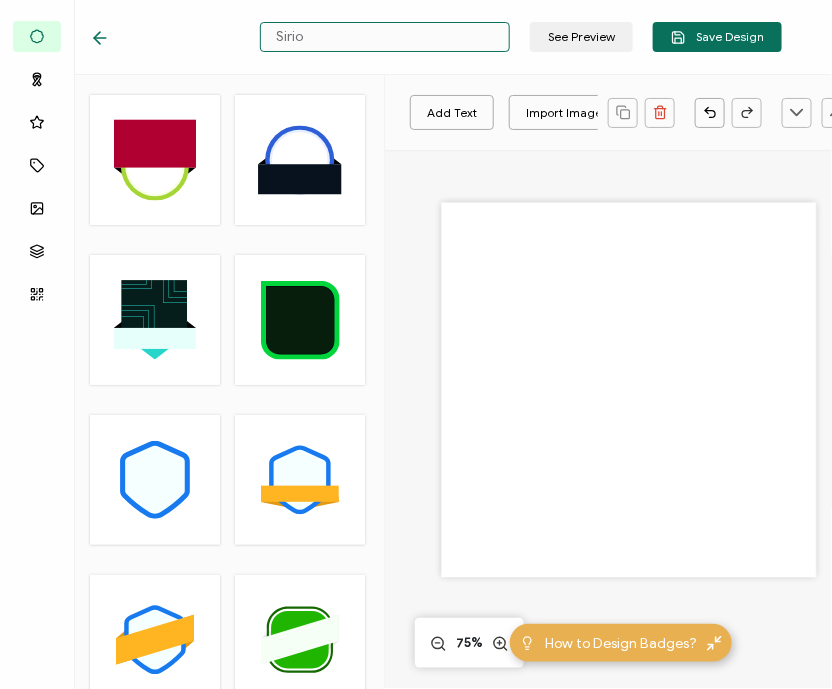 click on "Sirio" at bounding box center [385, 37] 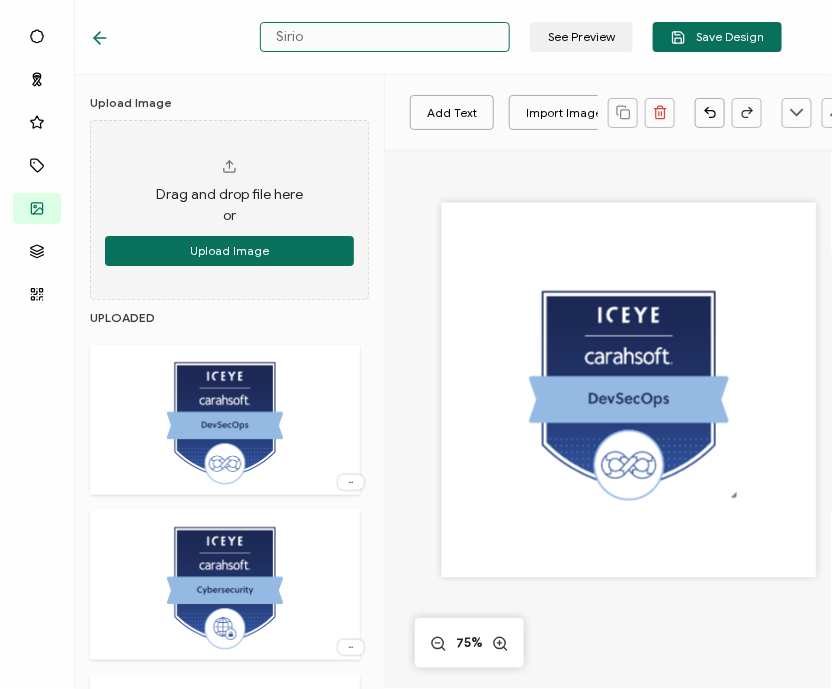 paste on "ICEYE -" 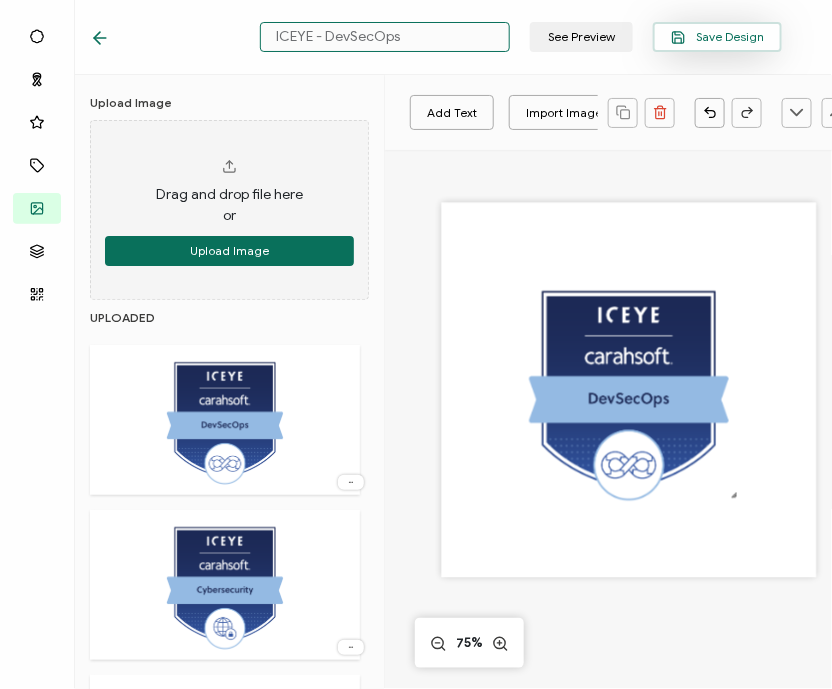 type on "ICEYE - DevSecOps" 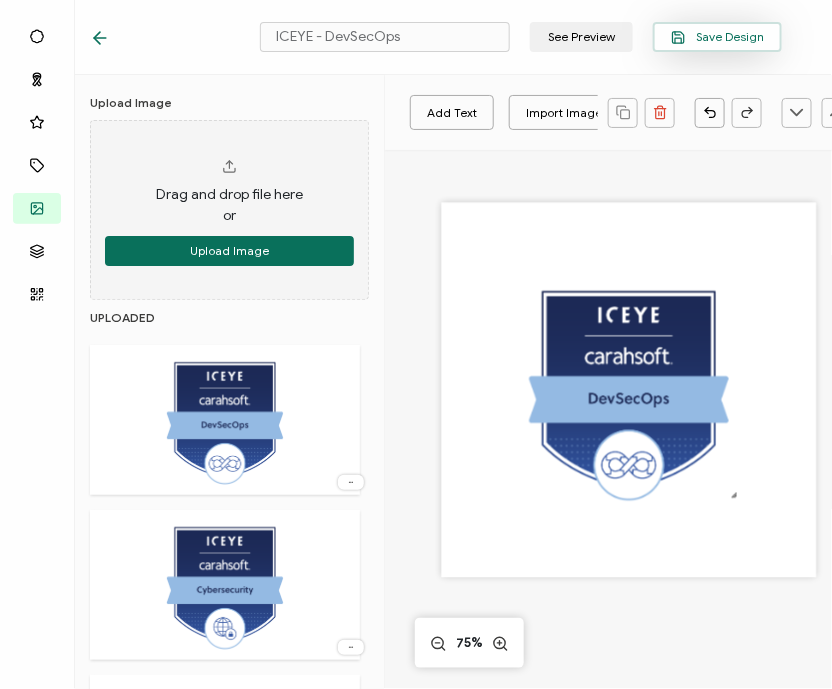 click on "Save Design" at bounding box center (717, 37) 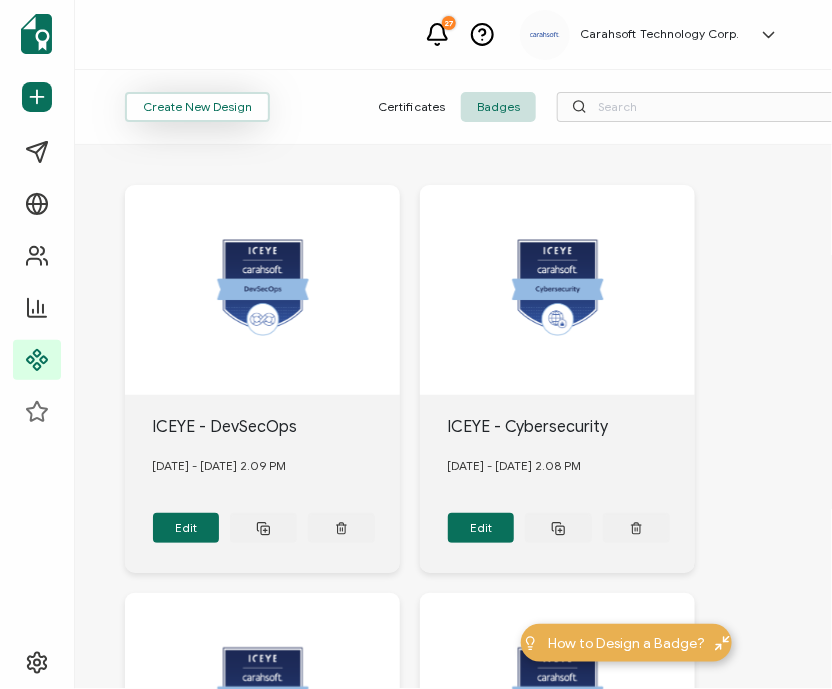 drag, startPoint x: 216, startPoint y: 98, endPoint x: 200, endPoint y: 109, distance: 19.416489 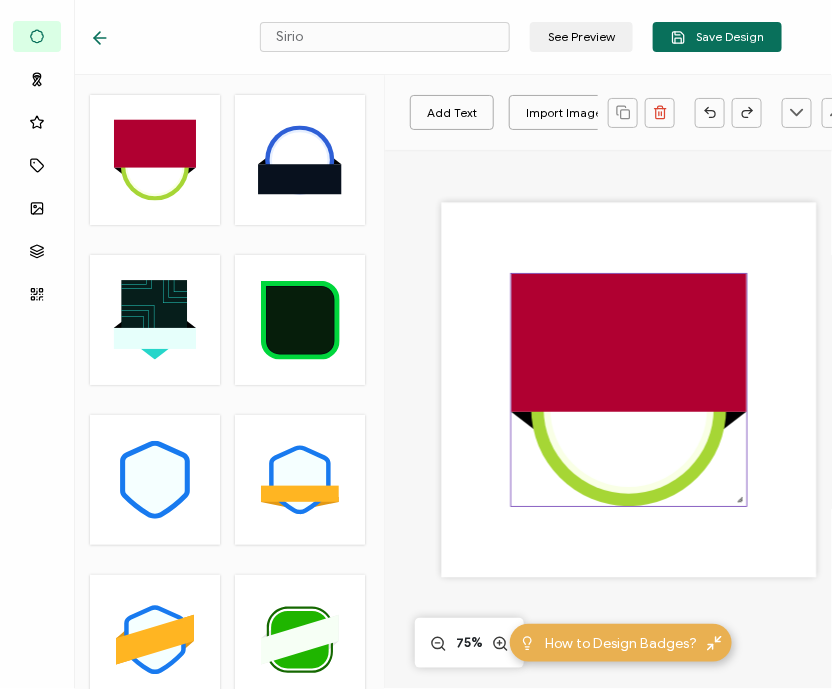click 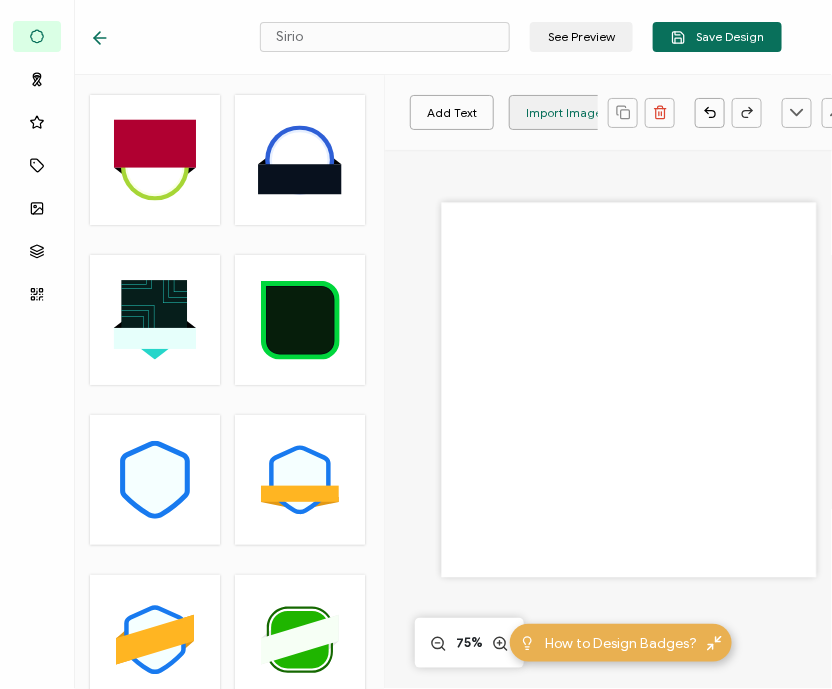 click on "Import Image" at bounding box center [564, 112] 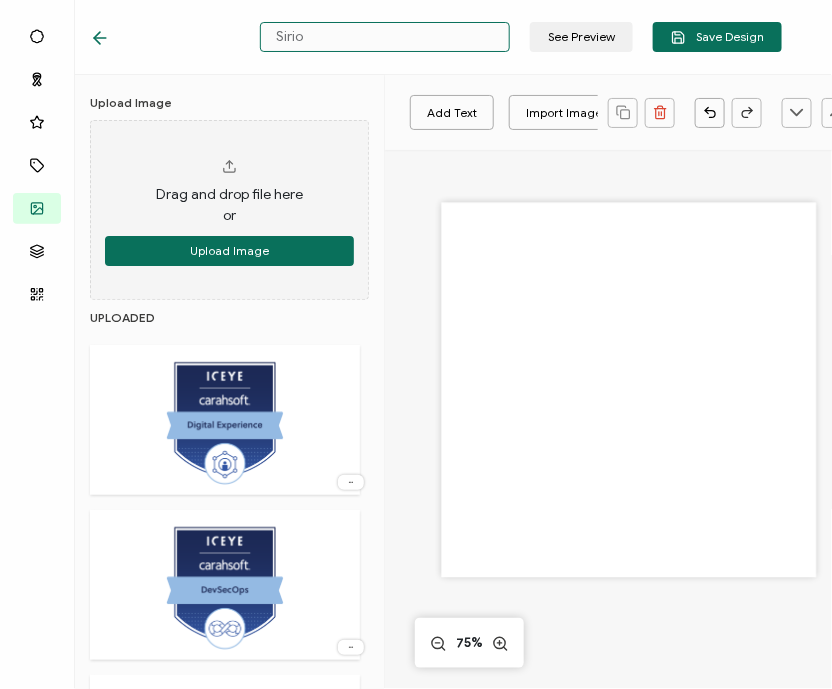 click on "Sirio" at bounding box center (385, 37) 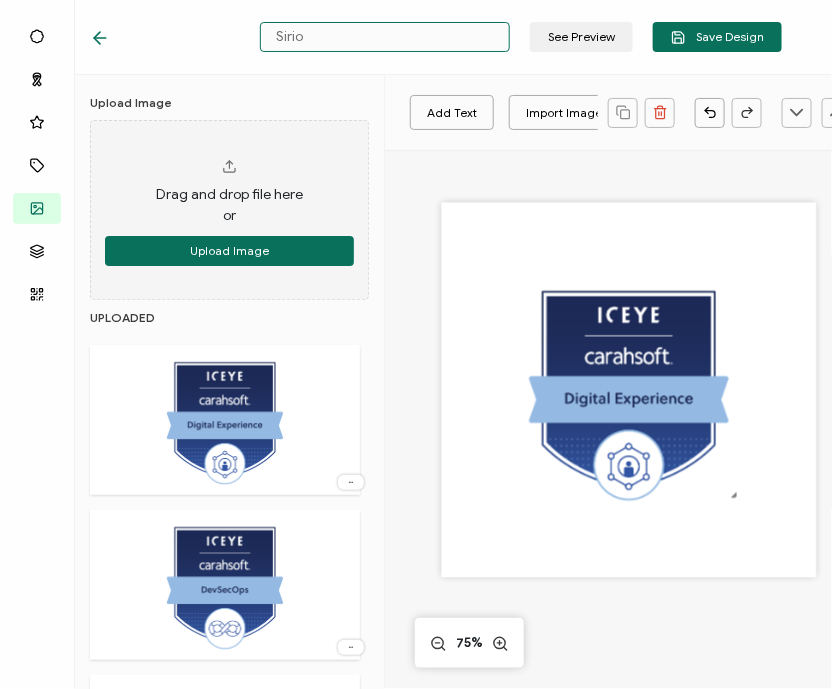 click on "Sirio" at bounding box center (385, 37) 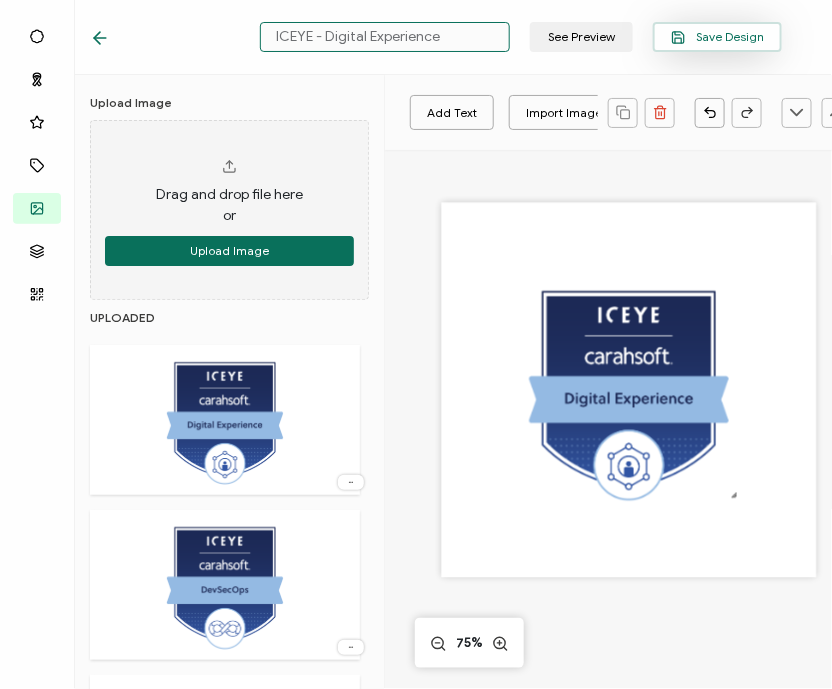type on "ICEYE - Digital Experience" 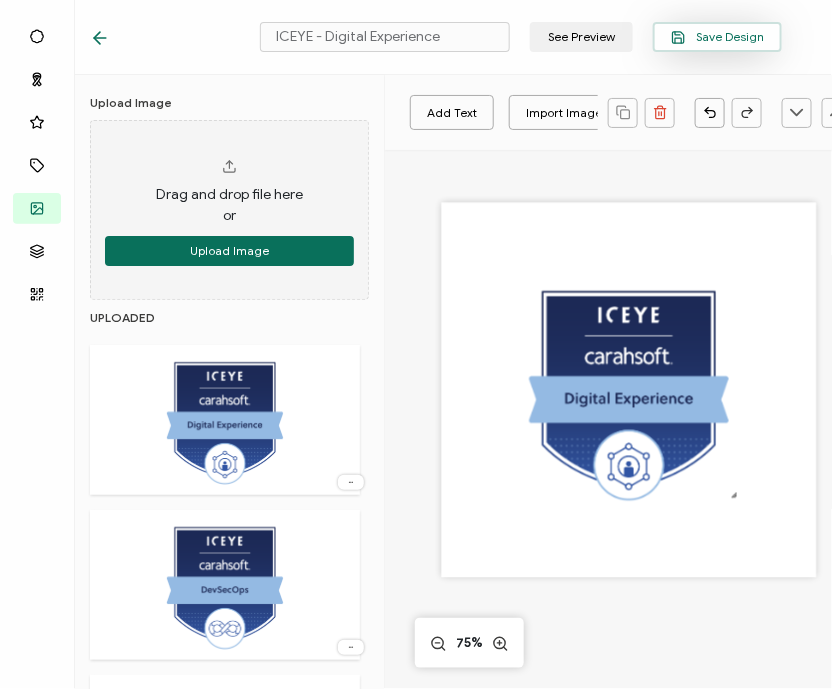 click on "Save Design" at bounding box center [717, 37] 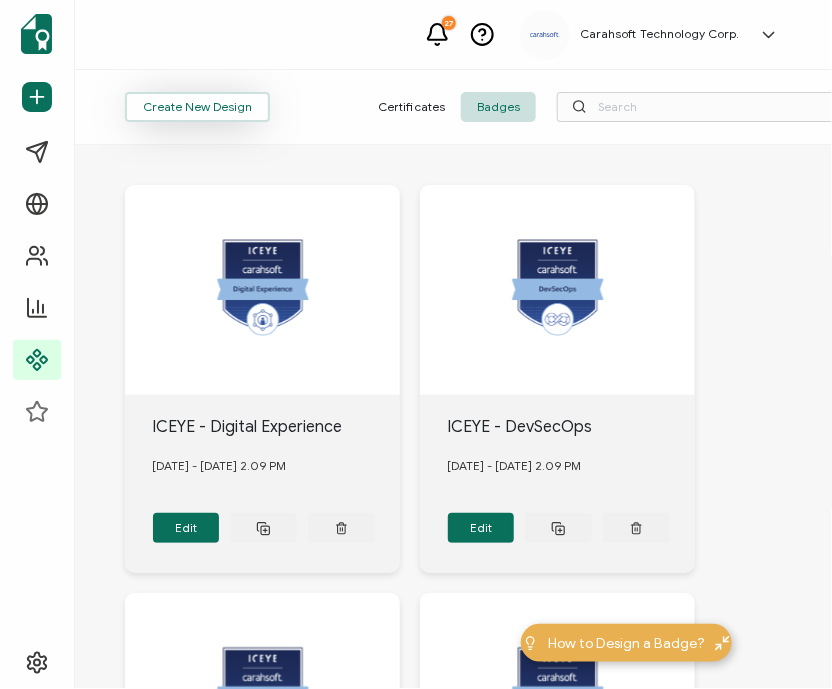 click on "Create New Design" at bounding box center (197, 107) 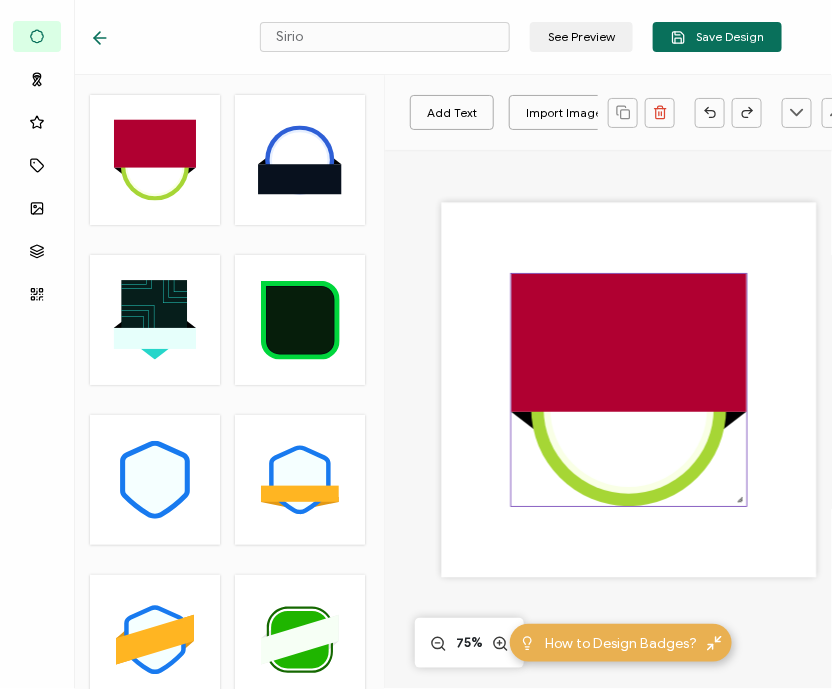 click 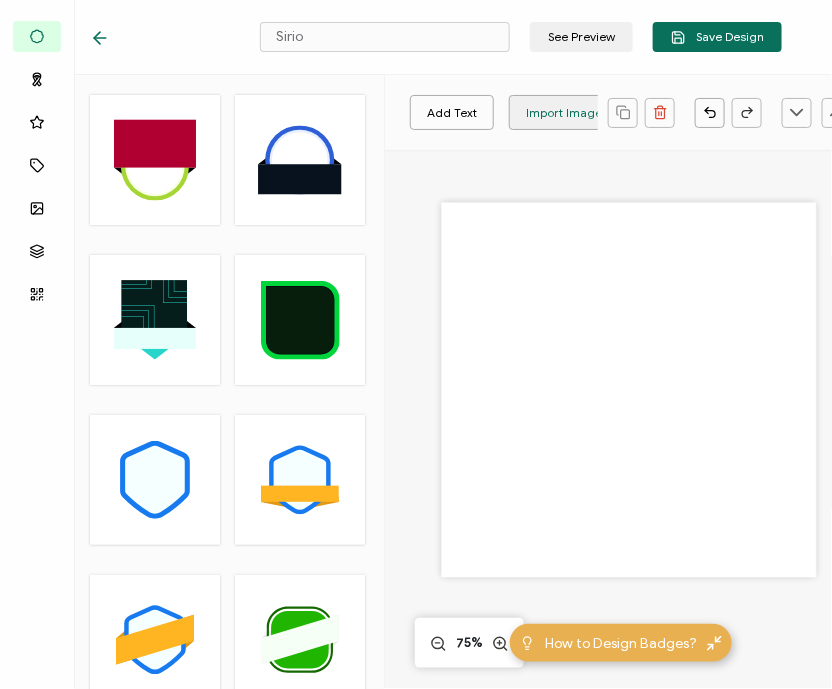 click on "Import Image" at bounding box center (564, 112) 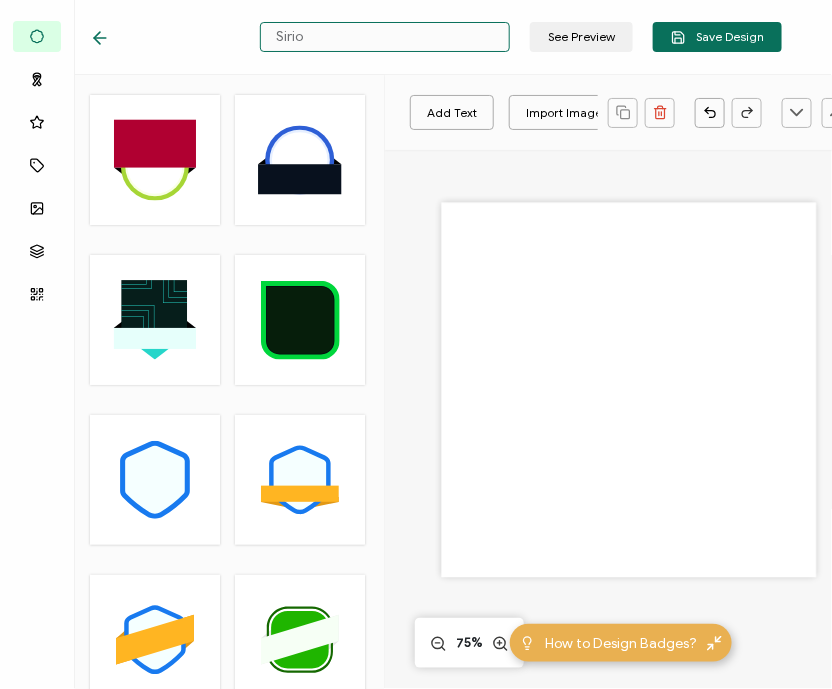 click on "Sirio" at bounding box center [385, 37] 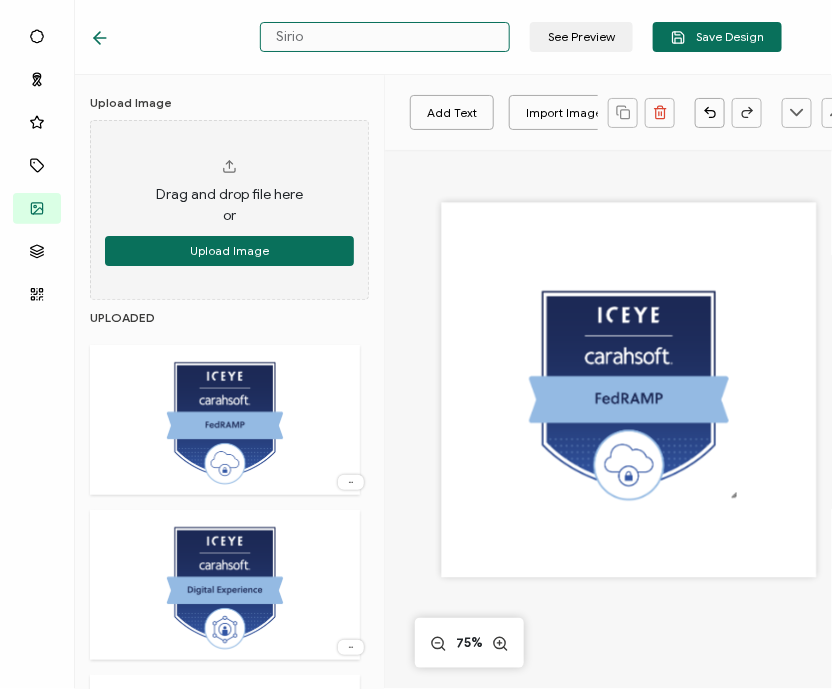 paste on "ICEYE -" 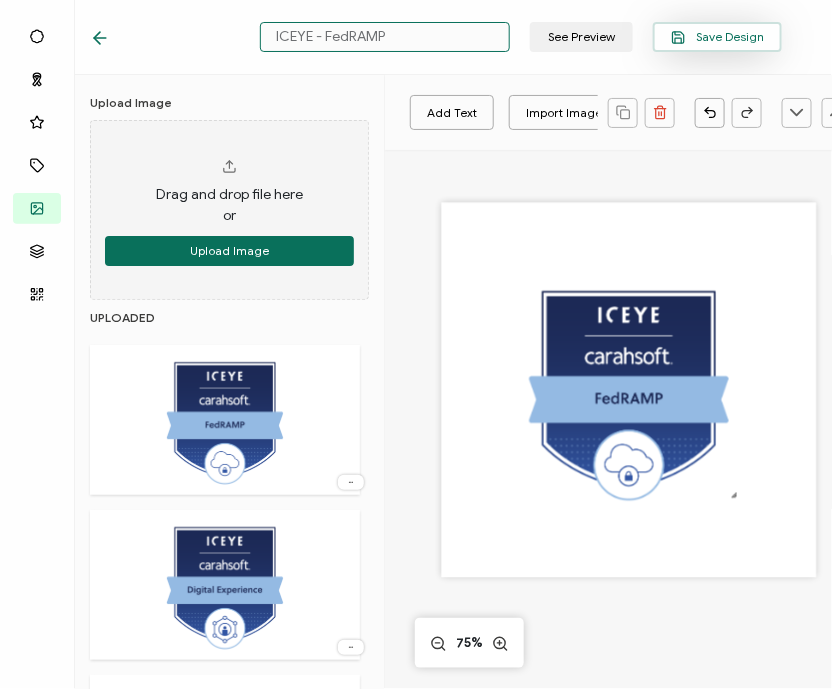 type on "ICEYE - FedRAMP" 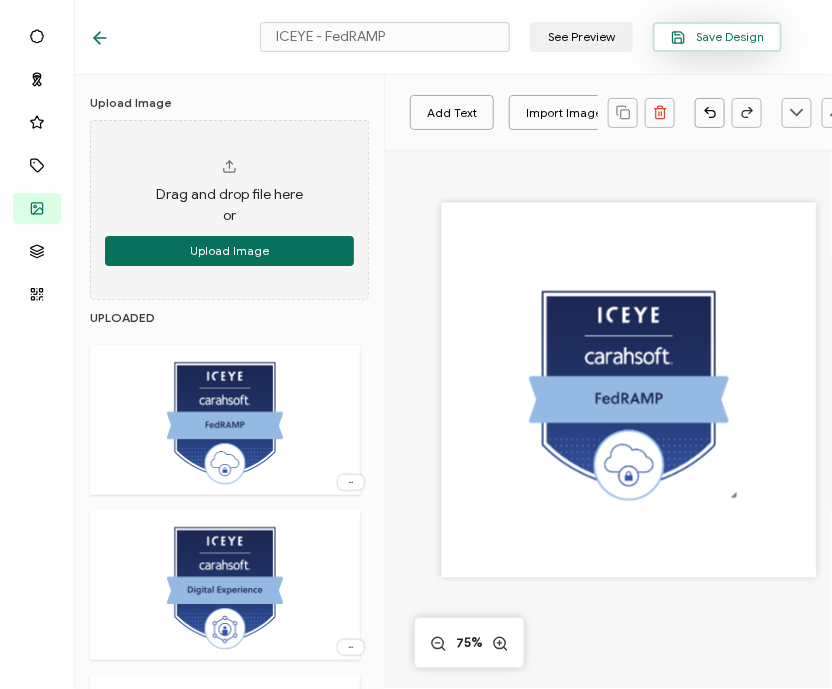 click on "Save Design" at bounding box center (717, 37) 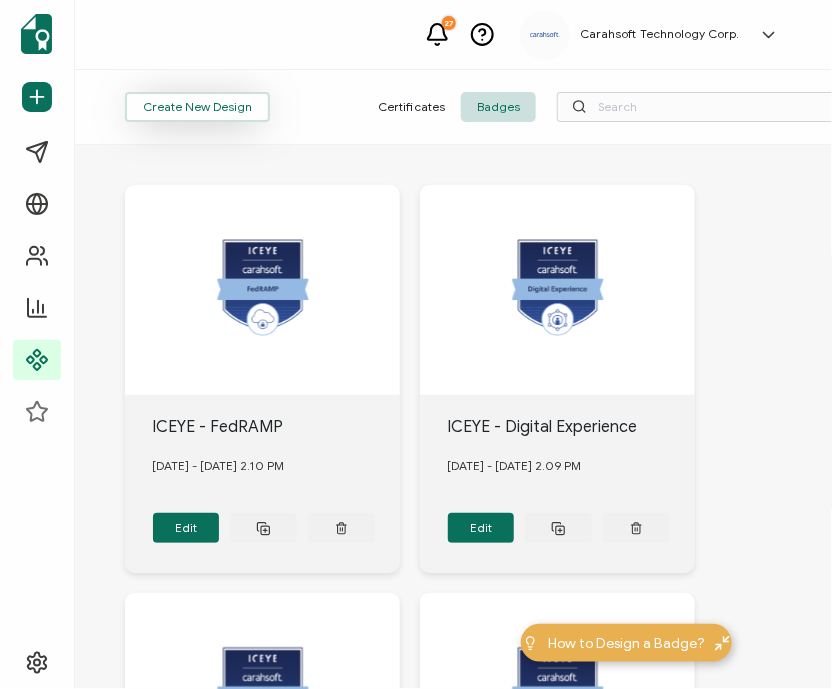 click on "Create New Design" at bounding box center (197, 107) 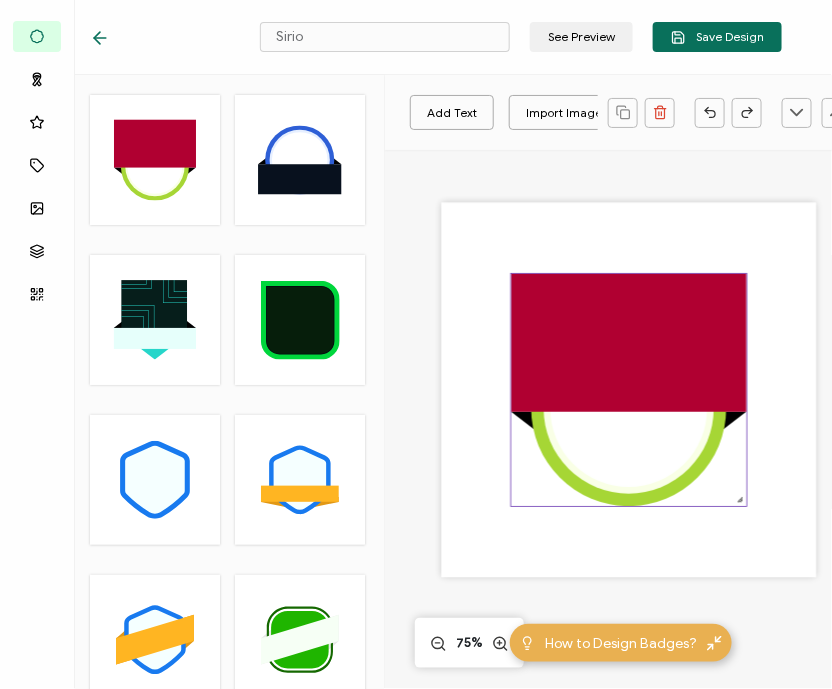 click 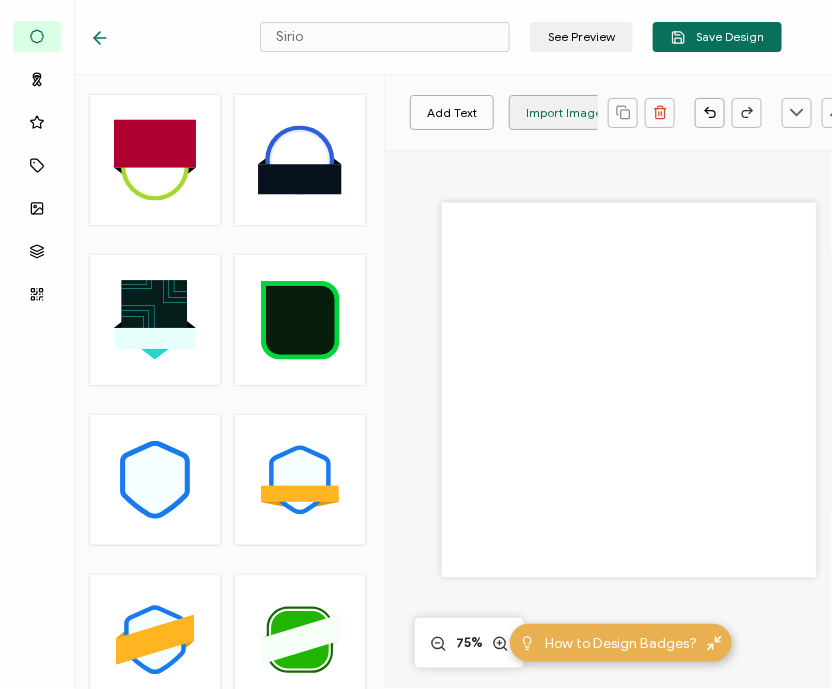 click on "Import Image" at bounding box center [564, 112] 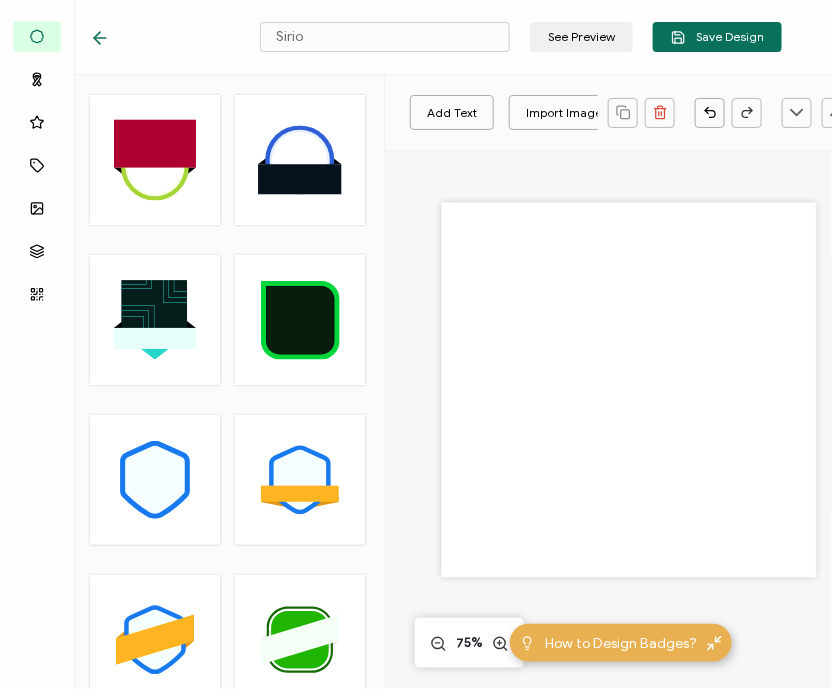 click on "Sirio
See Preview
Save Design" at bounding box center (436, 37) 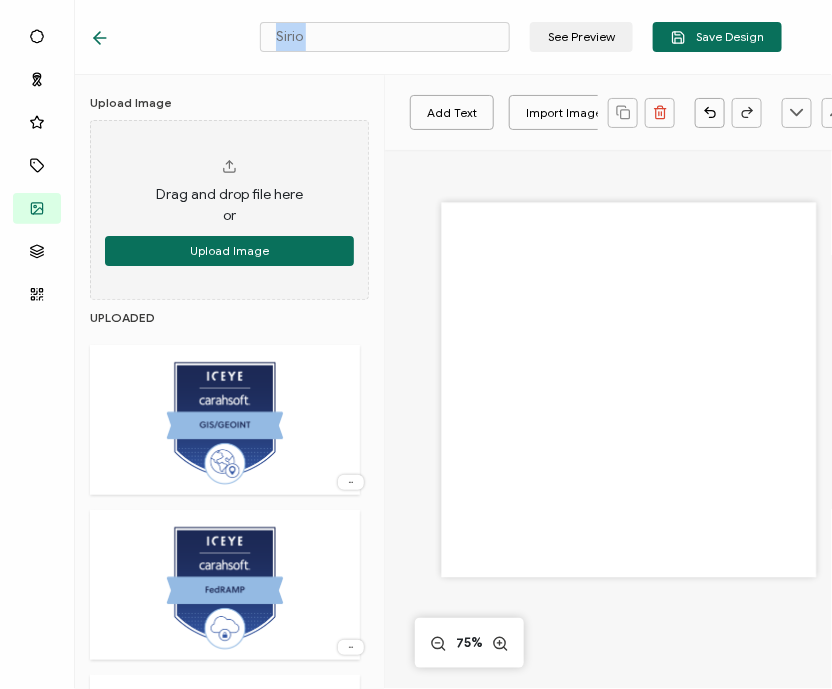 click on "Sirio
See Preview
Save Design" at bounding box center (436, 37) 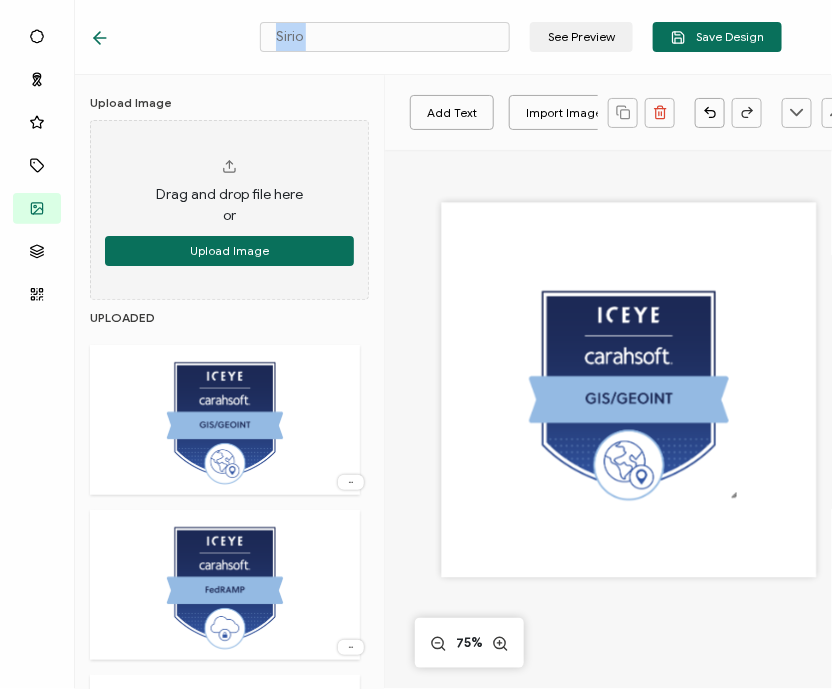 drag, startPoint x: 342, startPoint y: 39, endPoint x: 284, endPoint y: 54, distance: 59.908264 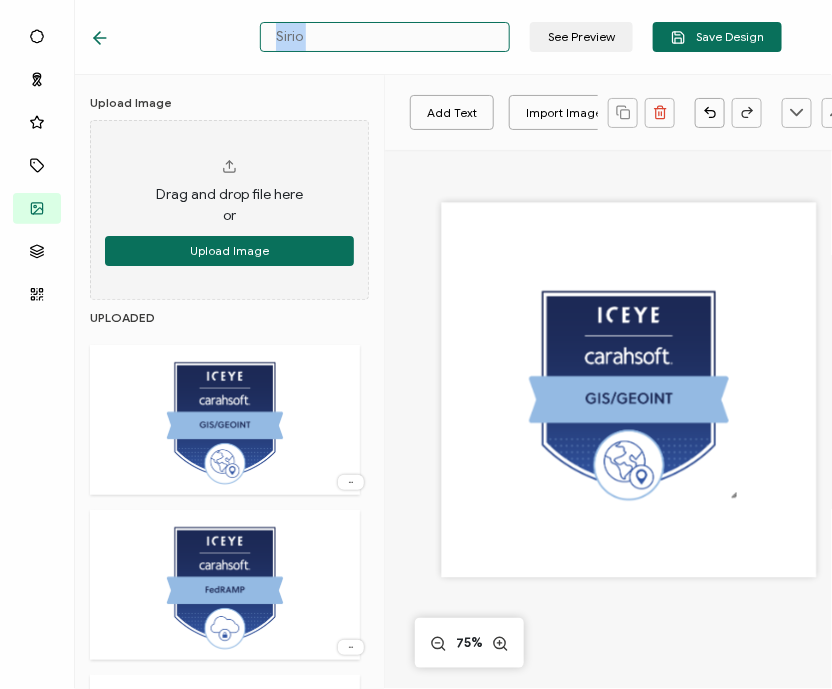 click on "Sirio" at bounding box center [385, 37] 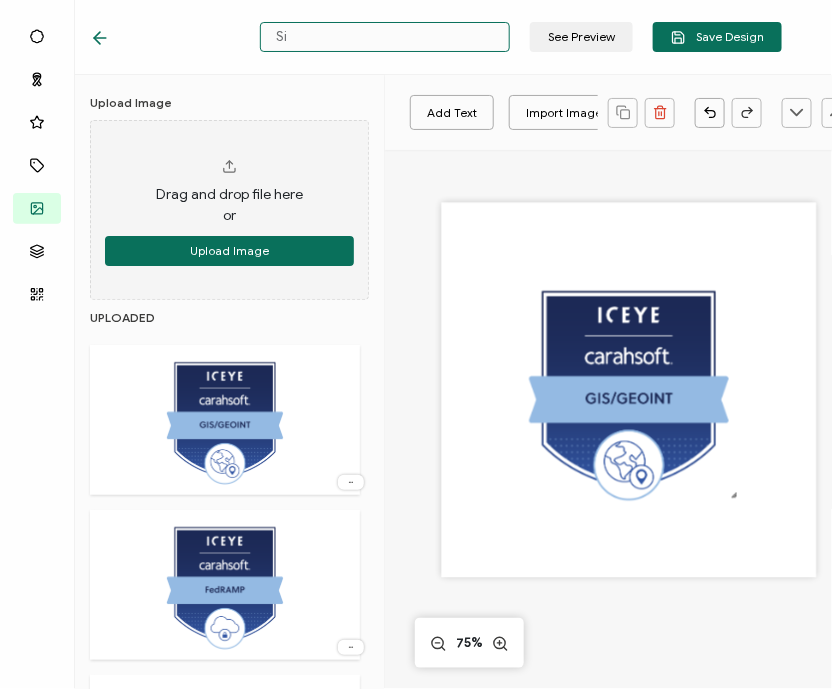 type on "S" 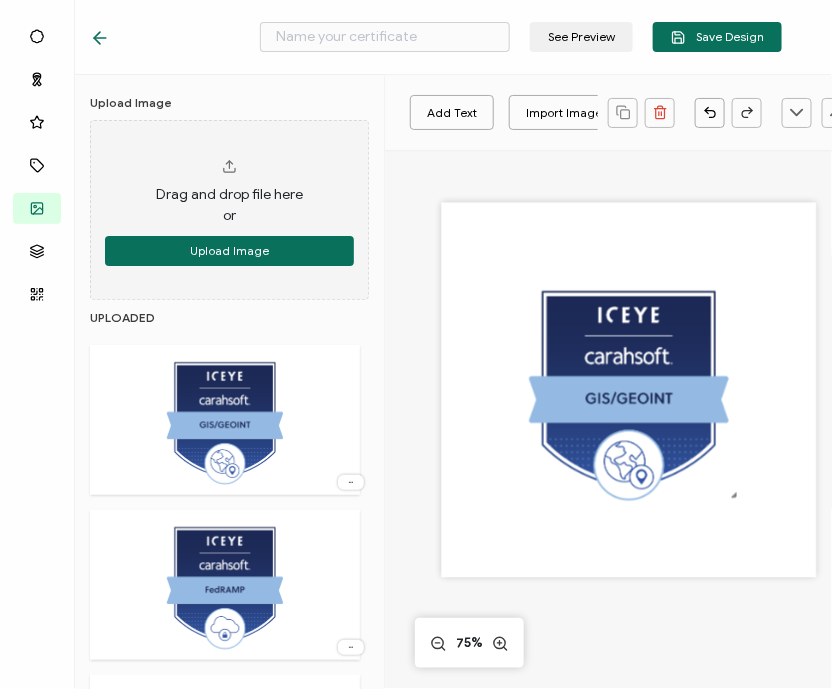click at bounding box center [466, 22] 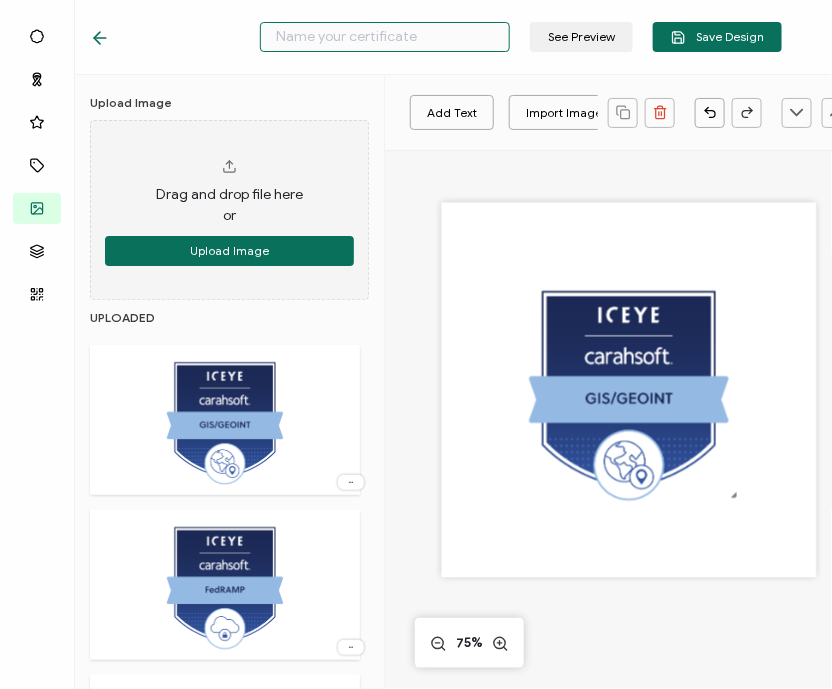 paste on "ICEYE -" 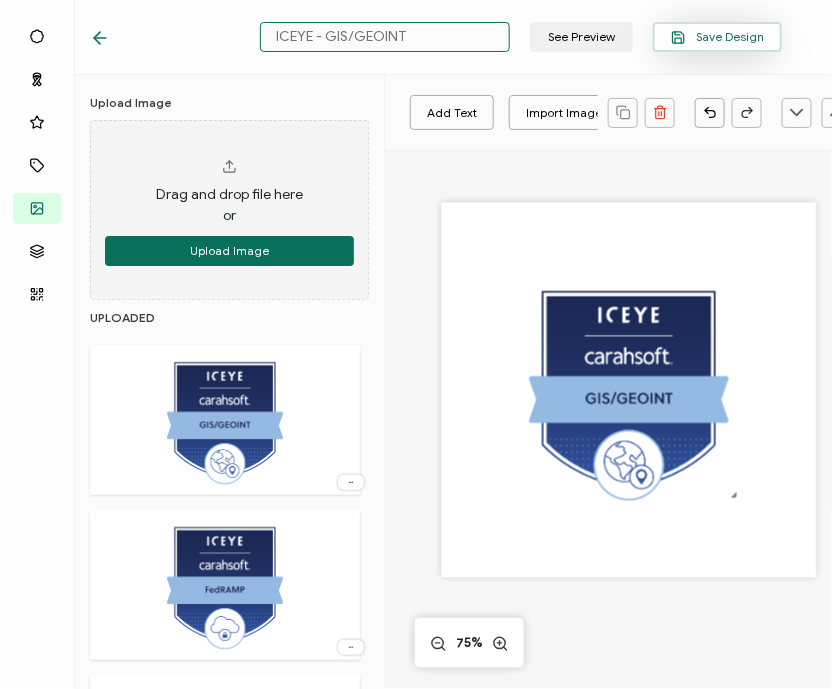 type on "ICEYE - GIS/GEOINT" 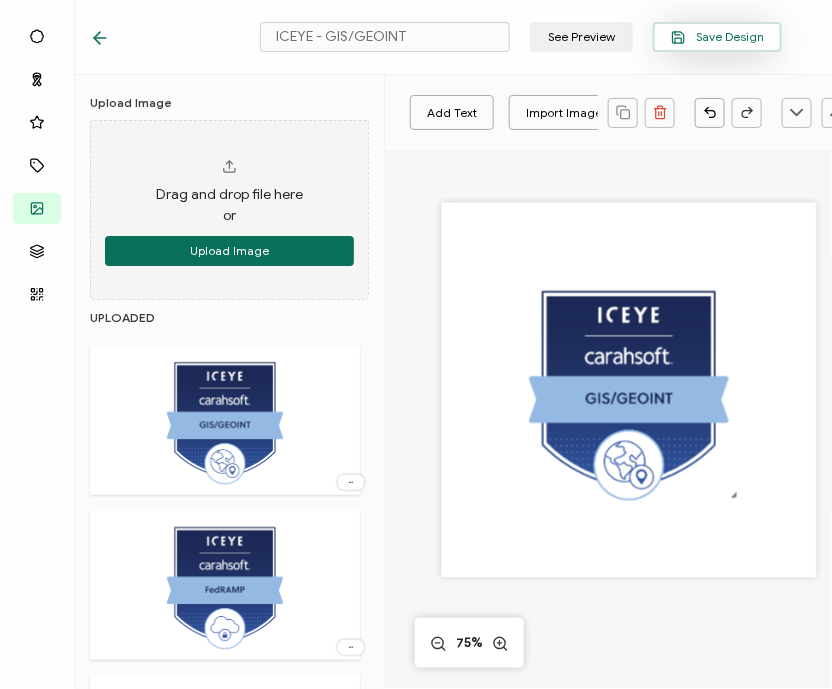 click on "Save Design" at bounding box center (717, 37) 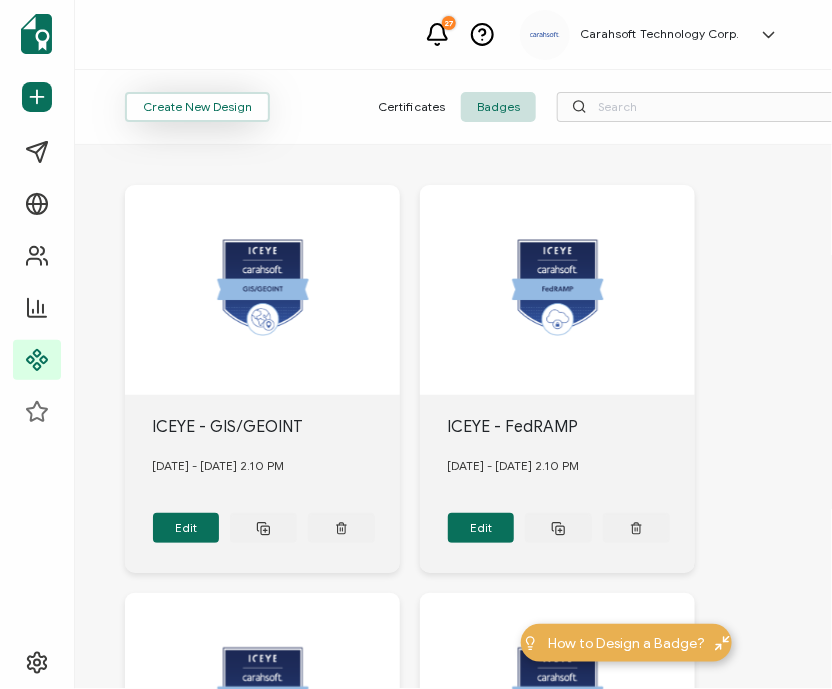 click on "Create New Design" at bounding box center [197, 107] 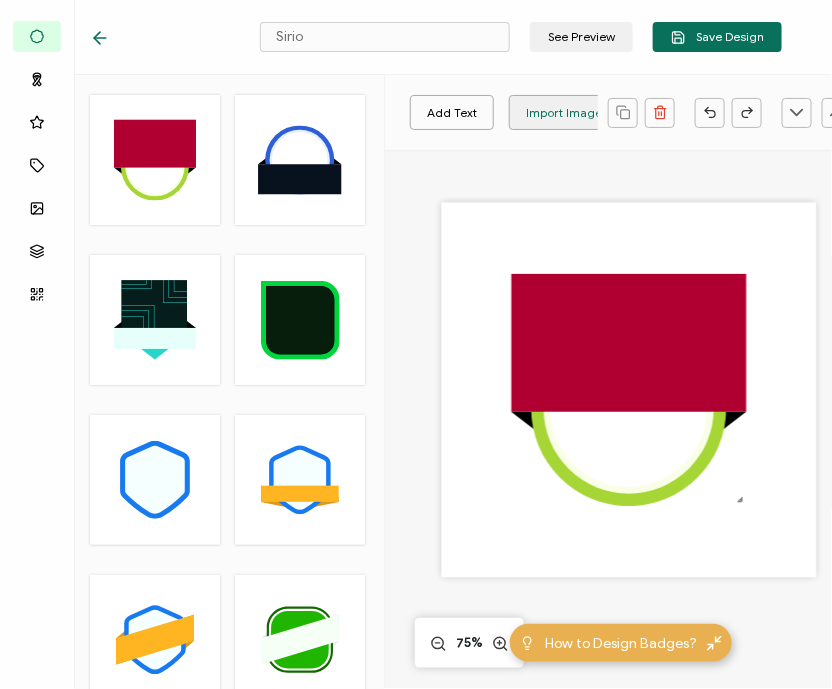 click on "Import Image" at bounding box center (564, 112) 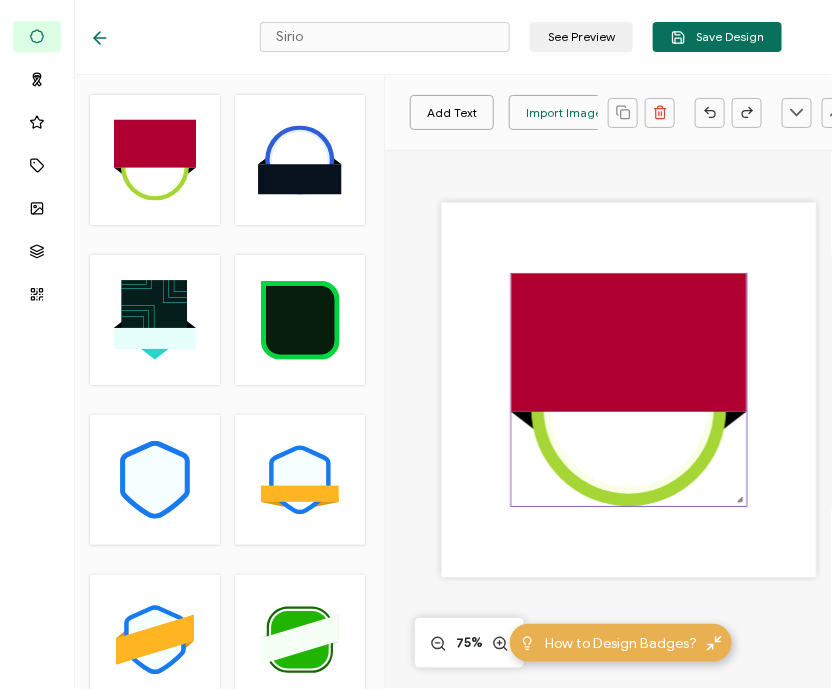 click 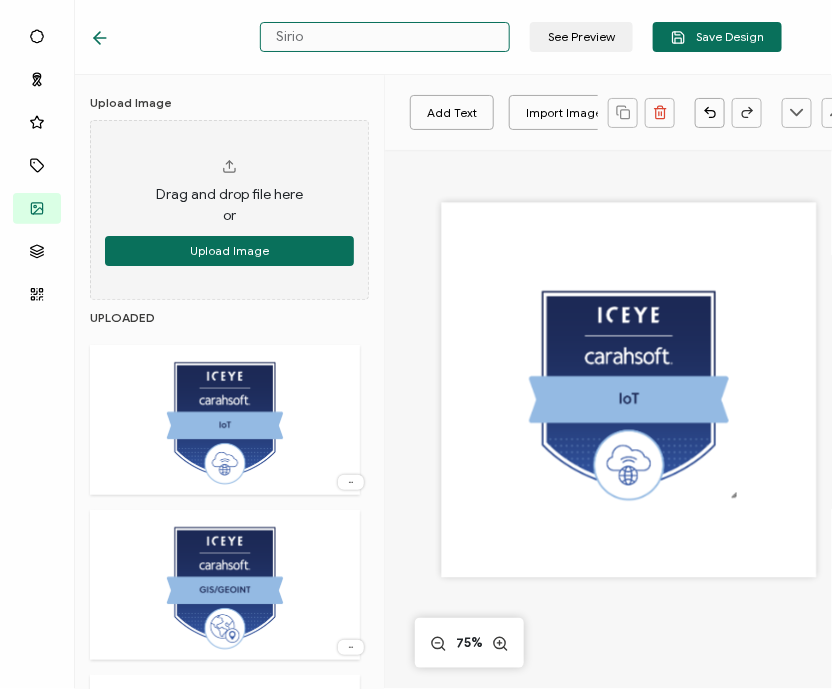 click on "Sirio" at bounding box center [385, 37] 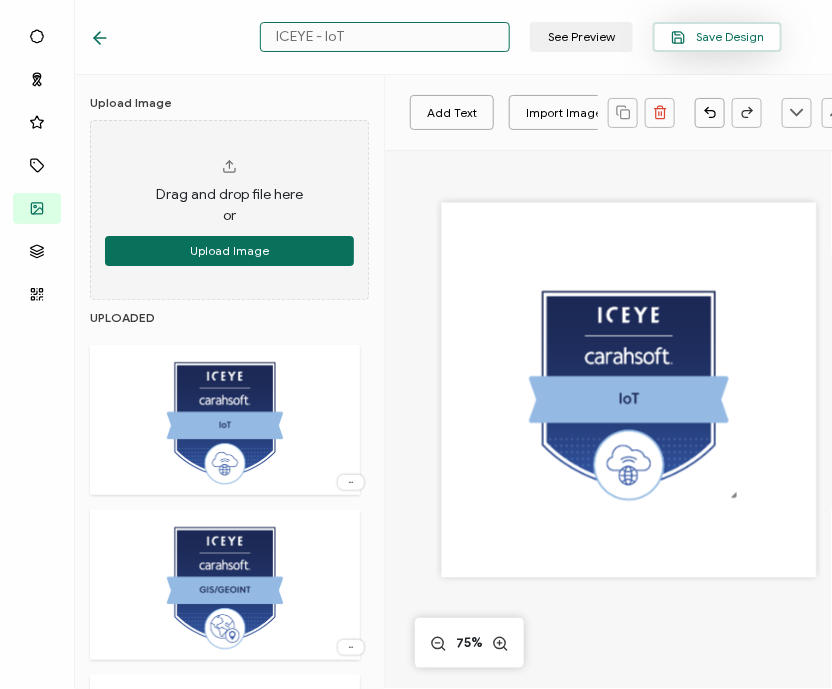 type on "ICEYE - IoT" 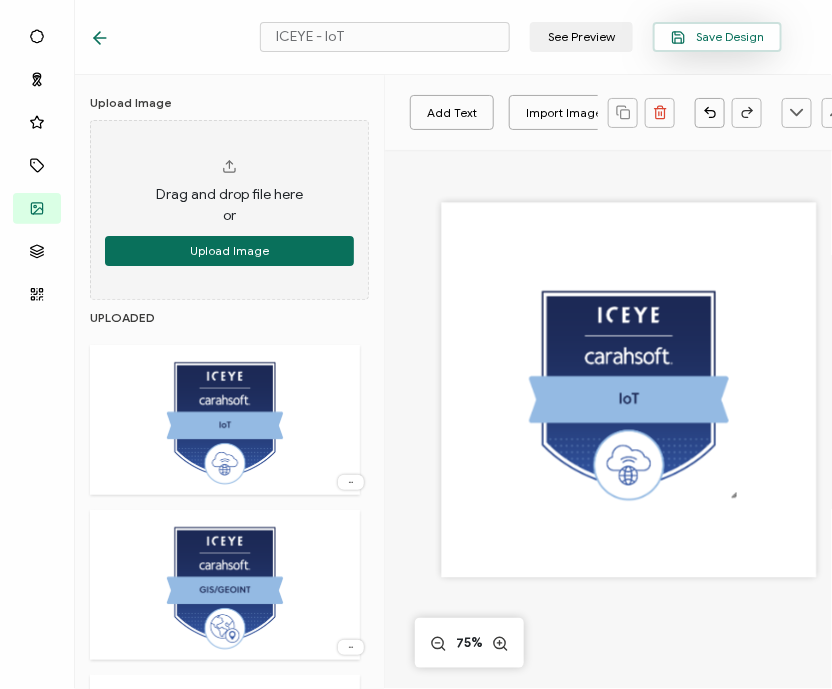 click on "Save Design" at bounding box center (717, 37) 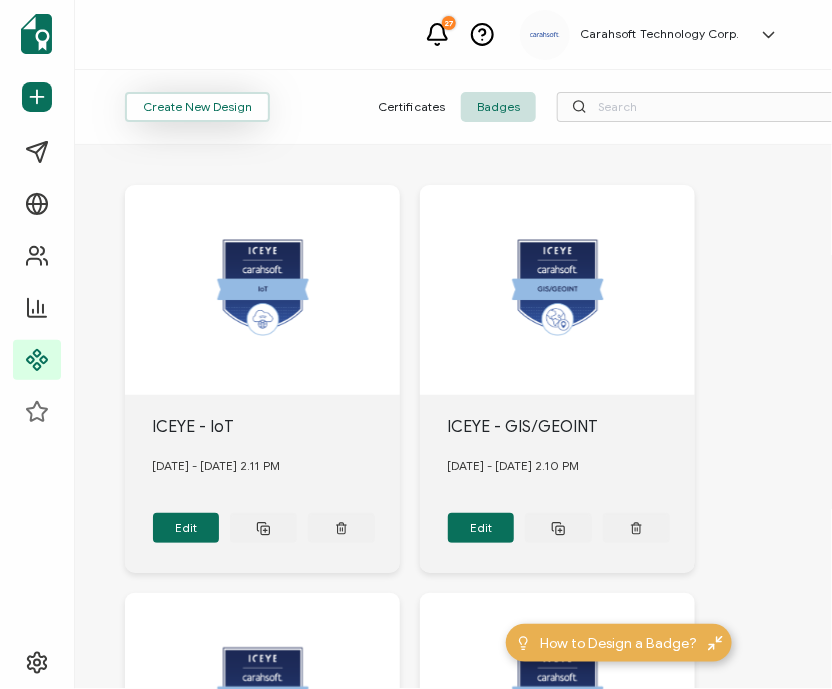 click on "Create New Design" at bounding box center (197, 107) 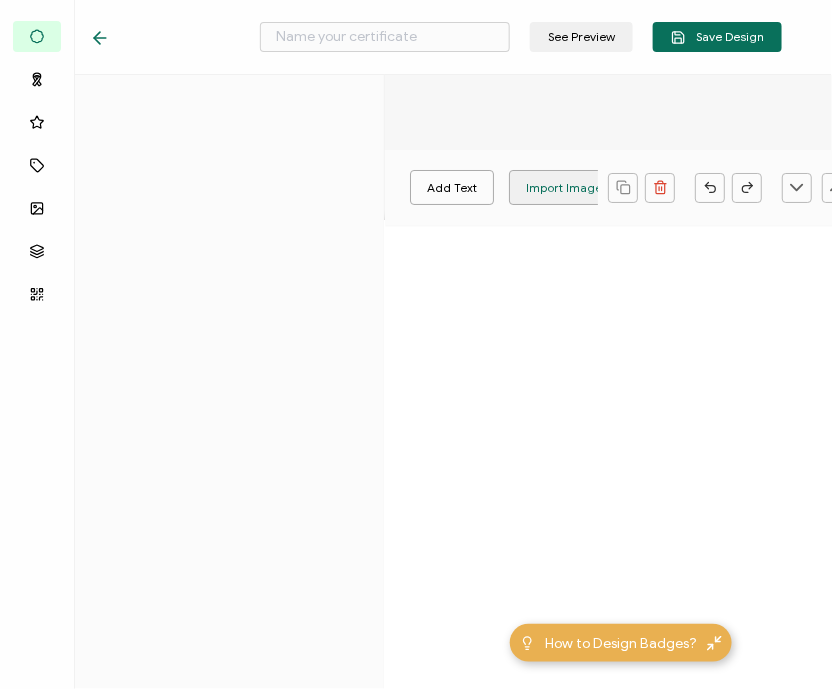 click on "Import Image" at bounding box center (564, 187) 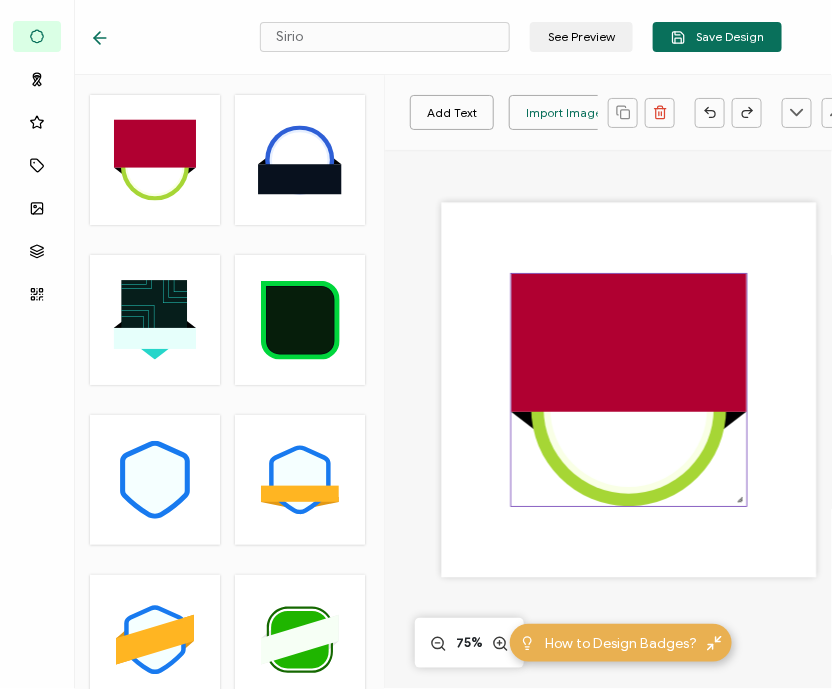 click 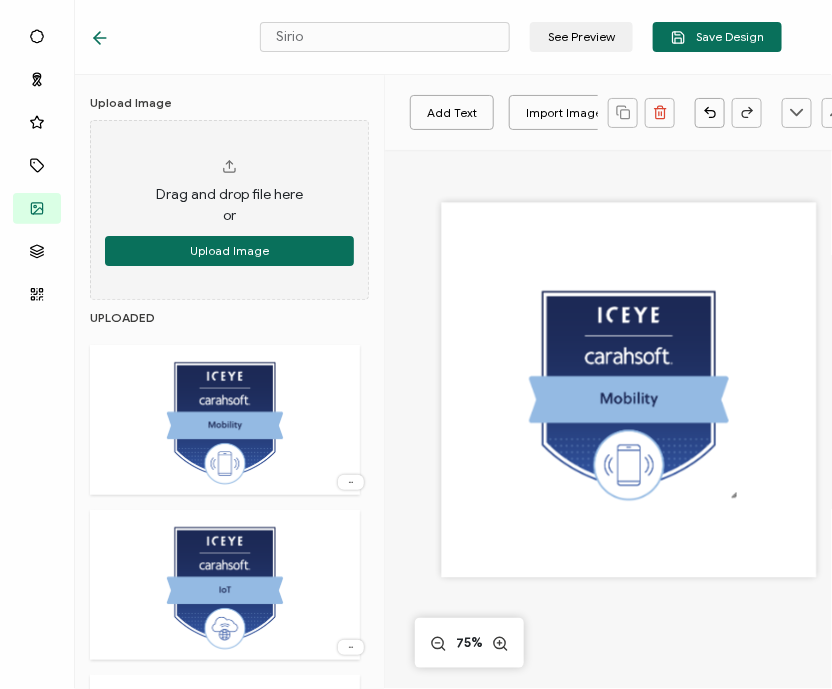 click at bounding box center [466, 22] 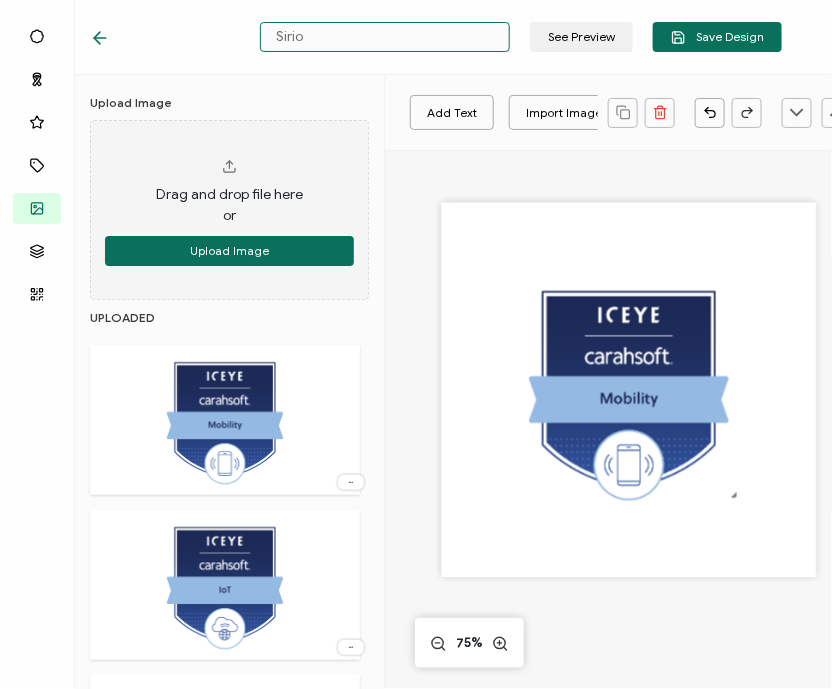 click on "Sirio" at bounding box center [385, 37] 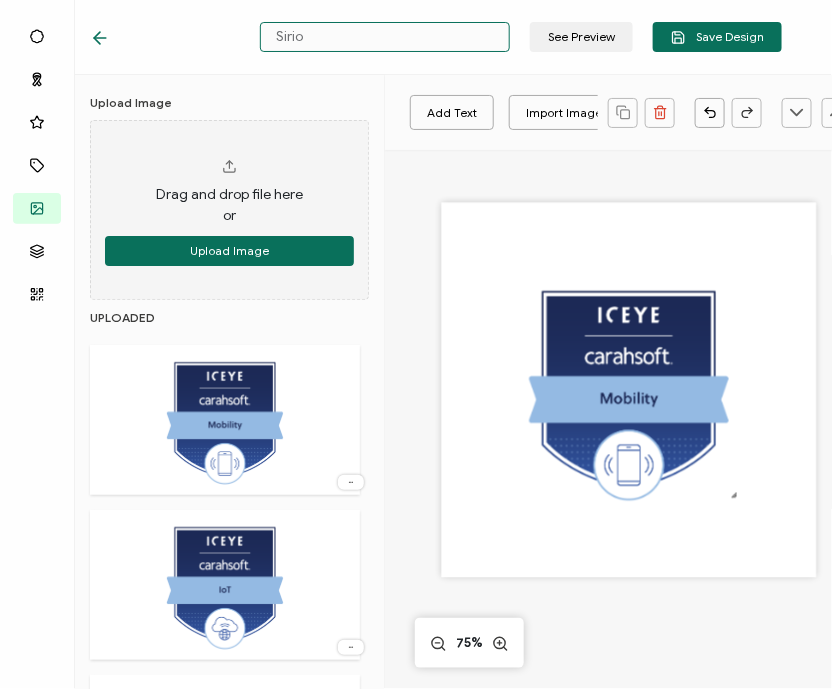 paste on "ICEYE -" 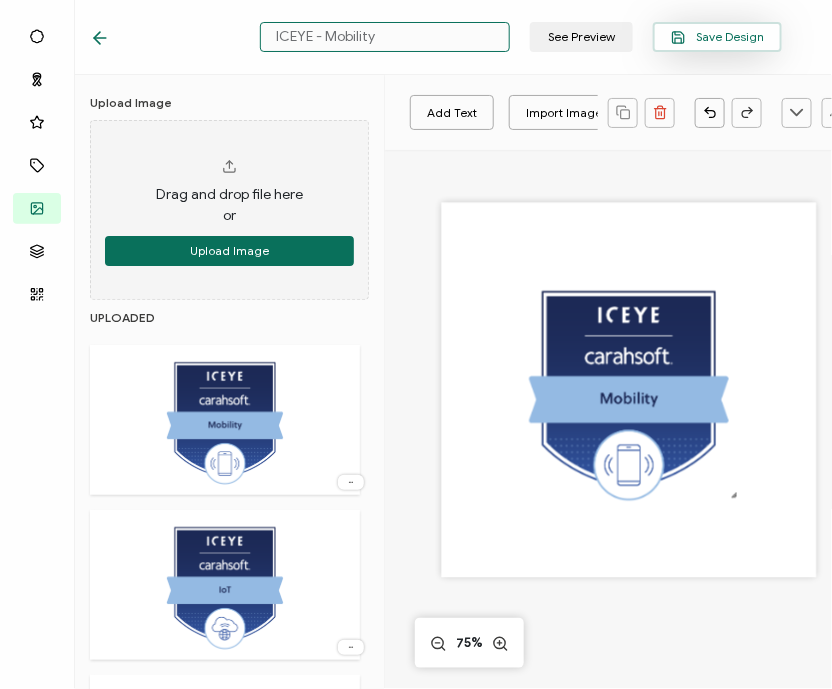 type on "ICEYE - Mobility" 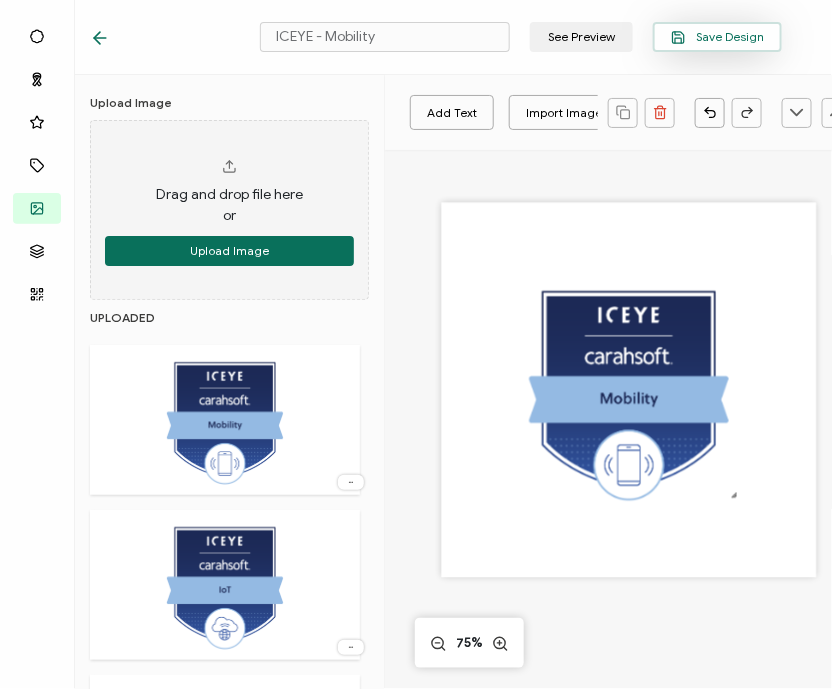 click on "Save Design" at bounding box center (717, 37) 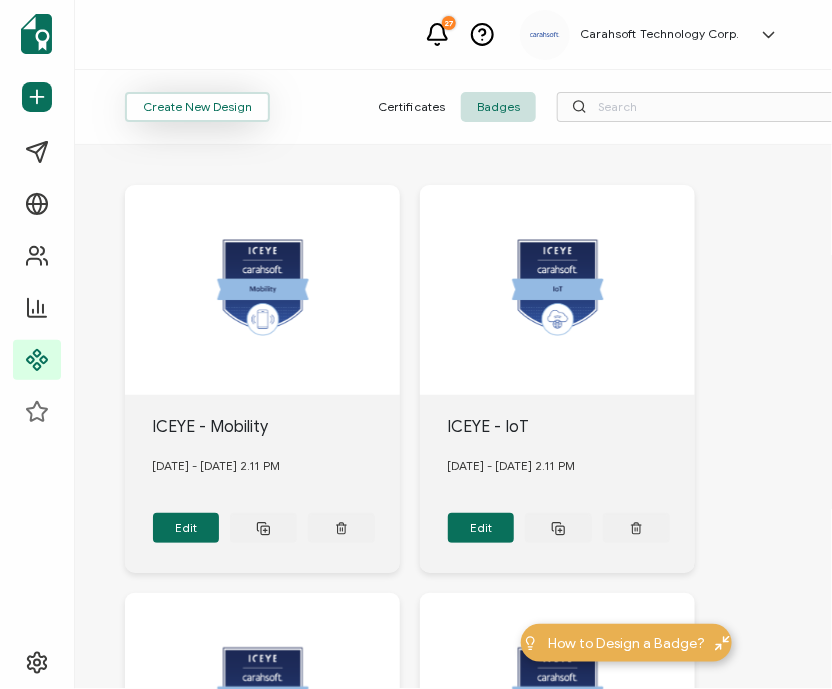 click on "Create New Design" at bounding box center [197, 107] 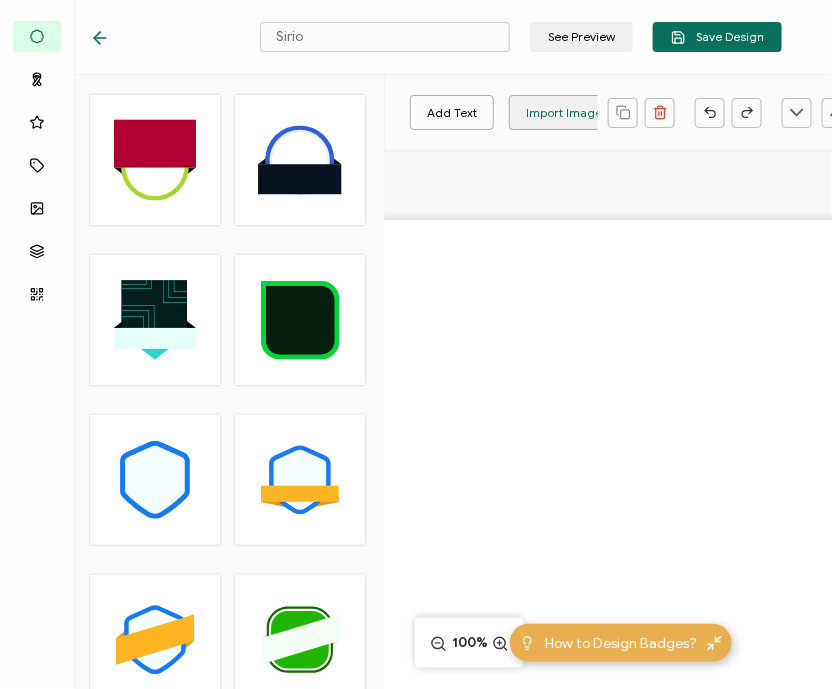 click on "Import Image" at bounding box center (564, 112) 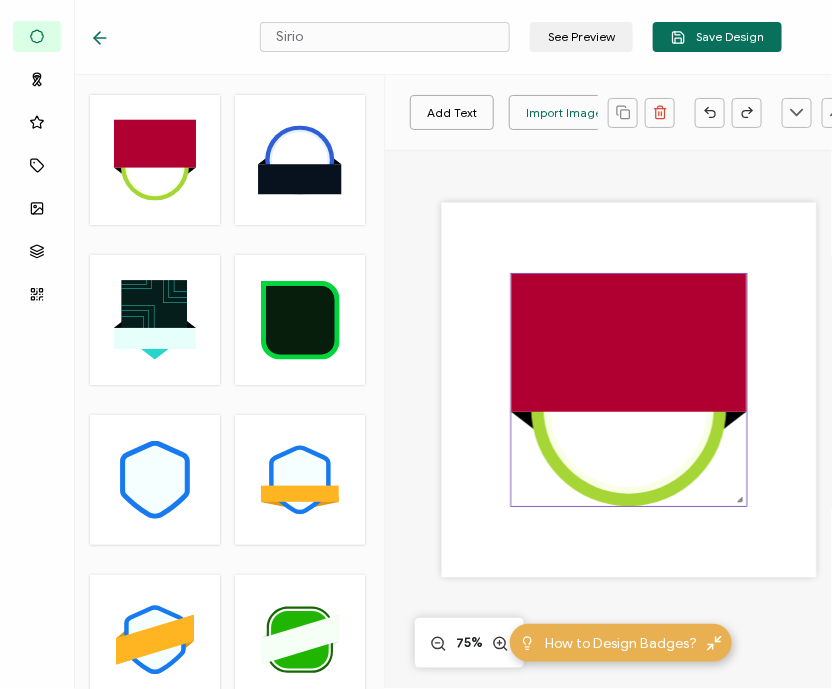 click 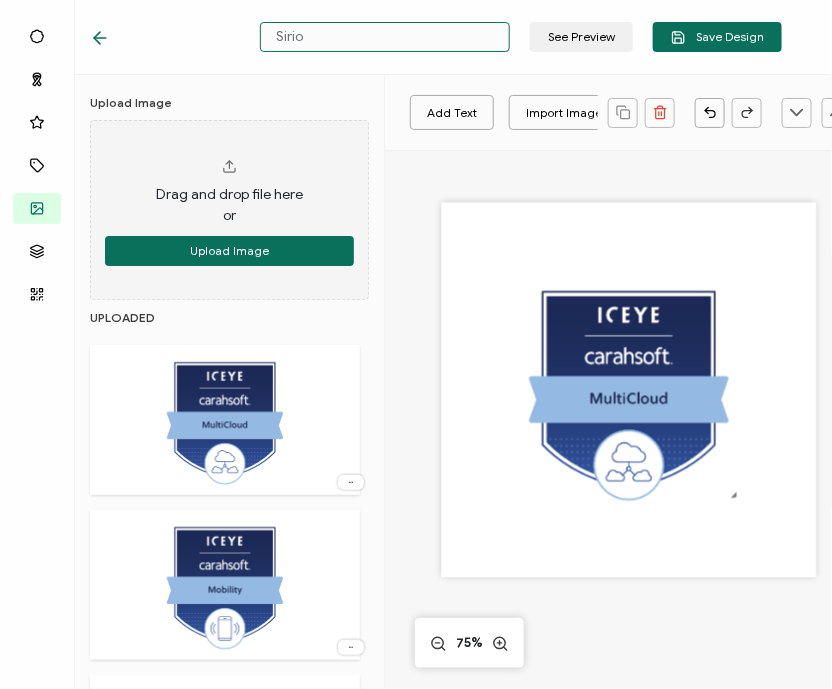 click on "Sirio" at bounding box center (385, 37) 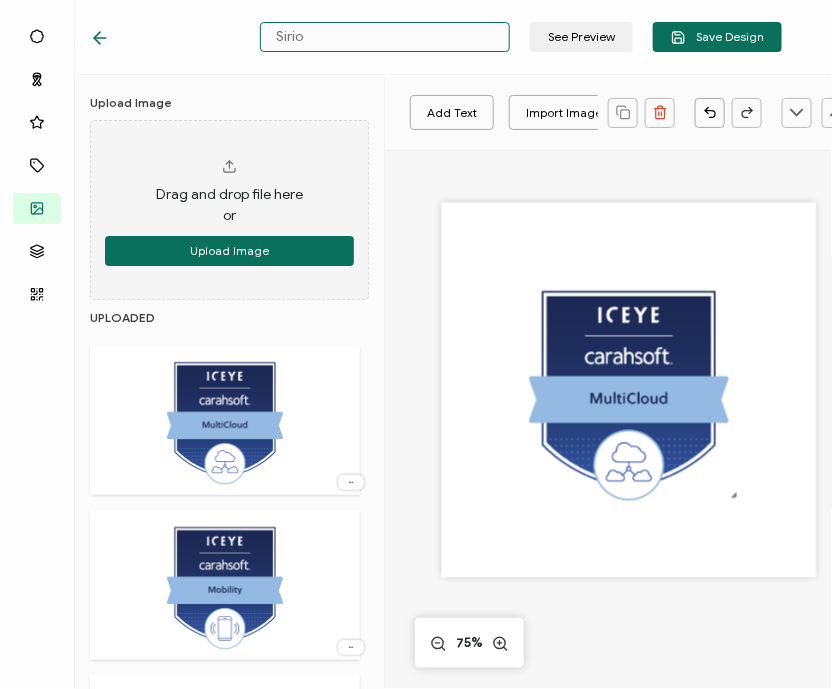 paste on "ICEYE -" 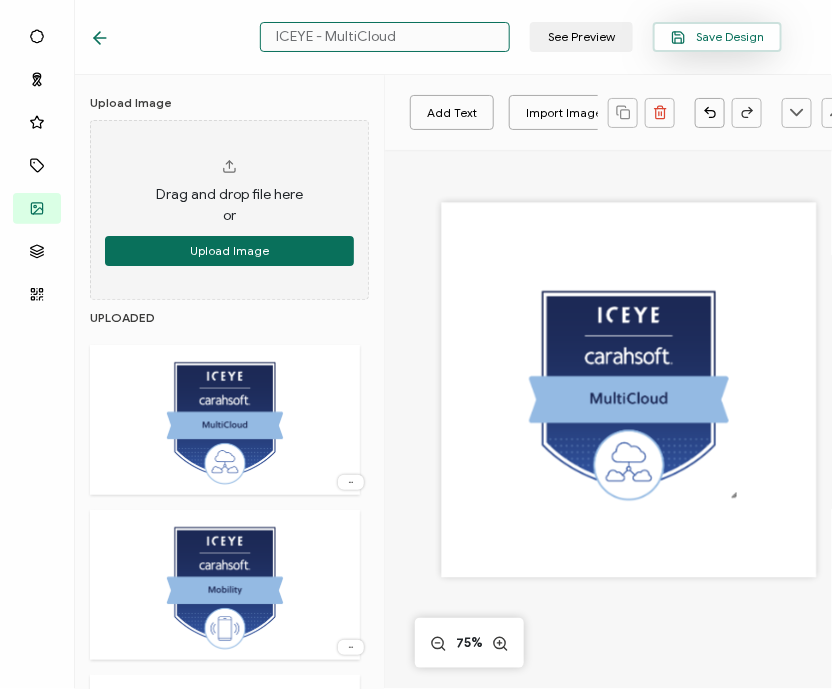 type on "ICEYE - MultiCloud" 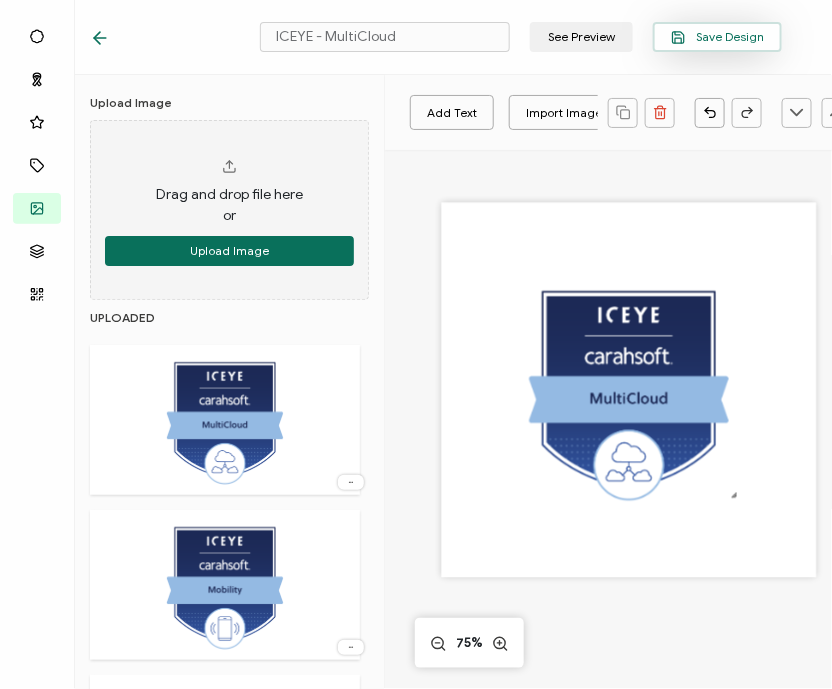 click on "Save Design" at bounding box center (717, 37) 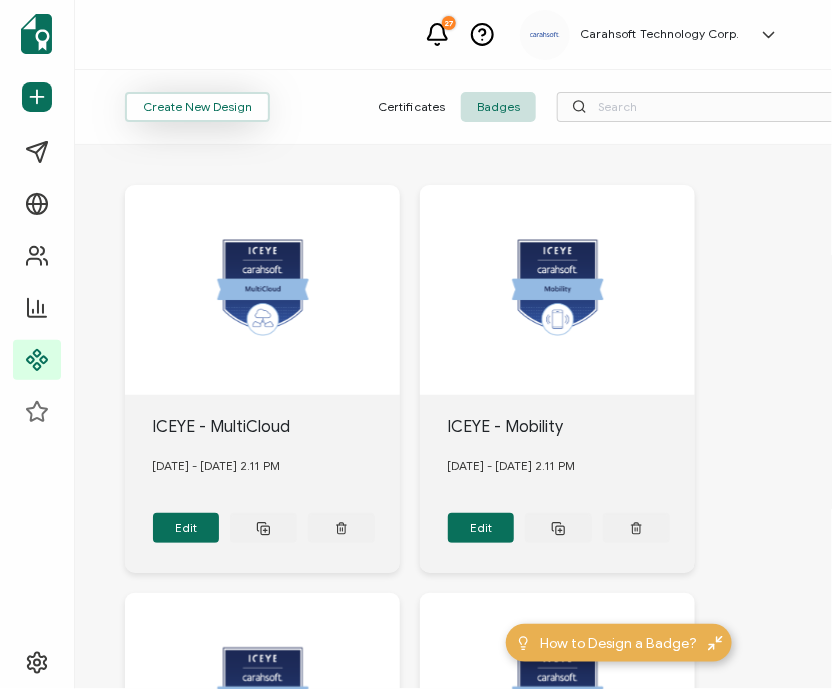 click on "Create New Design" at bounding box center [197, 107] 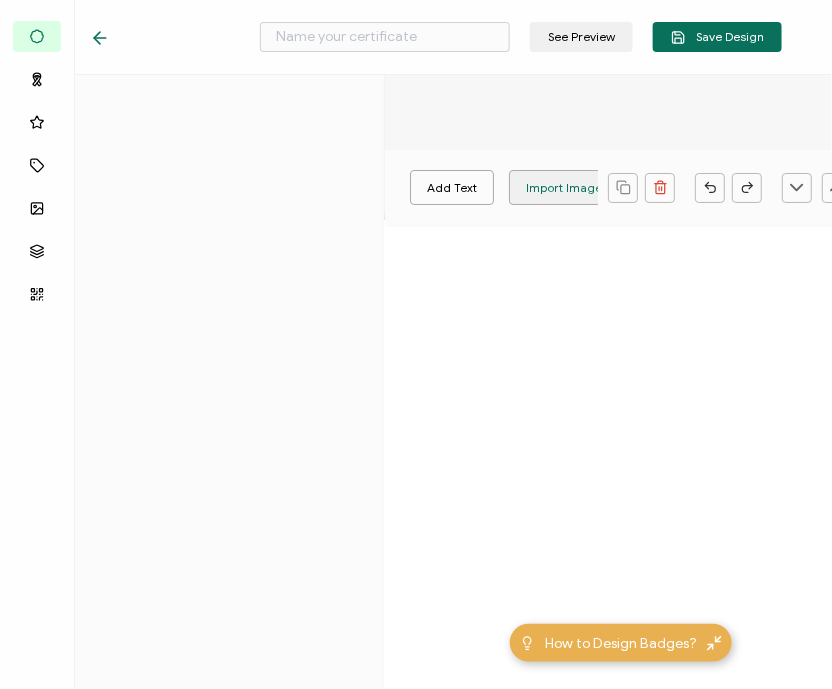 click on "Import Image" at bounding box center [564, 187] 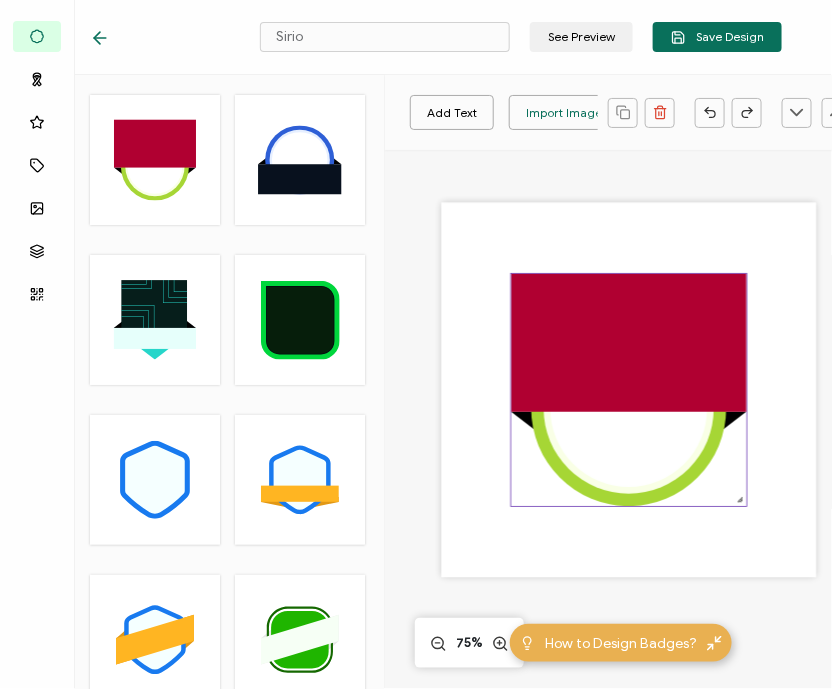 click 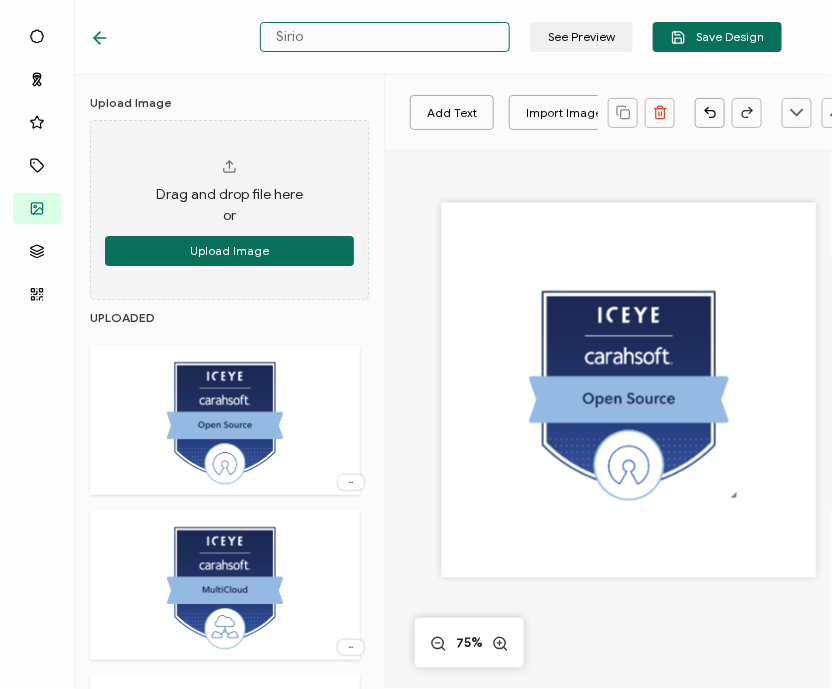 click on "Sirio" at bounding box center [385, 37] 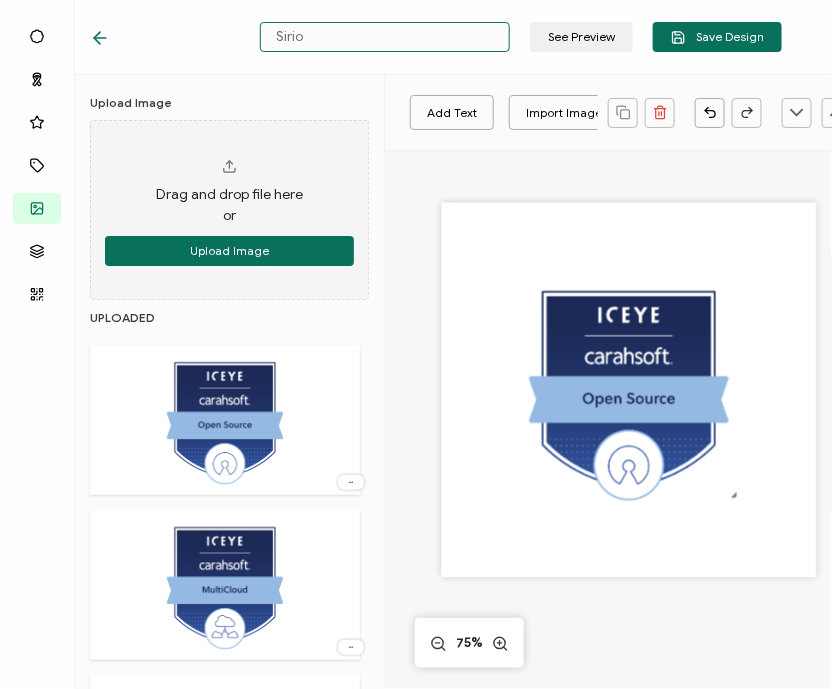 paste on "ICEYE -" 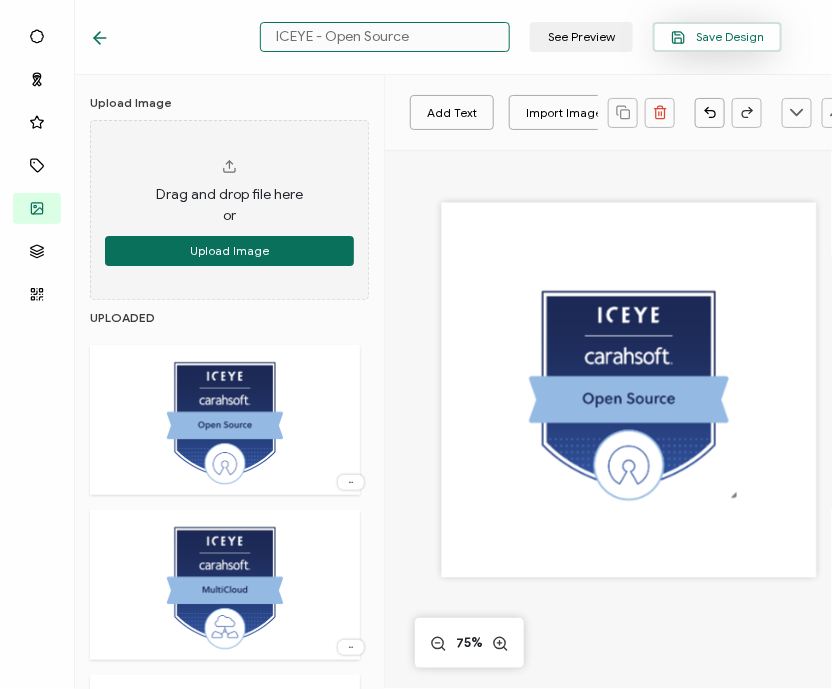 type on "ICEYE - Open Source" 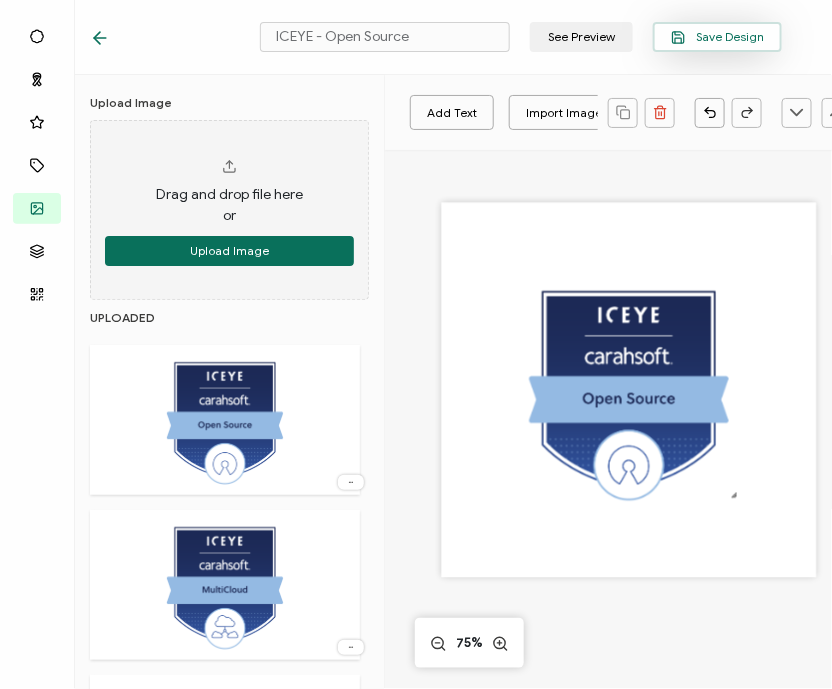 click on "Save Design" at bounding box center [717, 37] 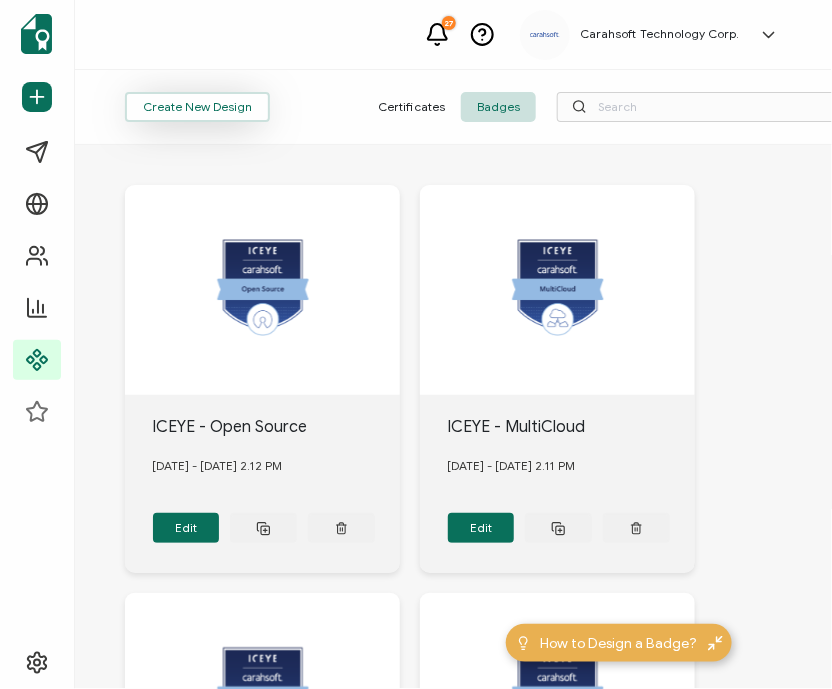 click on "Create New Design" at bounding box center (197, 107) 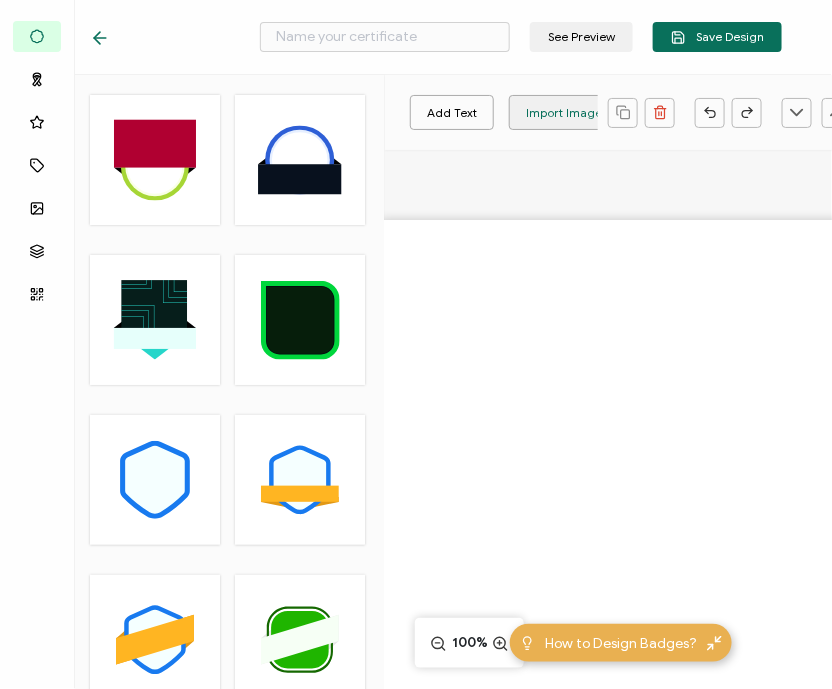 click on "Import Image" at bounding box center [564, 112] 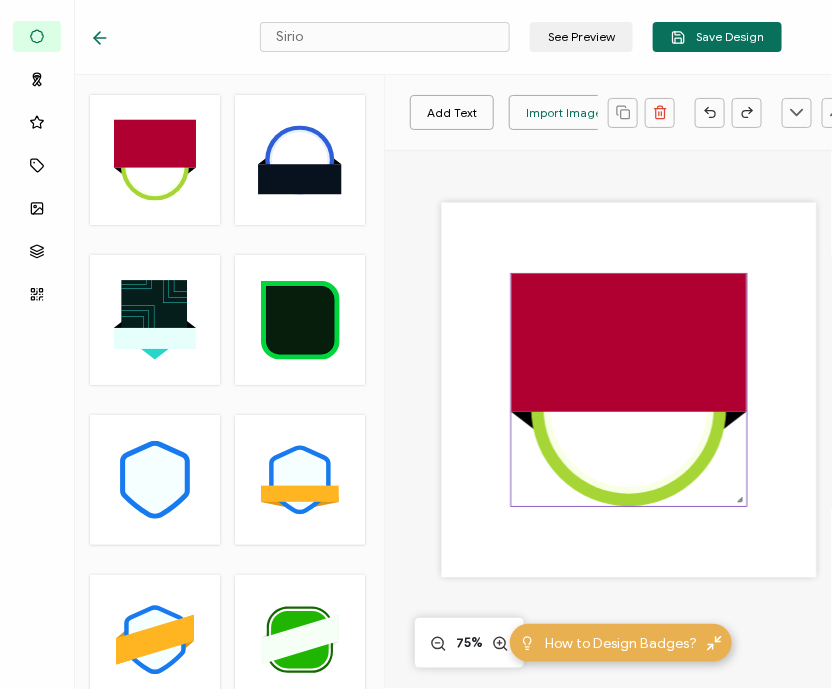 click 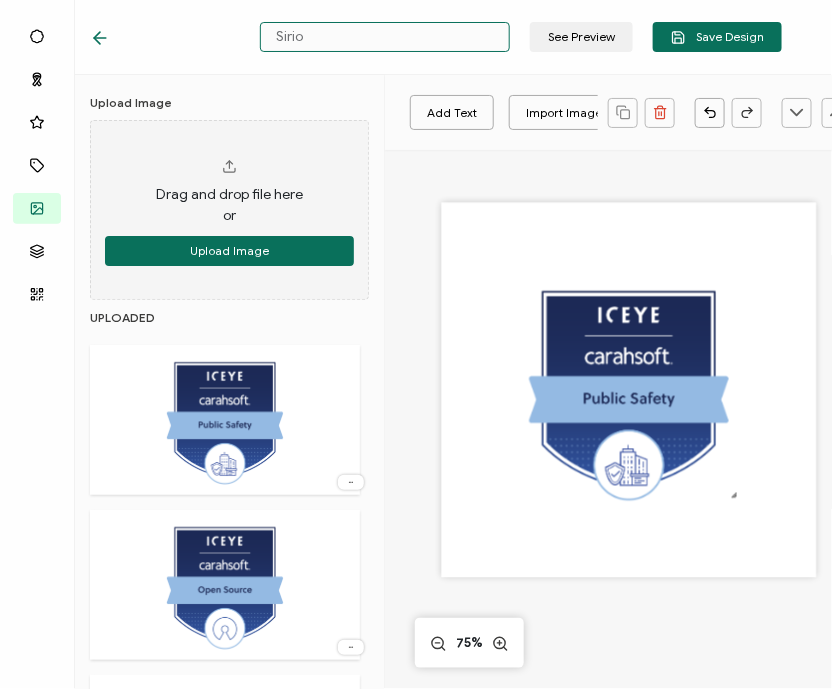click on "Sirio" at bounding box center [385, 37] 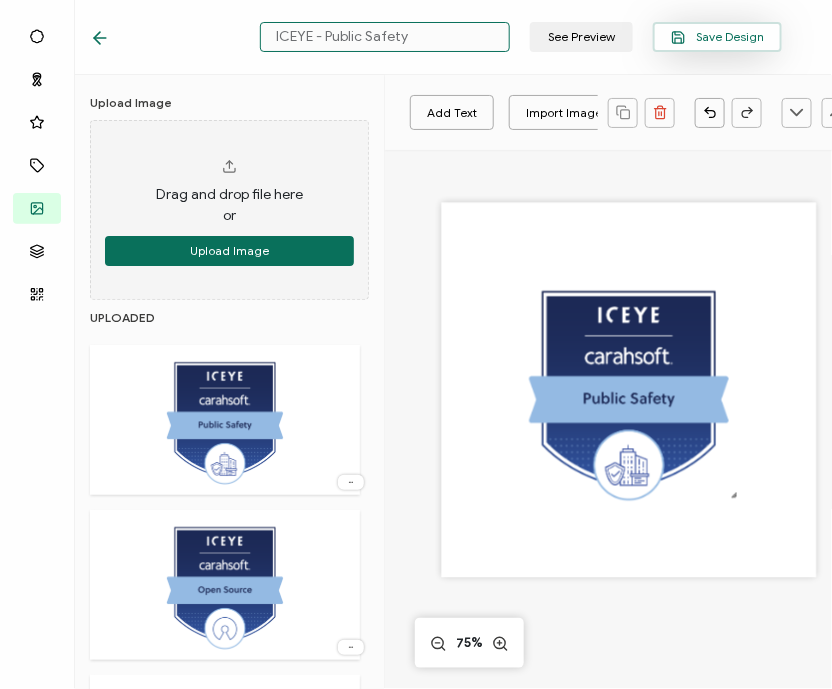 type on "ICEYE - Public Safety" 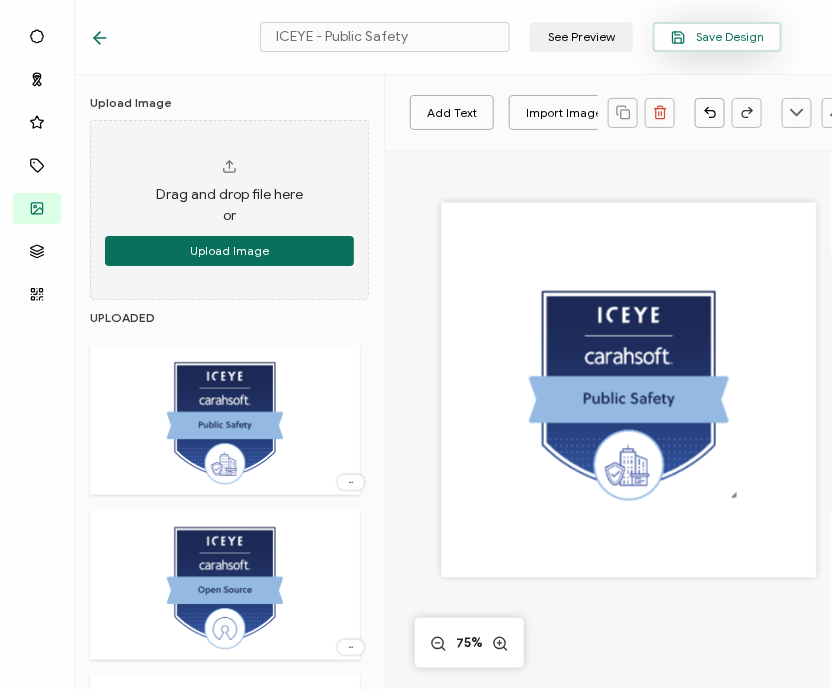 click on "Save Design" at bounding box center [717, 37] 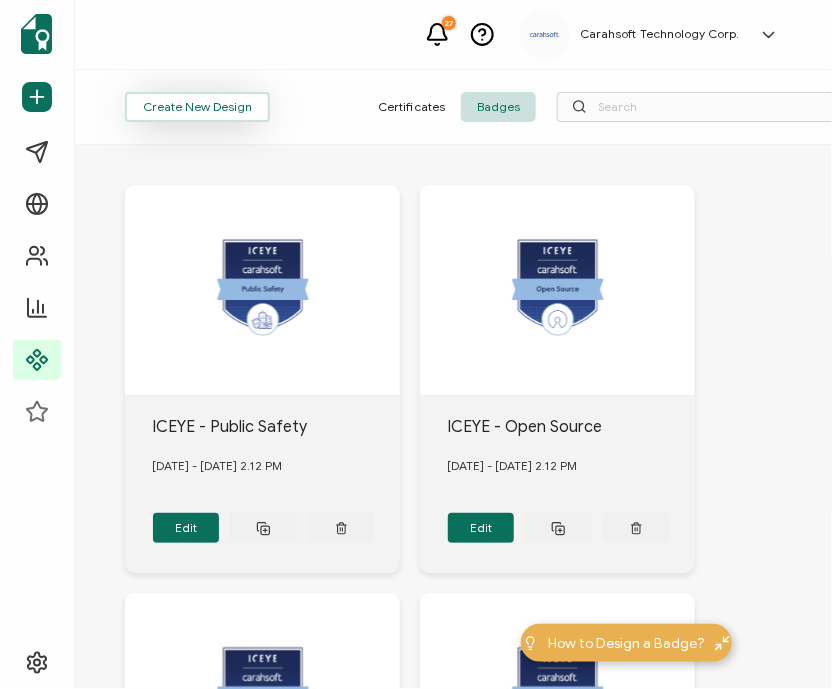 click on "Create New Design" at bounding box center [197, 107] 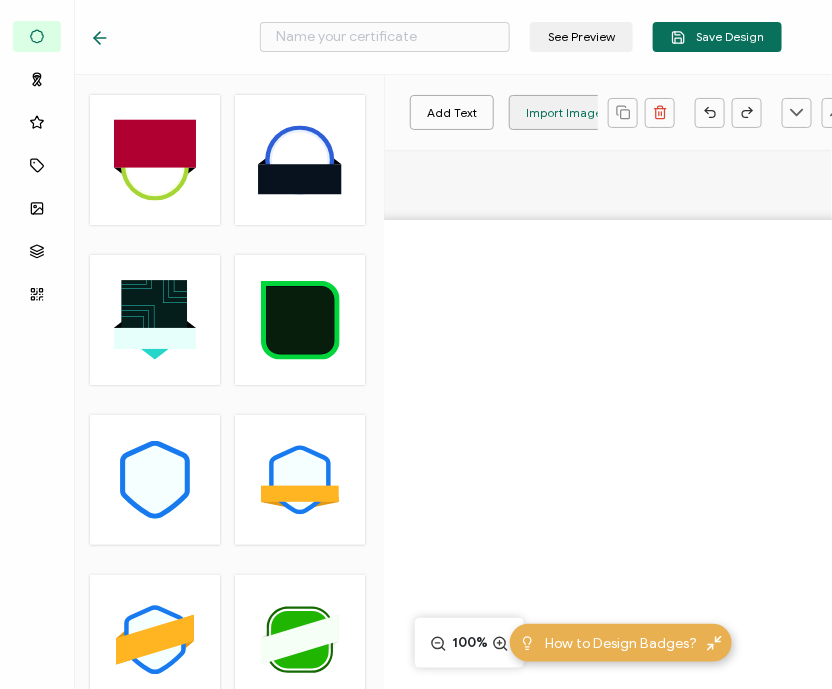 click on "Import Image" at bounding box center [564, 112] 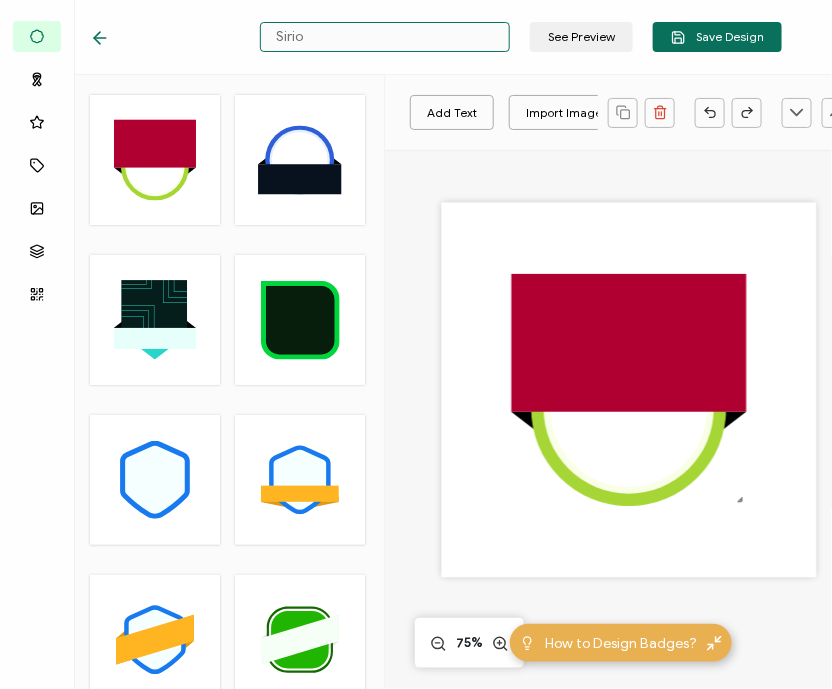 click on "Sirio" at bounding box center [385, 37] 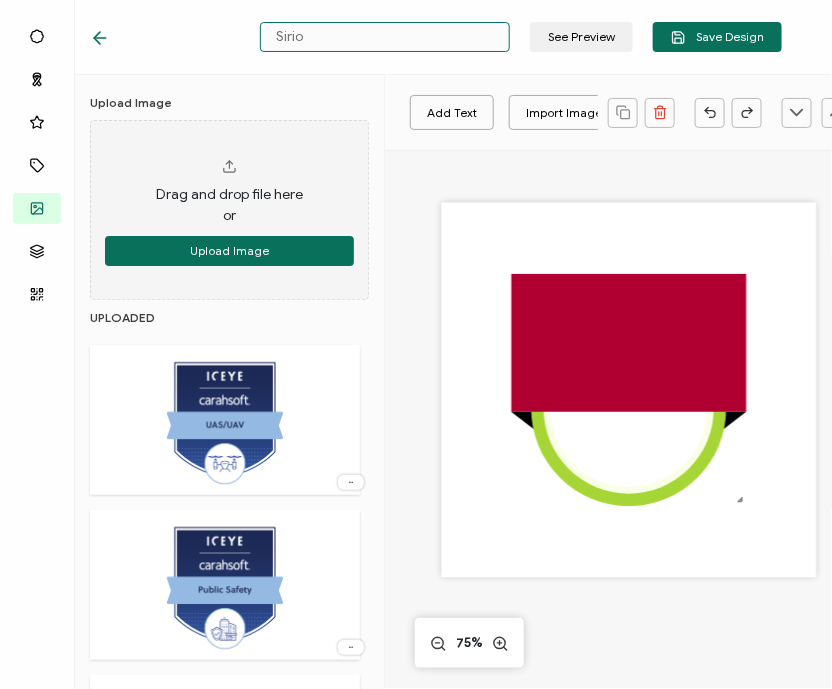 click on "Sirio" at bounding box center [385, 37] 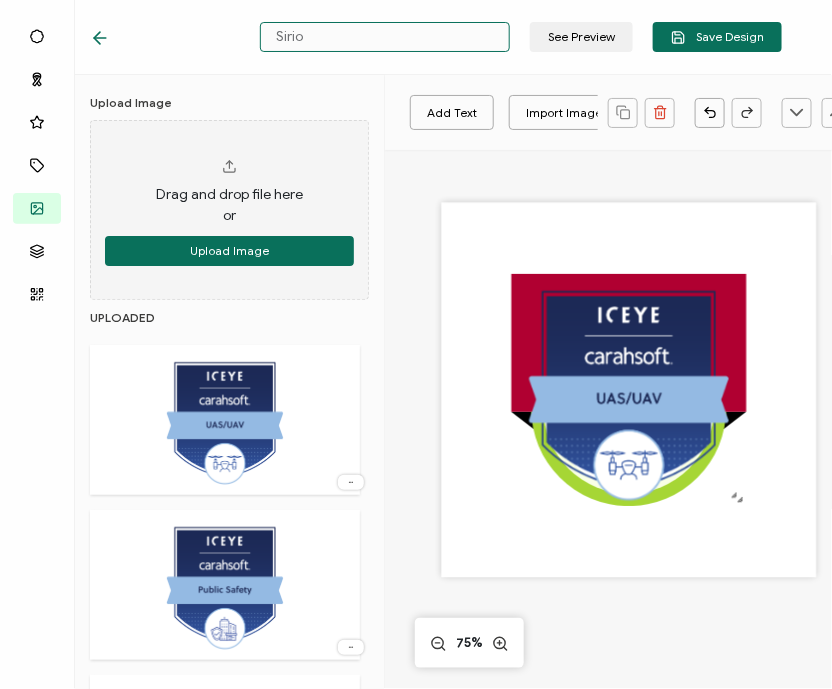 paste on "ICEYE -" 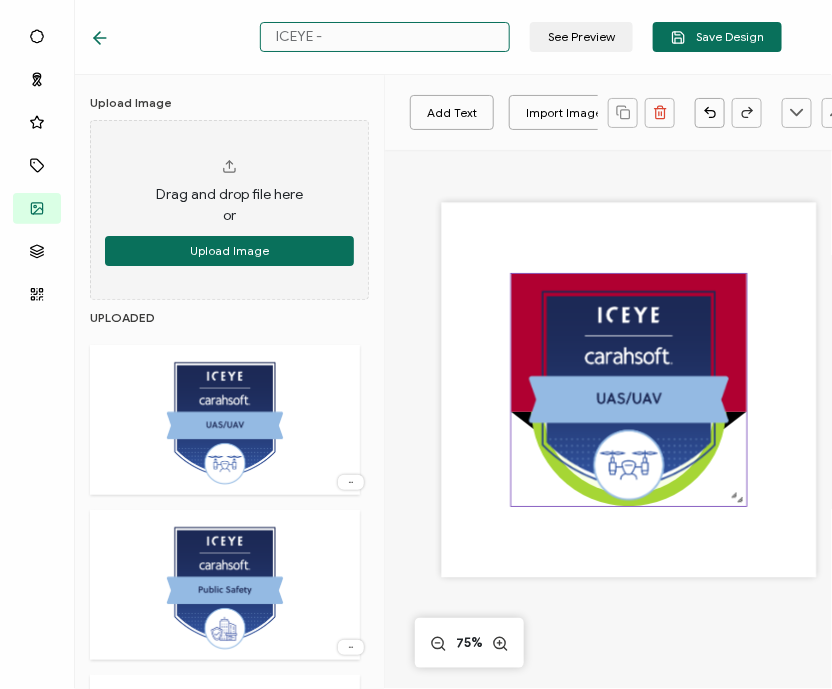 click at bounding box center (628, 390) 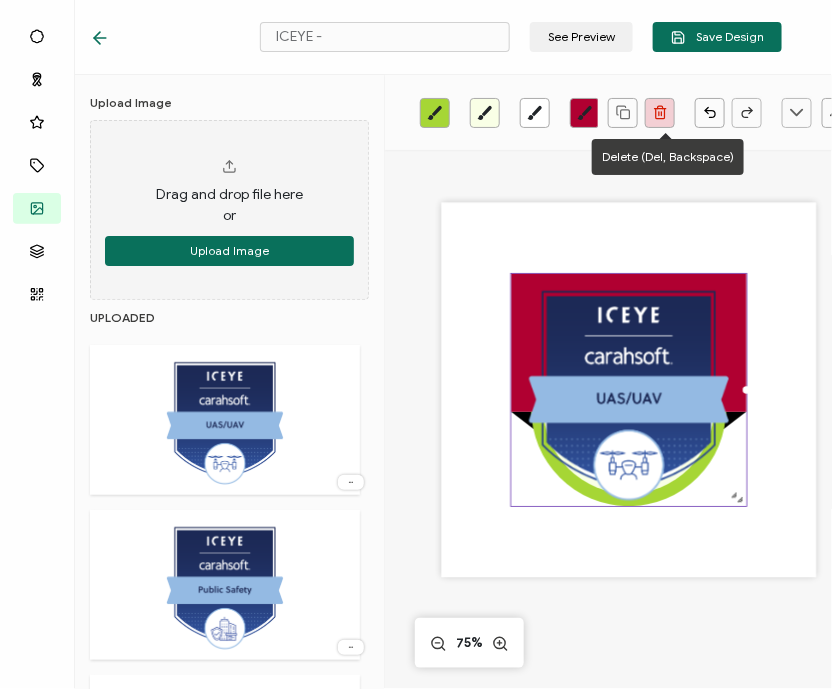 click at bounding box center [660, 113] 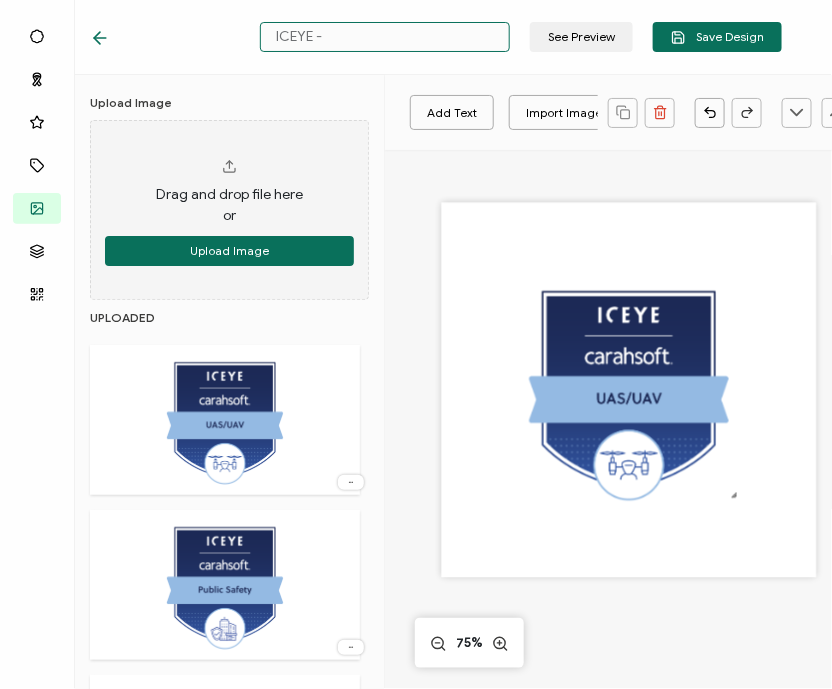 click on "ICEYE -" at bounding box center [385, 37] 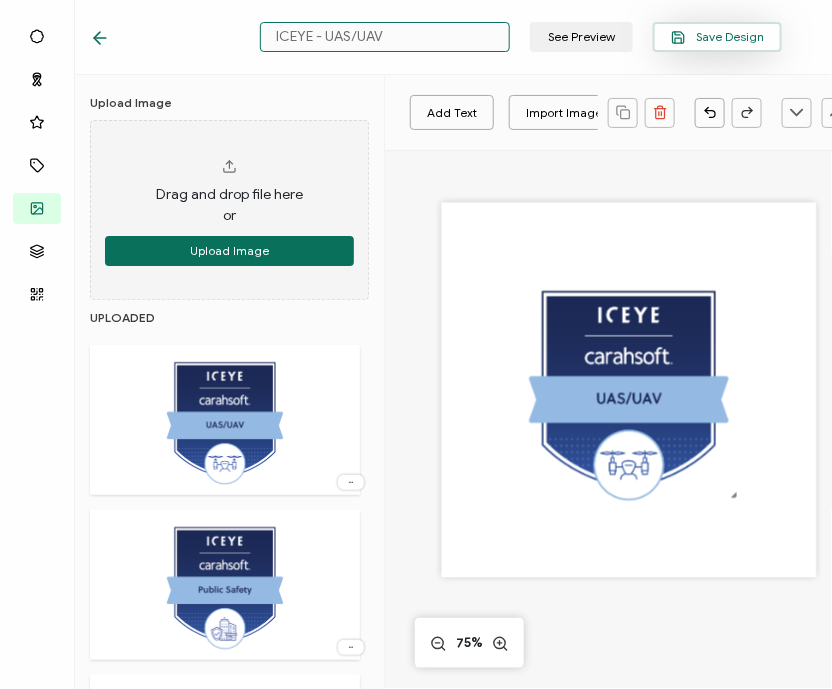 type on "ICEYE - UAS/UAV" 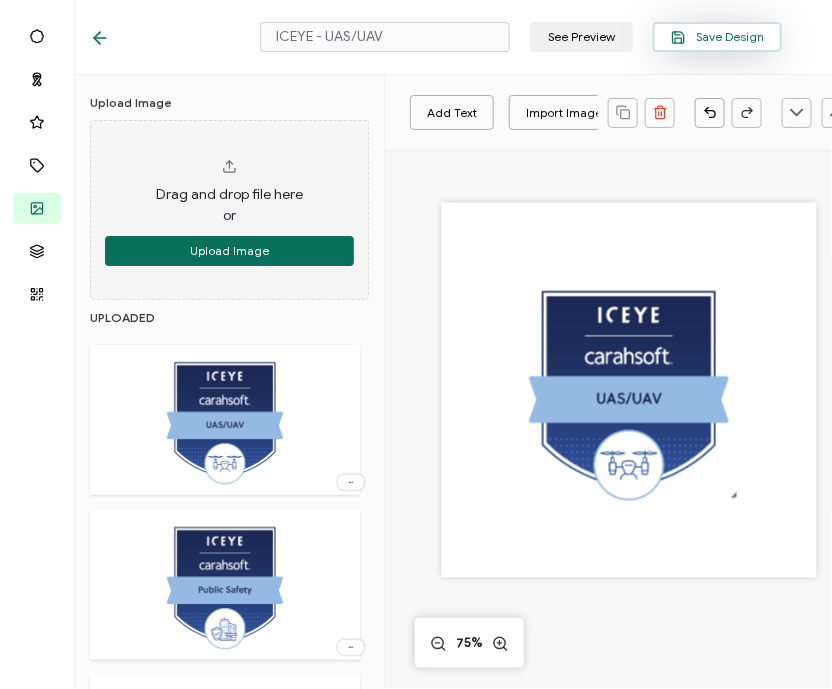 click on "Save Design" at bounding box center [717, 37] 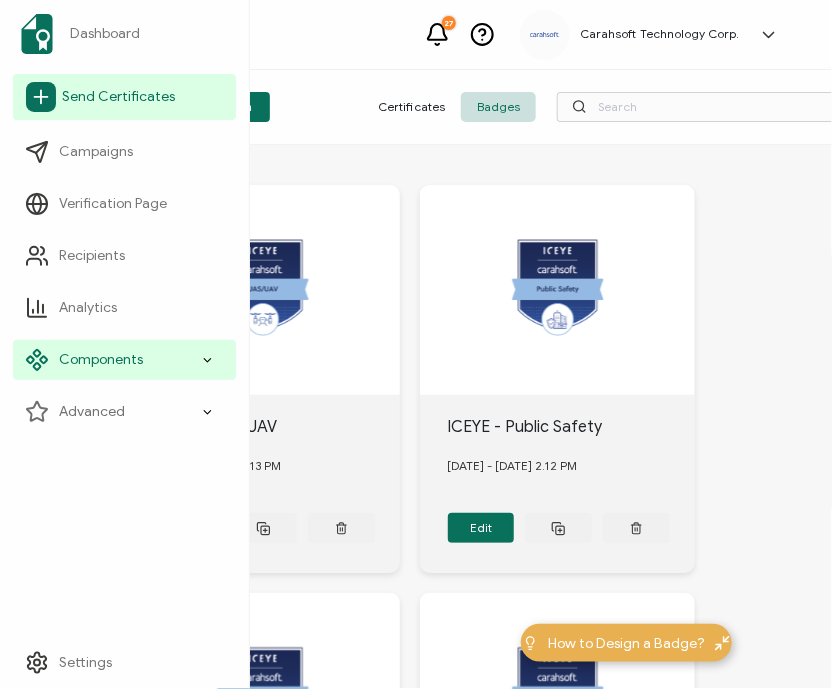 click on "Send Certificates" at bounding box center (118, 97) 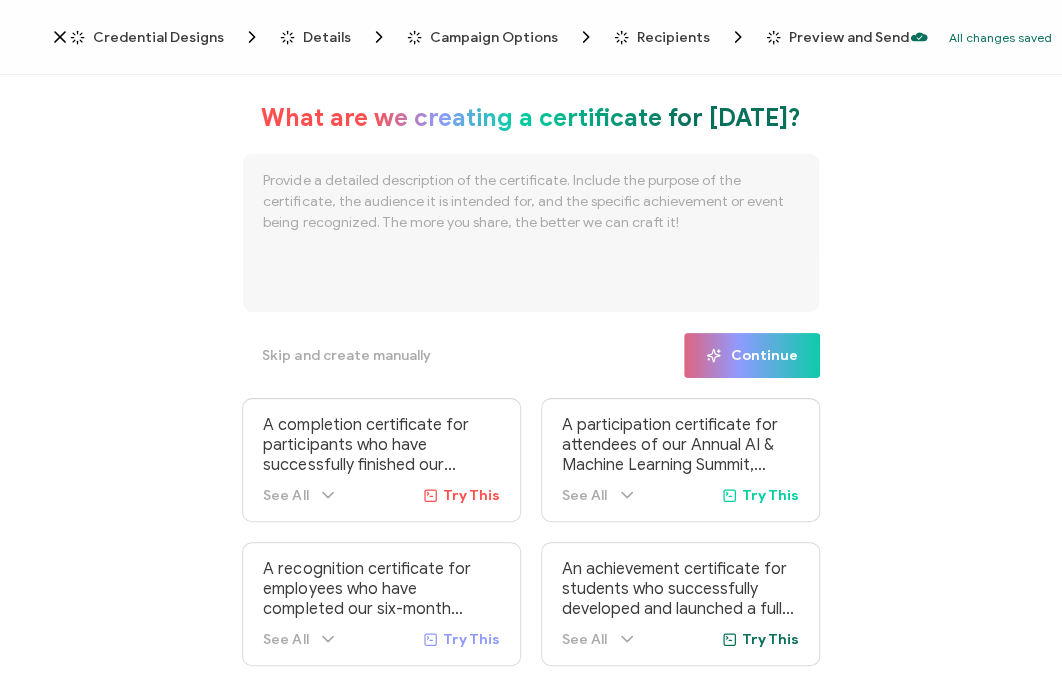 click on "Credential Designs" at bounding box center [158, 37] 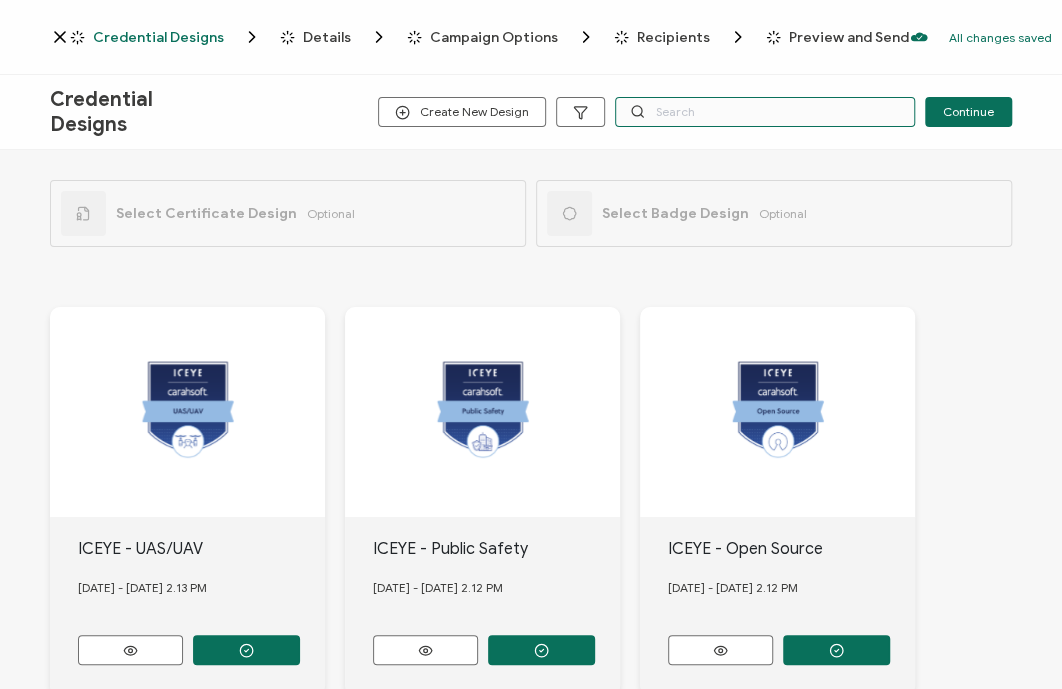 click at bounding box center [765, 112] 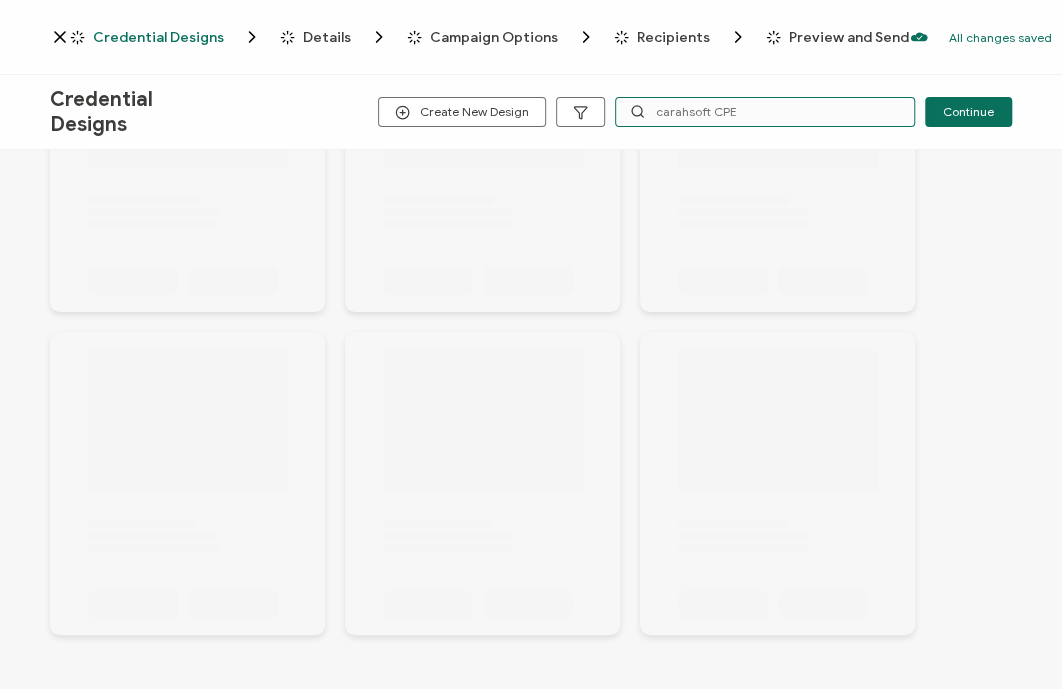 scroll, scrollTop: 143, scrollLeft: 0, axis: vertical 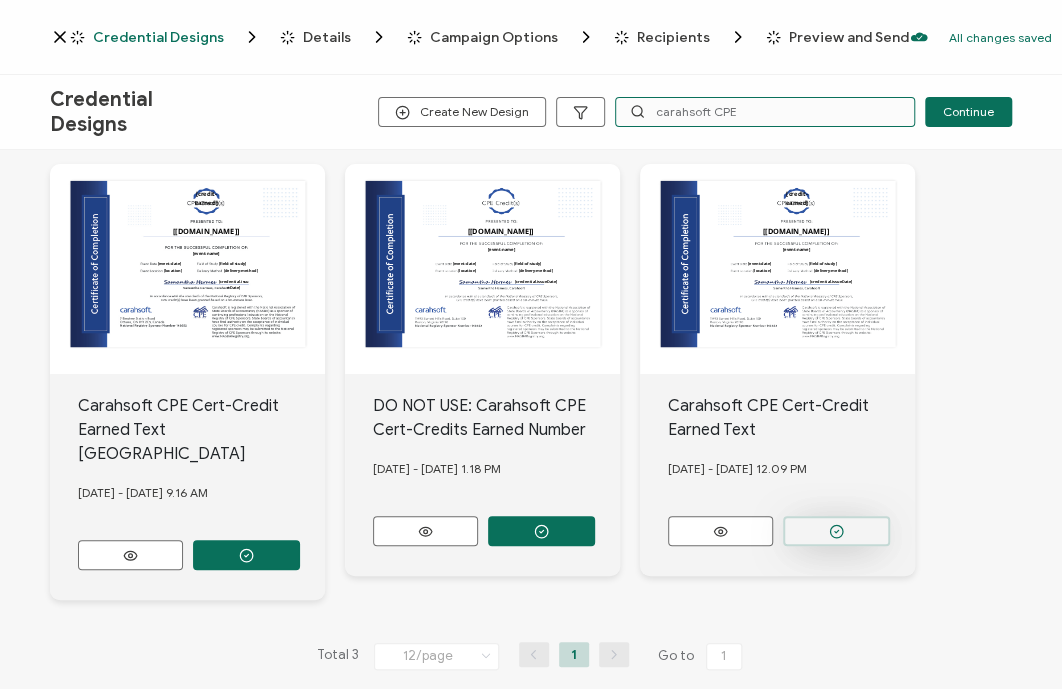 type on "carahsoft CPE" 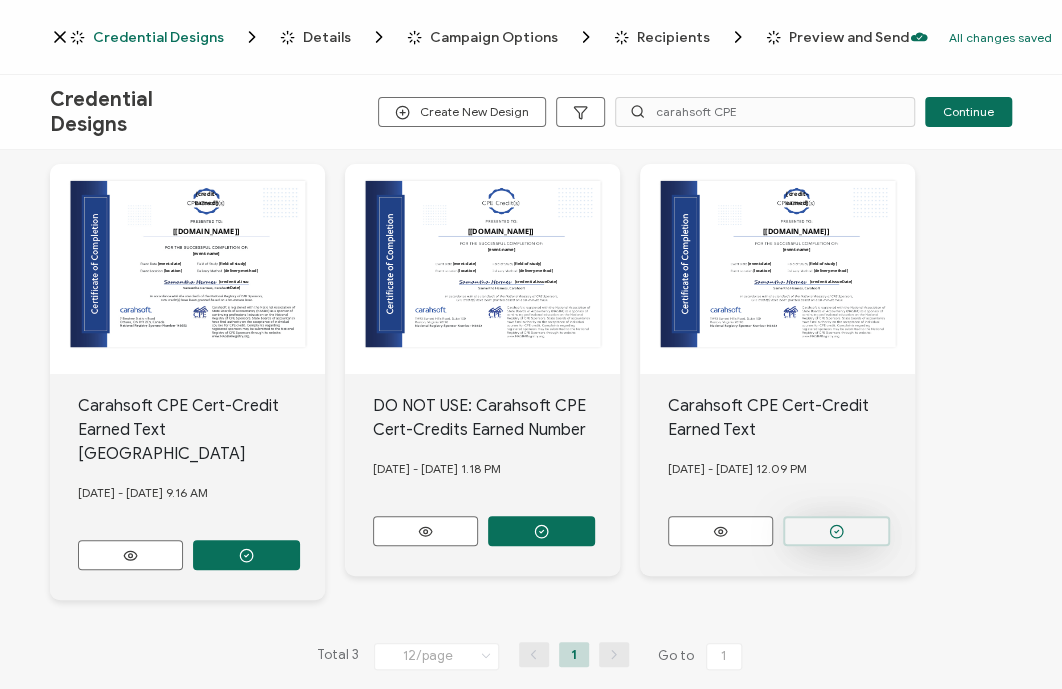click at bounding box center [246, 555] 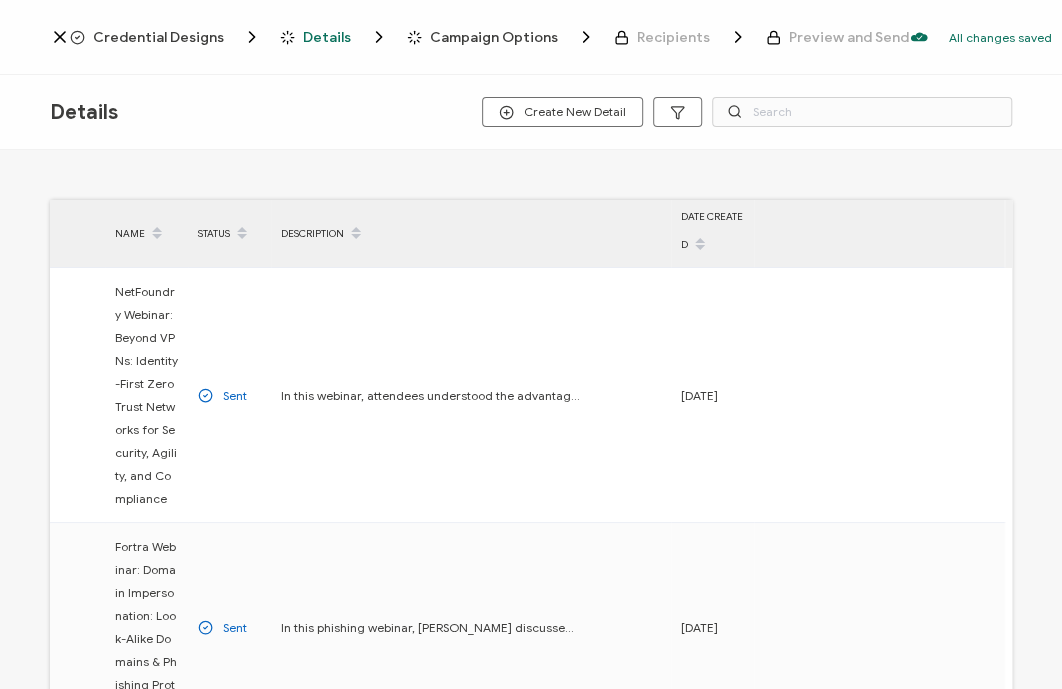 click on "Credential Designs" at bounding box center [158, 37] 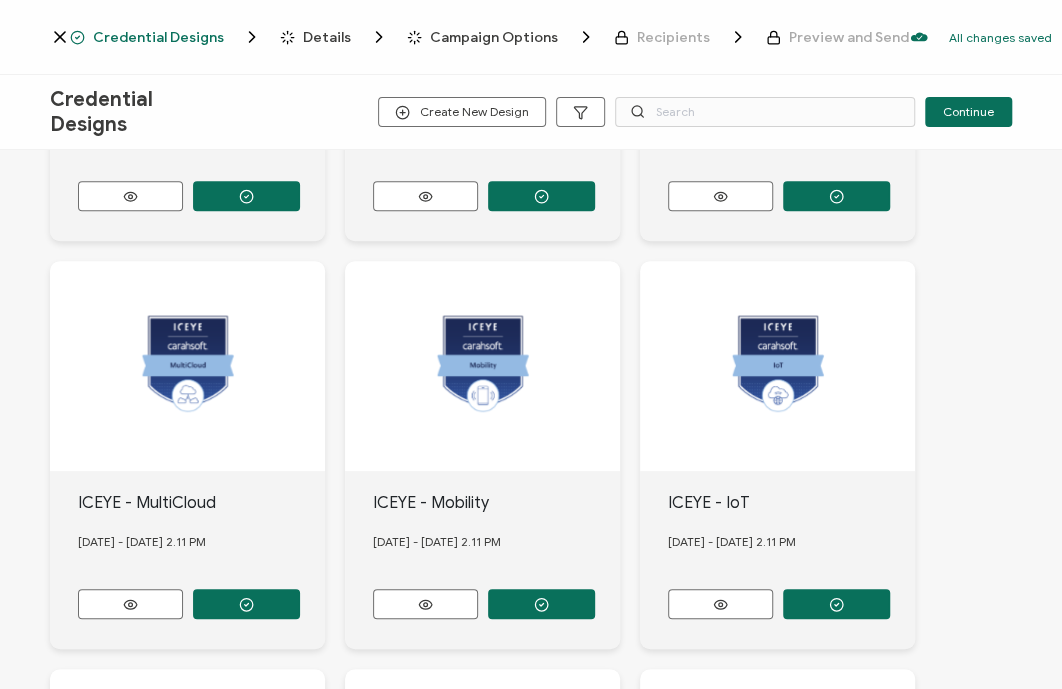 scroll, scrollTop: 914, scrollLeft: 0, axis: vertical 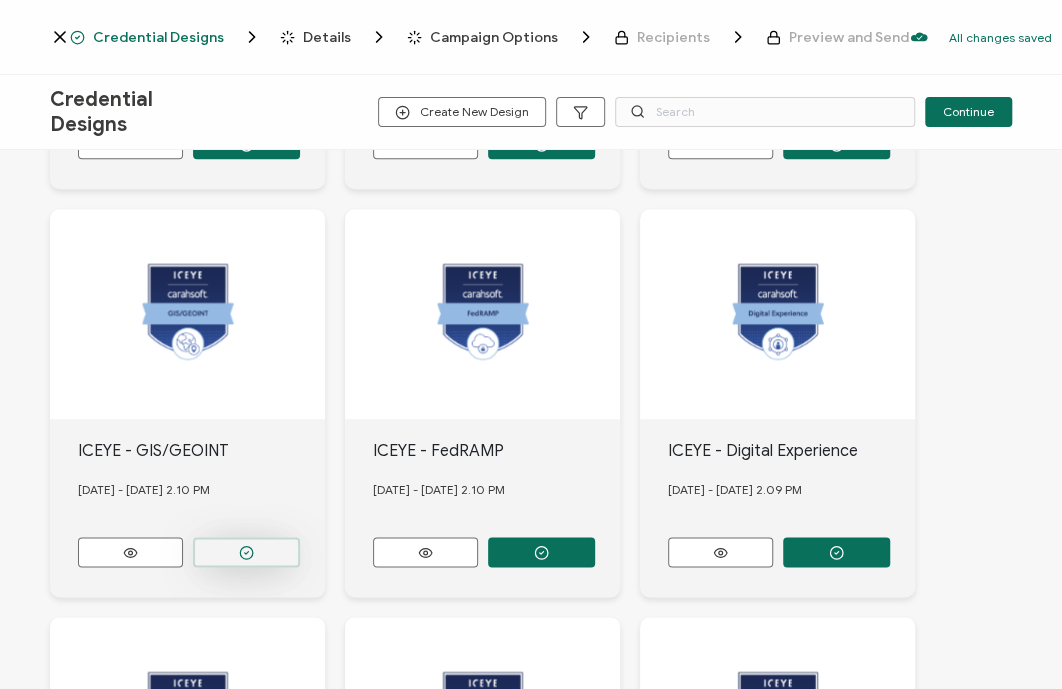 click at bounding box center [246, -264] 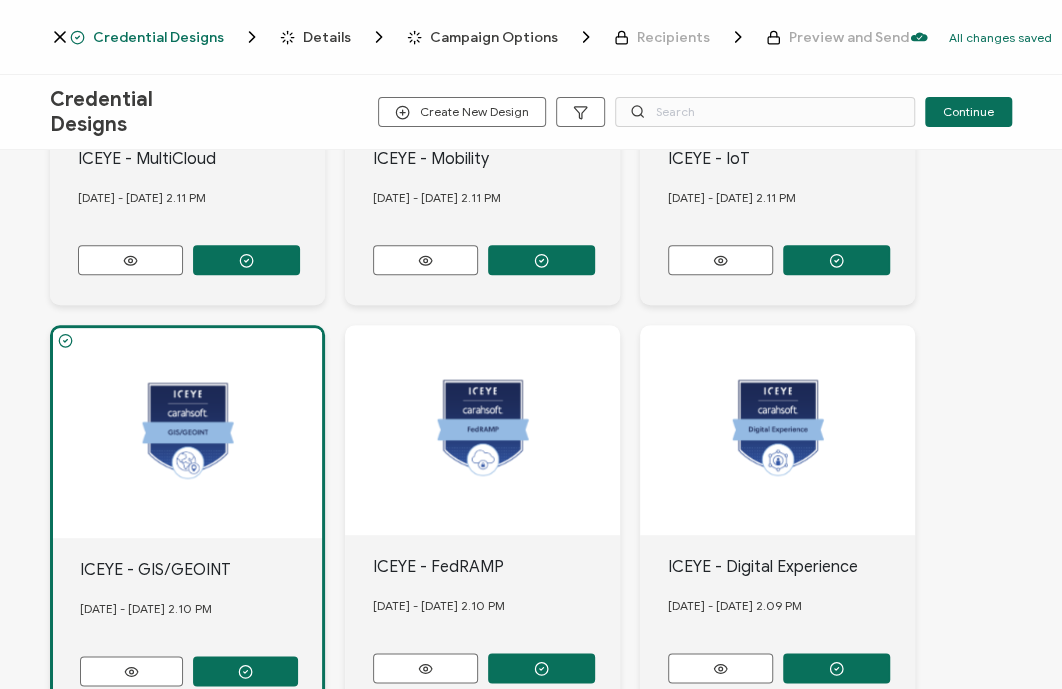 scroll, scrollTop: 914, scrollLeft: 0, axis: vertical 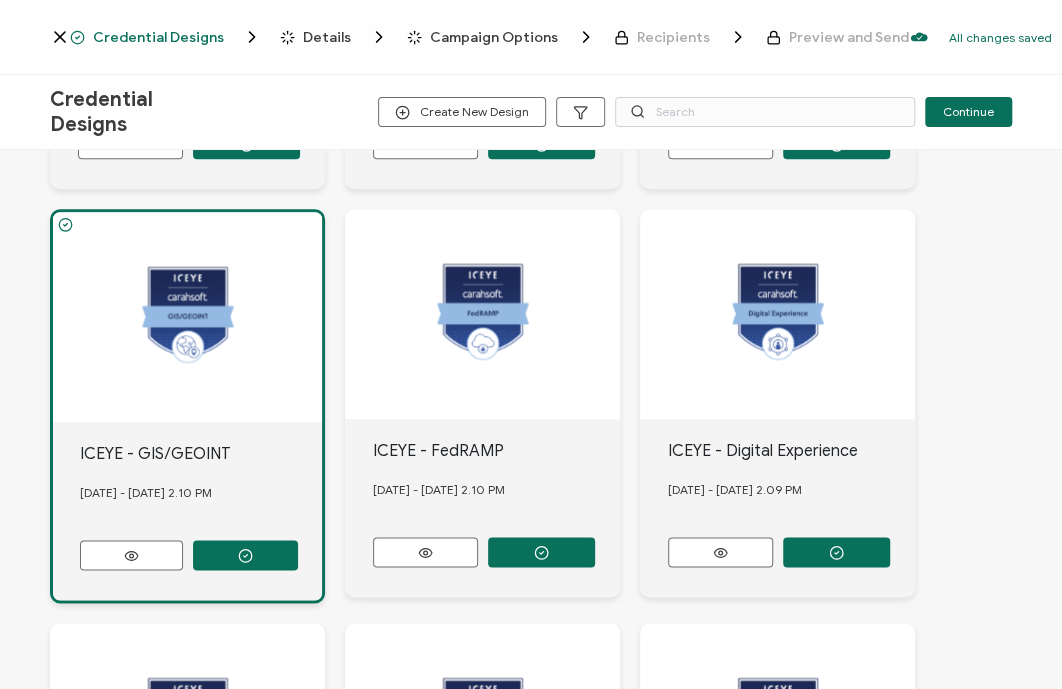click on "Details" at bounding box center (327, 37) 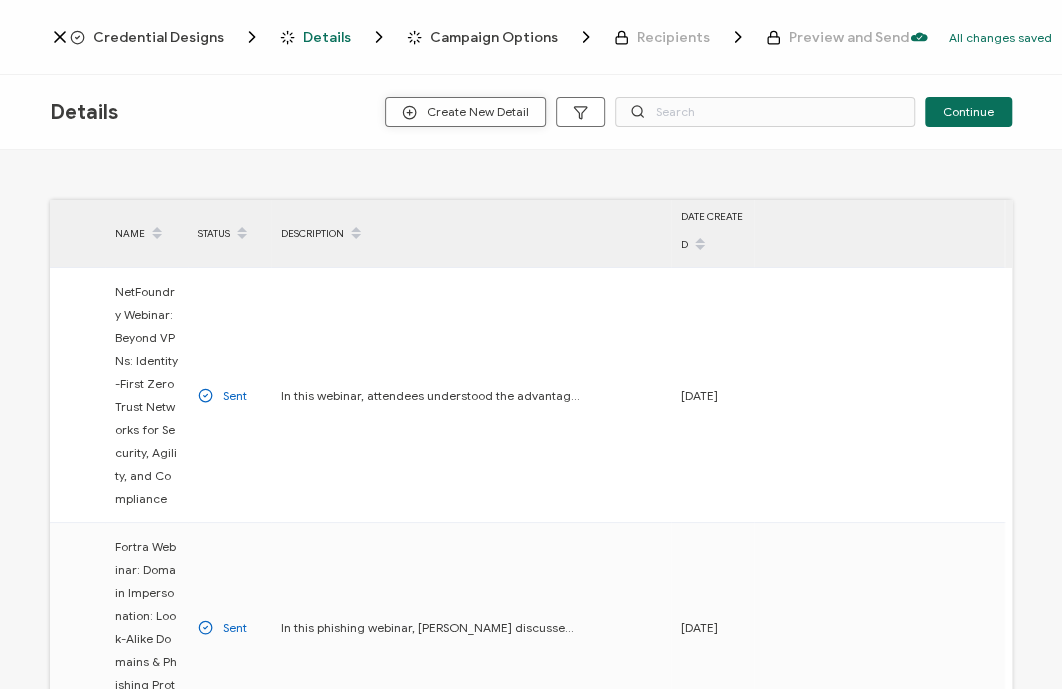 click on "Create New Detail" at bounding box center (465, 112) 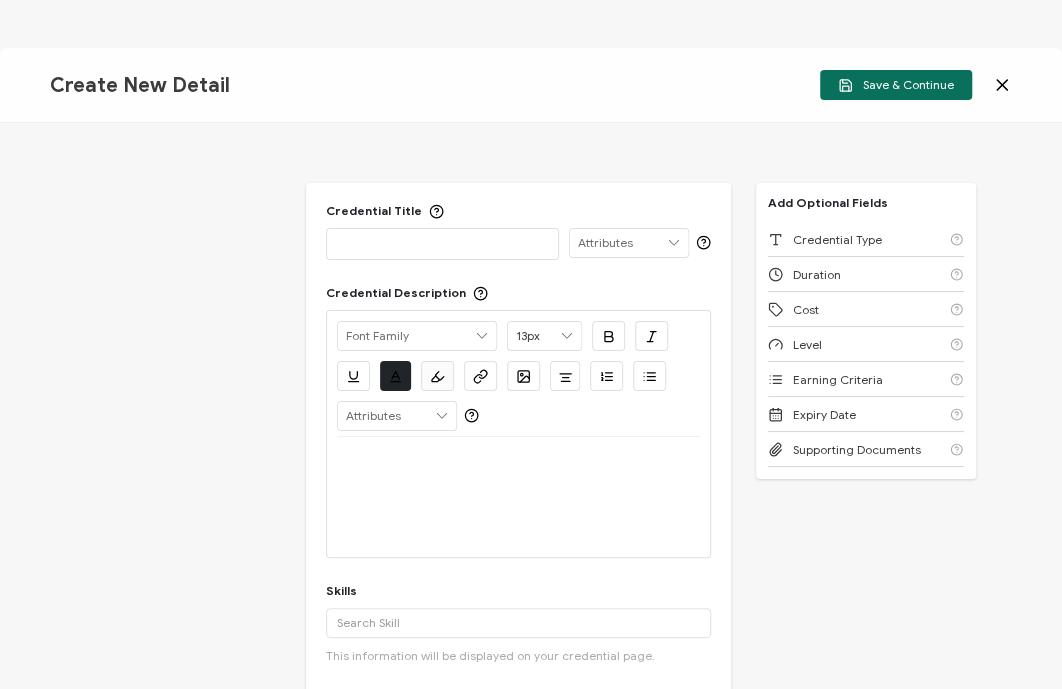 click at bounding box center [442, 243] 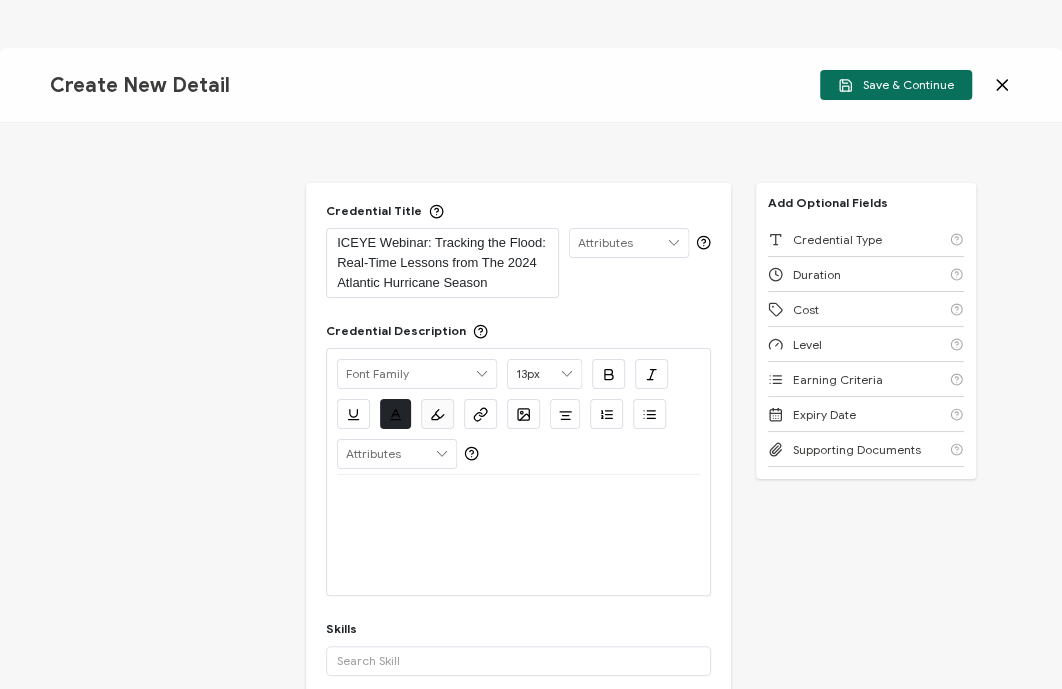 scroll, scrollTop: 0, scrollLeft: 0, axis: both 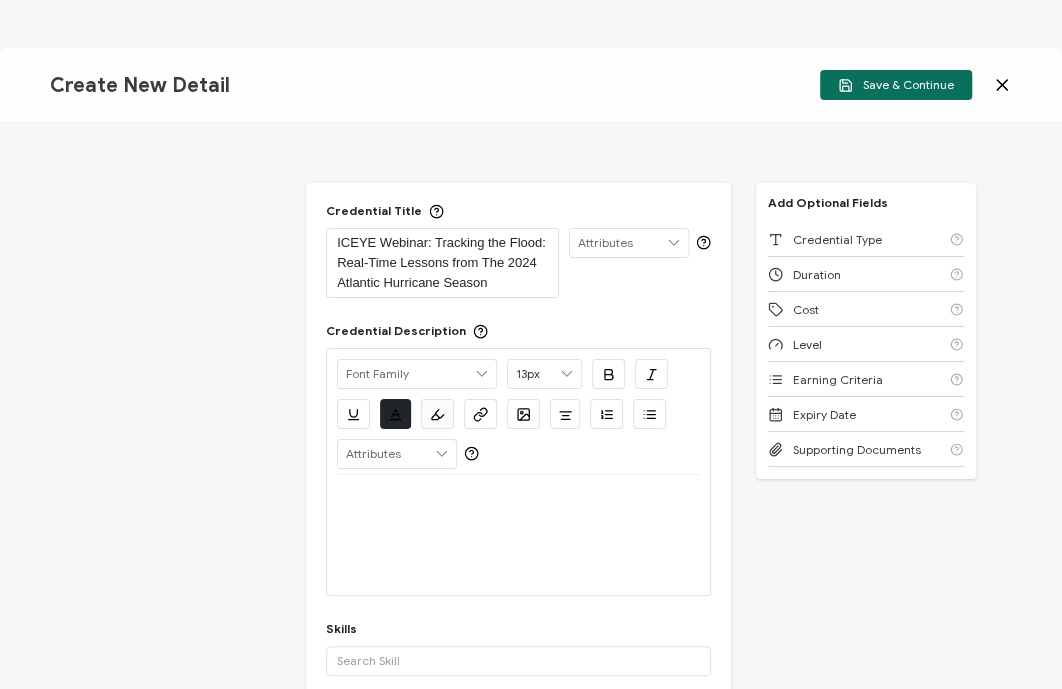 click on "Credential Title
ICEYE Webinar: Tracking the Flood: Real-Time Lessons from The 2024 Atlantic Hurricane Season   ISSUER
Issuer Name
Credential Description
Alright Sans [PERSON_NAME] Archivo Black Arial Arimo Blinker Caveat Charm Charmonman Cinzel EB Garamond [PERSON_NAME] Sans [PERSON_NAME] Great Vibes Grenze [PERSON_NAME] Grotesk Inconsolata Josefin Sans Kolektif House Kufam Lato Libre Caslon Text [PERSON_NAME] Lugrasimo Markazi Text Merienda [PERSON_NAME] [PERSON_NAME] [PERSON_NAME] Sans [PERSON_NAME] Serif Nunito Open Sans Open Sans Condensed Orbitron [PERSON_NAME] Display Poppins PT Sans PT Sans Narrow PT Serif Quicksand Raleway Red Hat Display Roboto Roboto Condensed Roboto Slab Rubik Slabo 27px Source Sans Pro Spartan Tajawal Titillium Web Ubuntu UnifrakturCook UnifrakturMaguntia Work Sans   13px 11px 12px 13px 14px 15px 16px 17px 18px 19px 20px 21px 22px 23px 24px 25px 26px 27px" at bounding box center (531, 406) 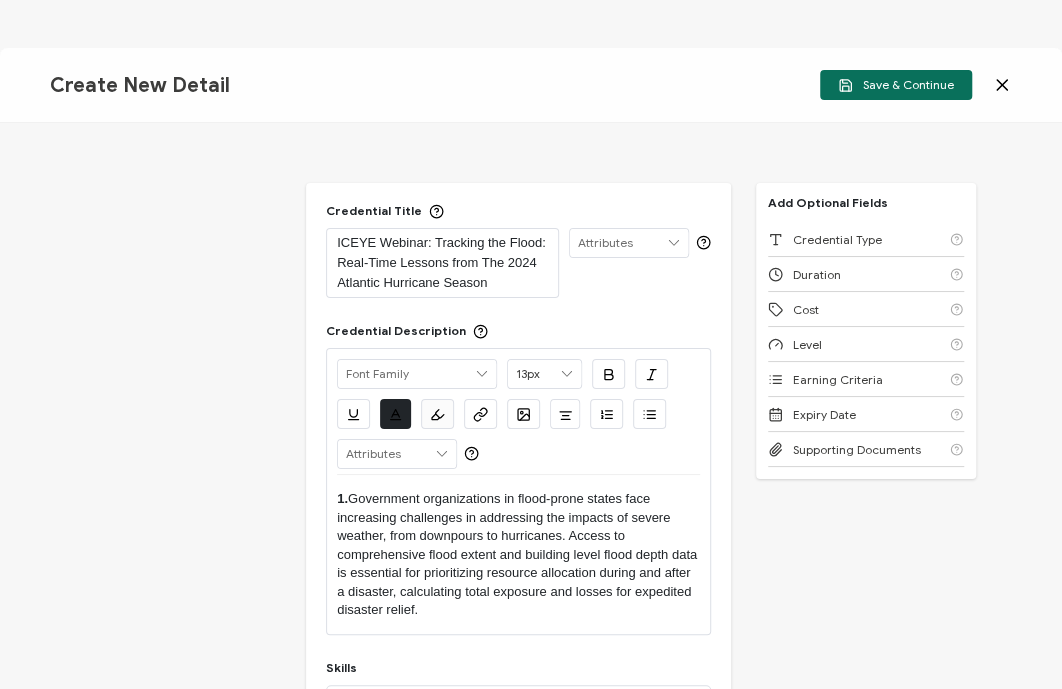 drag, startPoint x: 361, startPoint y: 494, endPoint x: 289, endPoint y: 501, distance: 72.33948 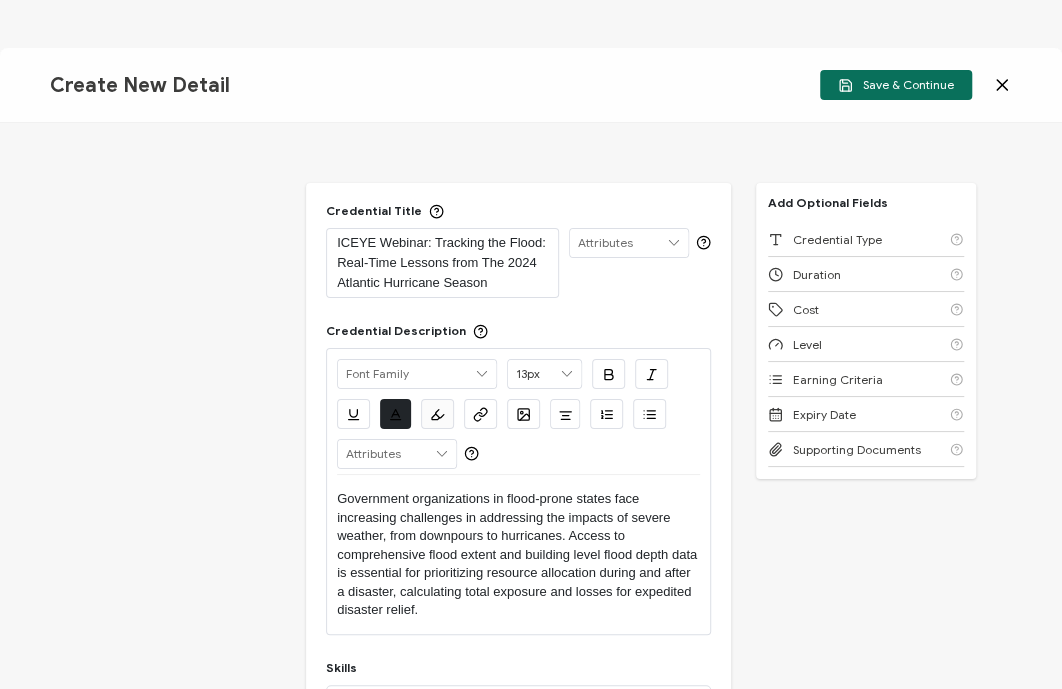 scroll, scrollTop: 144, scrollLeft: 0, axis: vertical 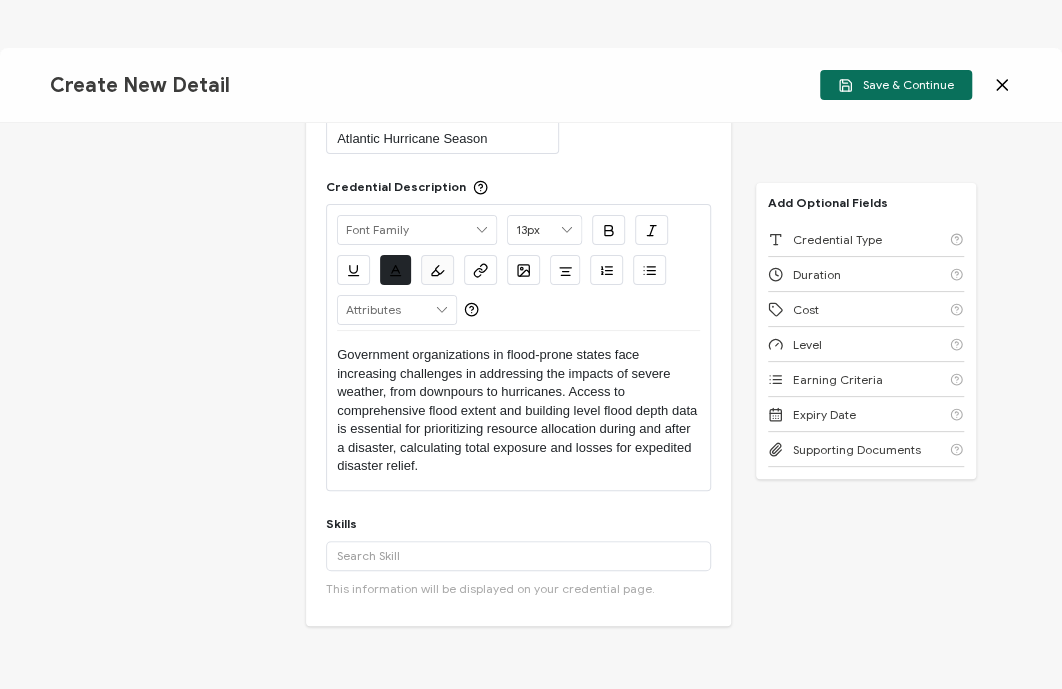 click on "Credential Title
ICEYE Webinar: Tracking the Flood: Real-Time Lessons from The 2024 Atlantic Hurricane Season   ISSUER
Issuer Name
Credential Description
Alright Sans [PERSON_NAME] Archivo Black Arial Arimo Blinker Caveat Charm Charmonman Cinzel EB Garamond [PERSON_NAME] Sans [PERSON_NAME] Great Vibes Grenze [PERSON_NAME] Grotesk Inconsolata Josefin Sans Kolektif House Kufam Lato Libre Caslon Text [PERSON_NAME] Lugrasimo Markazi Text Merienda [PERSON_NAME] [PERSON_NAME] [PERSON_NAME] Sans [PERSON_NAME] Serif Nunito Open Sans Open Sans Condensed Orbitron [PERSON_NAME] Display Poppins PT Sans PT Sans Narrow PT Serif Quicksand Raleway Red Hat Display Roboto Roboto Condensed Roboto Slab Rubik Slabo 27px Source Sans Pro Spartan Tajawal Titillium Web Ubuntu UnifrakturCook UnifrakturMaguntia Work Sans   13px 11px 12px 13px 14px 15px 16px 17px 18px 19px 20px 21px 22px 23px 24px 25px 26px 27px" at bounding box center [531, 406] 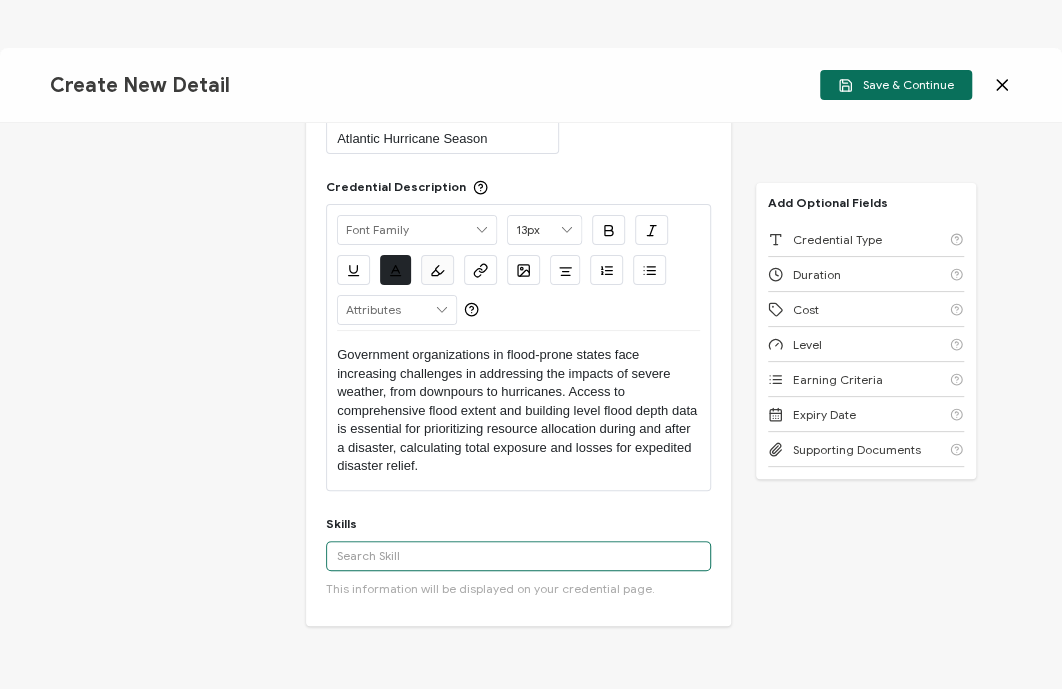 click at bounding box center (518, 556) 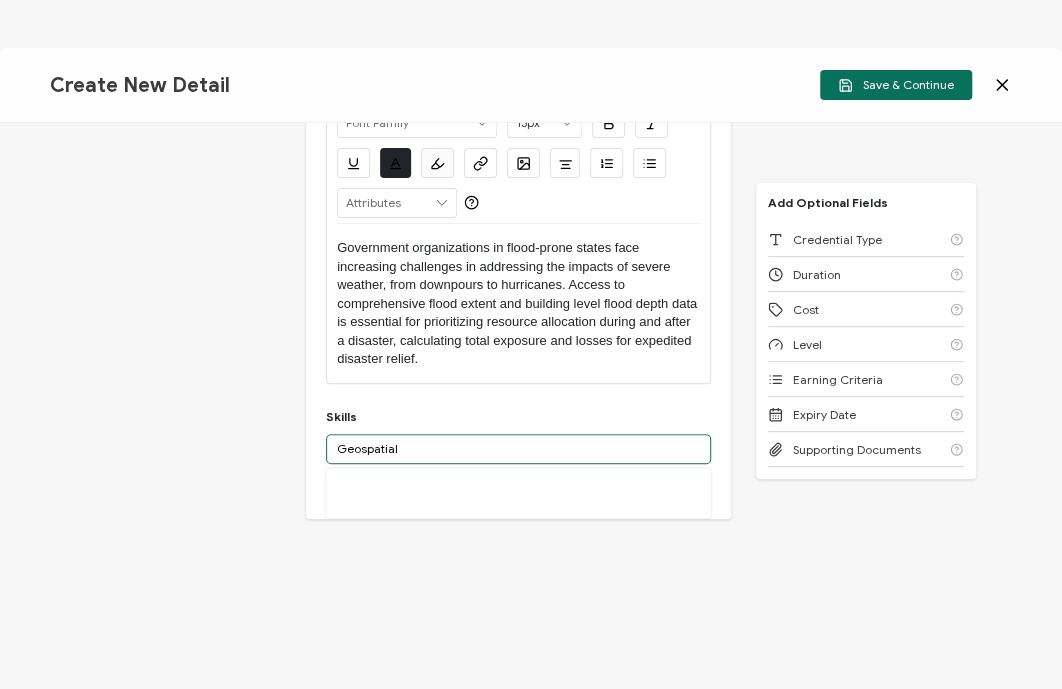 scroll, scrollTop: 279, scrollLeft: 0, axis: vertical 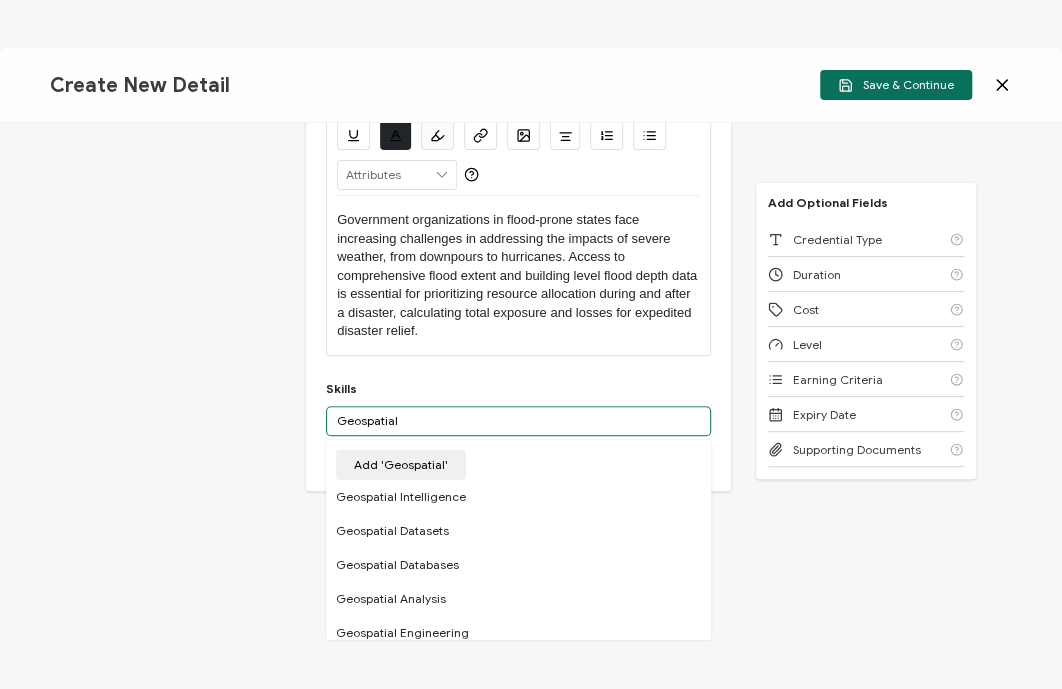 type on "Geospatial" 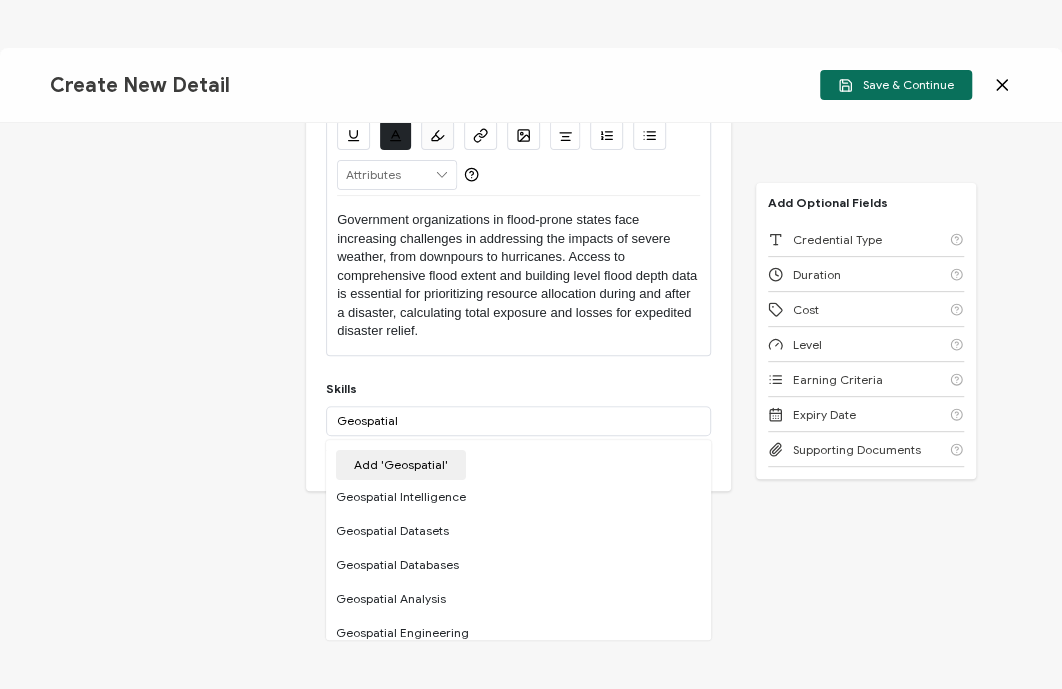 click on "Credential Title
ICEYE Webinar: Tracking the Flood: Real-Time Lessons from The 2024 Atlantic Hurricane Season   ISSUER
Issuer Name
Credential Description
Alright Sans [PERSON_NAME] Archivo Black Arial Arimo Blinker Caveat Charm Charmonman Cinzel EB Garamond [PERSON_NAME] Sans [PERSON_NAME] Great Vibes Grenze [PERSON_NAME] Grotesk Inconsolata Josefin Sans Kolektif House Kufam Lato Libre Caslon Text [PERSON_NAME] Lugrasimo Markazi Text Merienda [PERSON_NAME] [PERSON_NAME] [PERSON_NAME] Sans [PERSON_NAME] Serif Nunito Open Sans Open Sans Condensed Orbitron [PERSON_NAME] Display Poppins PT Sans PT Sans Narrow PT Serif Quicksand Raleway Red Hat Display Roboto Roboto Condensed Roboto Slab Rubik Slabo 27px Source Sans Pro Spartan Tajawal Titillium Web Ubuntu UnifrakturCook UnifrakturMaguntia Work Sans   13px 11px 12px 13px 14px 15px 16px 17px 18px 19px 20px 21px 22px 23px 24px 25px 26px 27px" at bounding box center (531, 406) 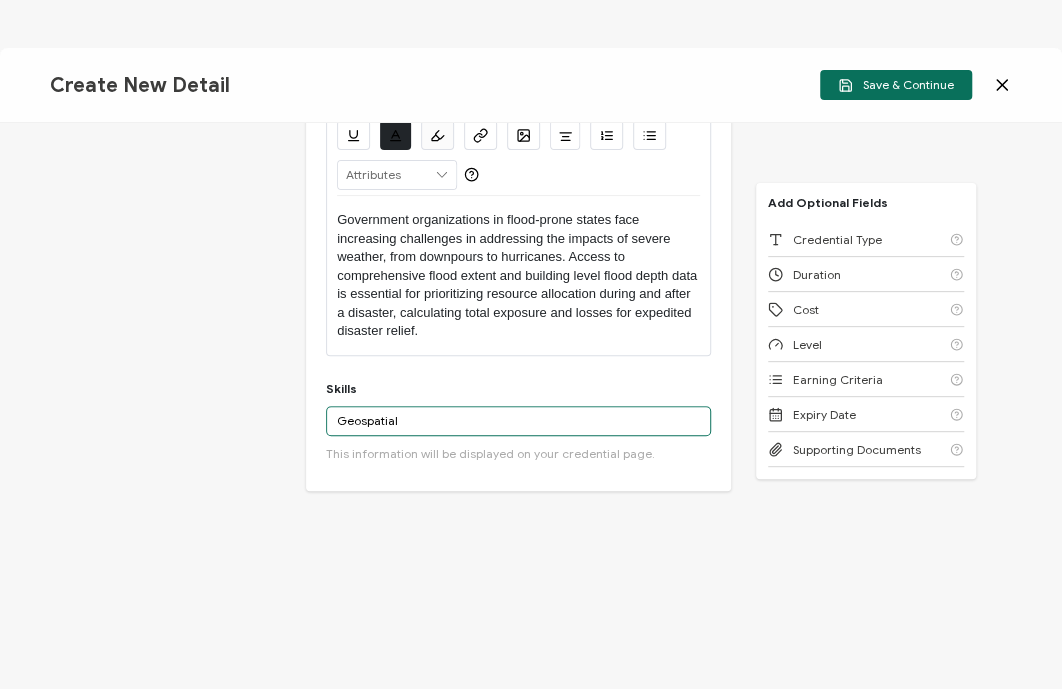 click on "Geospatial" at bounding box center (518, 421) 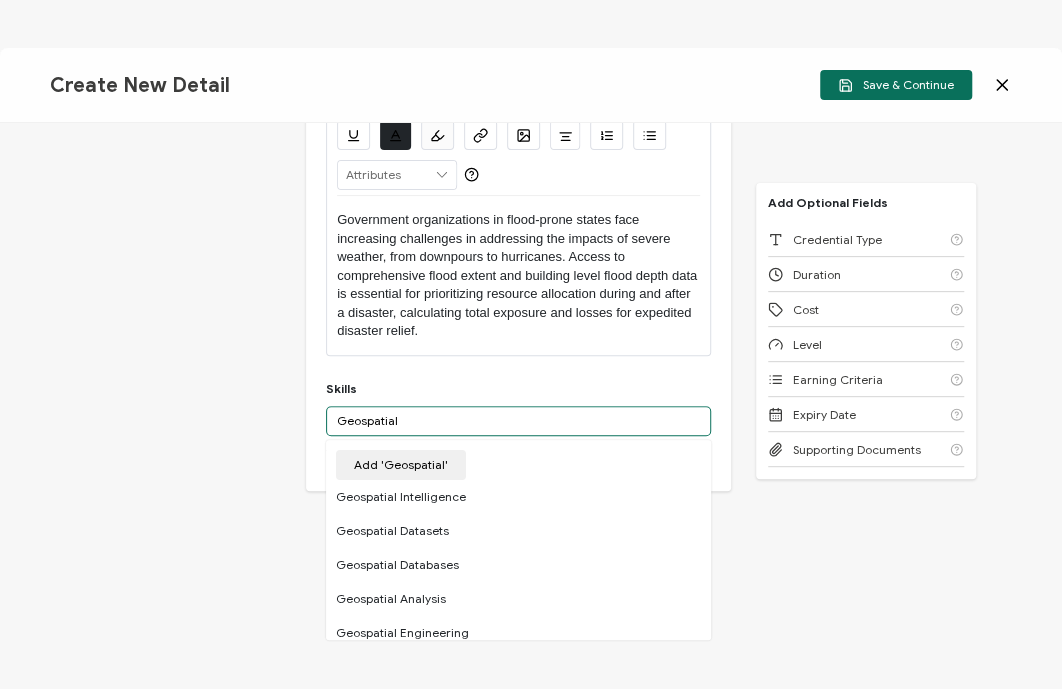 click on "Geospatial" at bounding box center (518, 421) 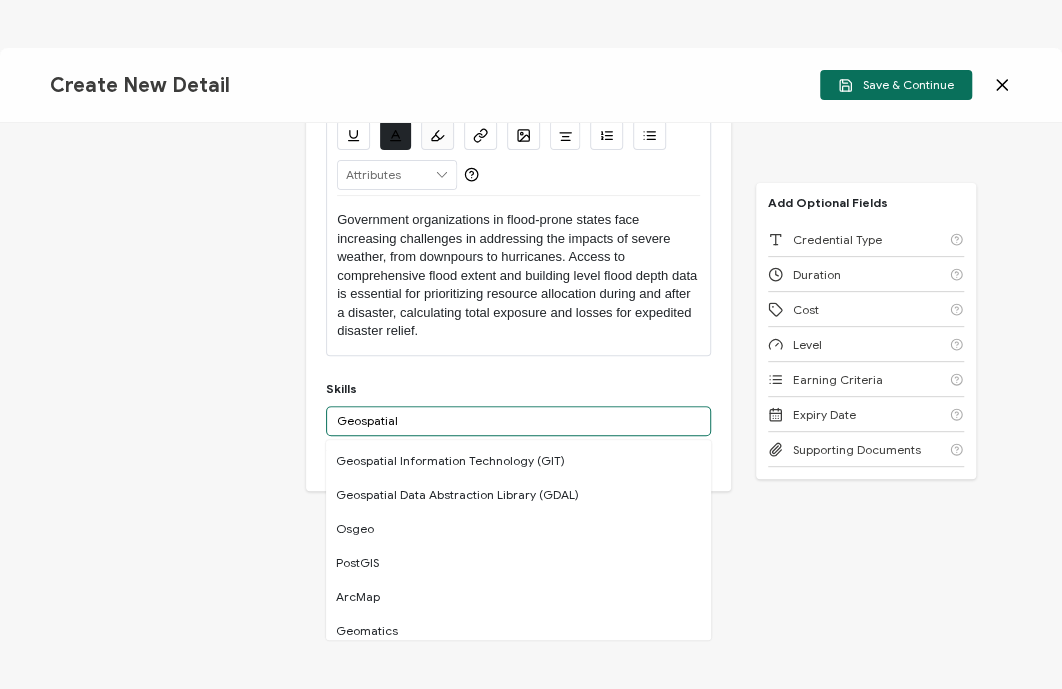 scroll, scrollTop: 209, scrollLeft: 0, axis: vertical 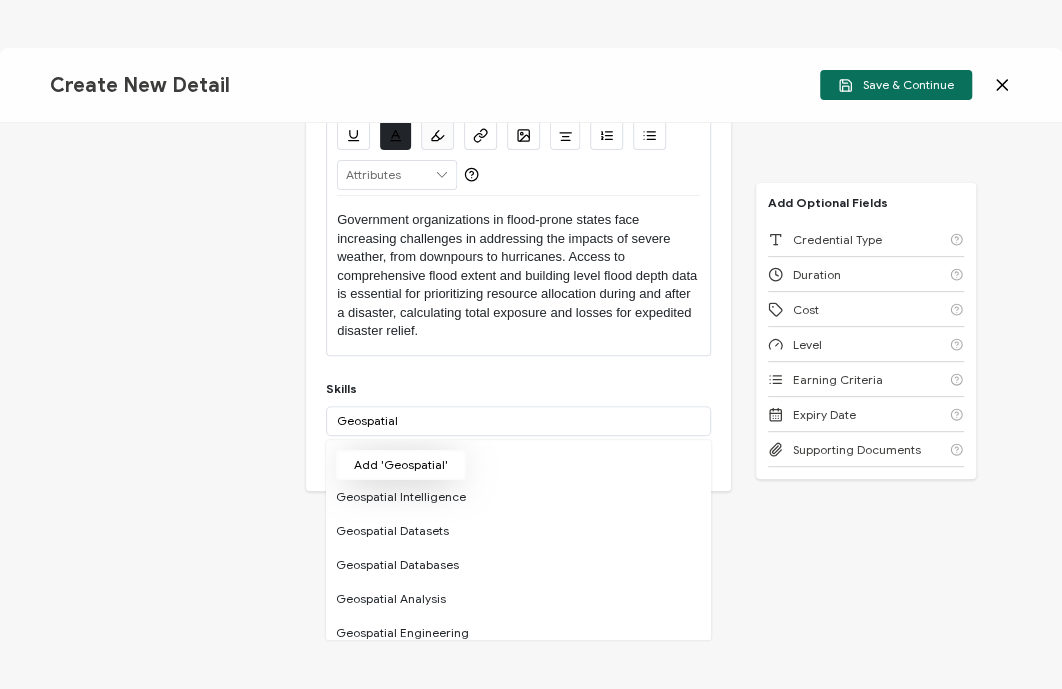 click on "Add 'Geospatial'" at bounding box center (401, 465) 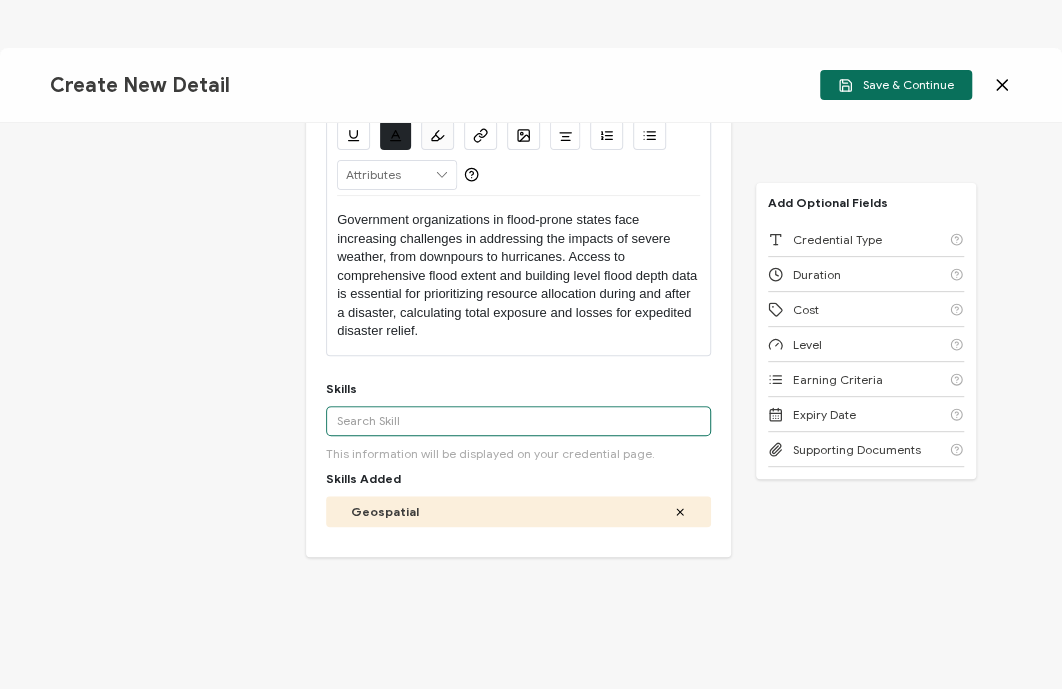 click at bounding box center [518, 421] 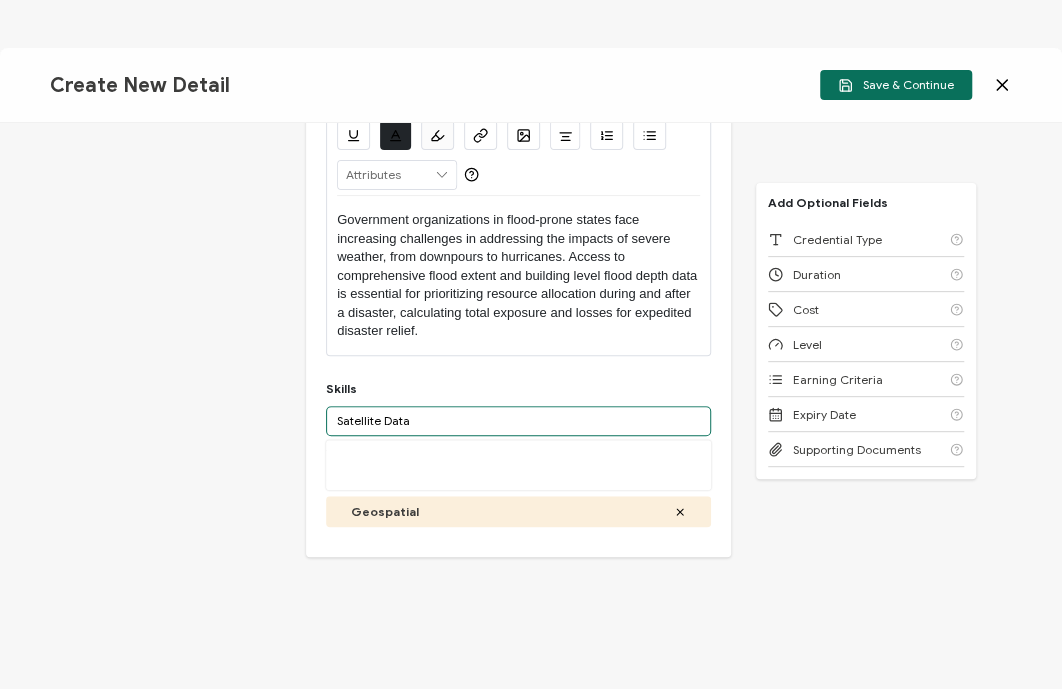 click on "Satellite Data" at bounding box center (518, 421) 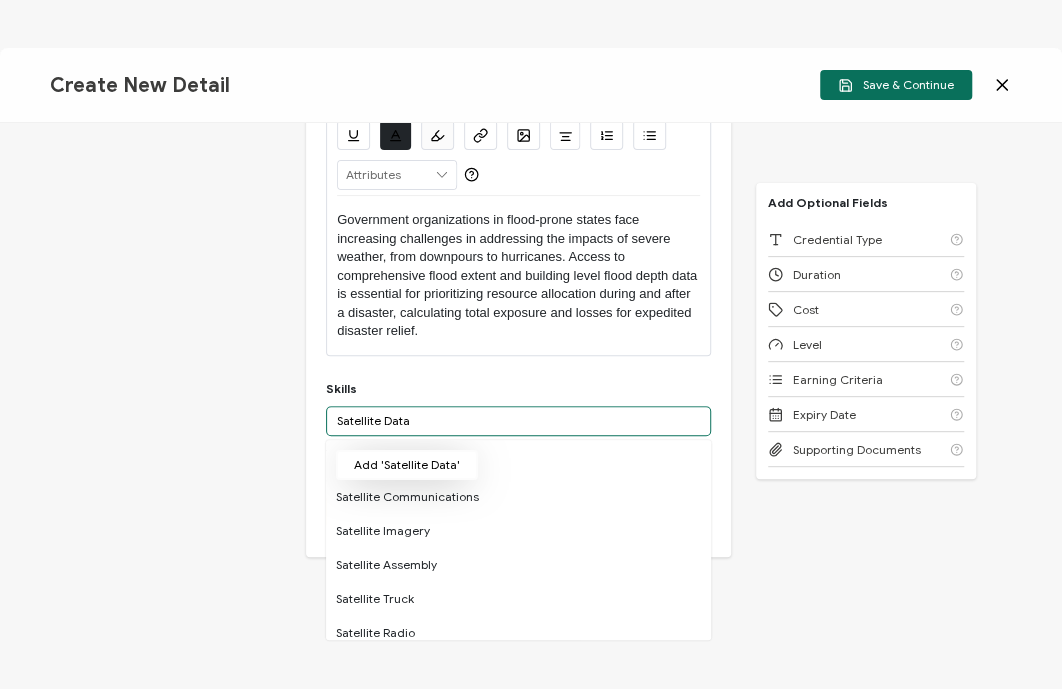 type on "Satellite Data" 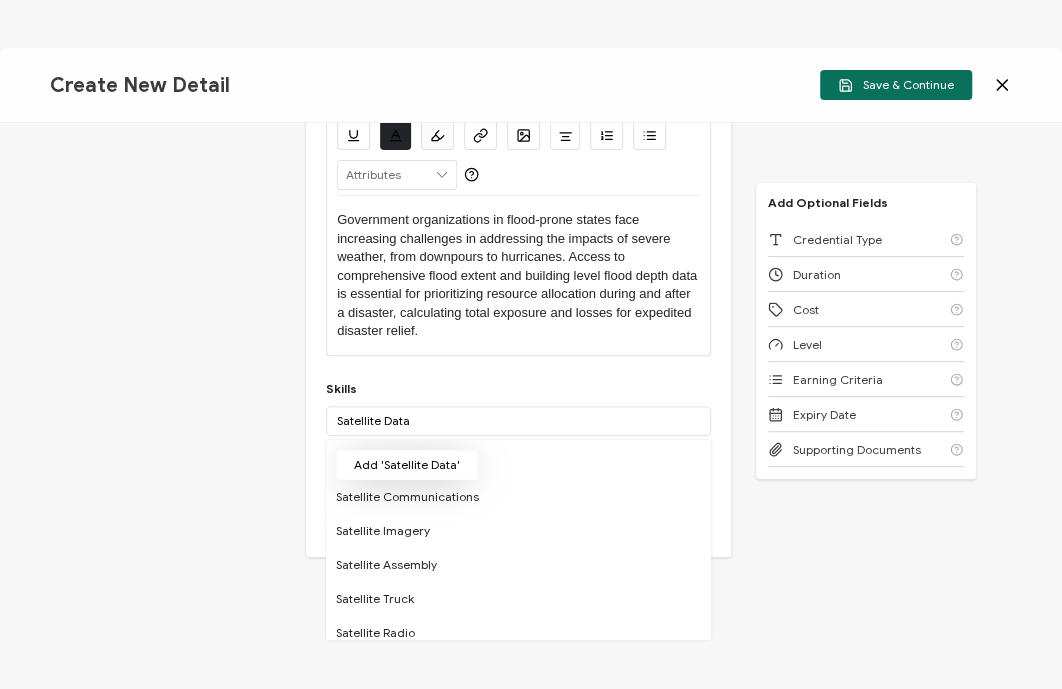 click on "Add 'Satellite Data'" at bounding box center (407, 465) 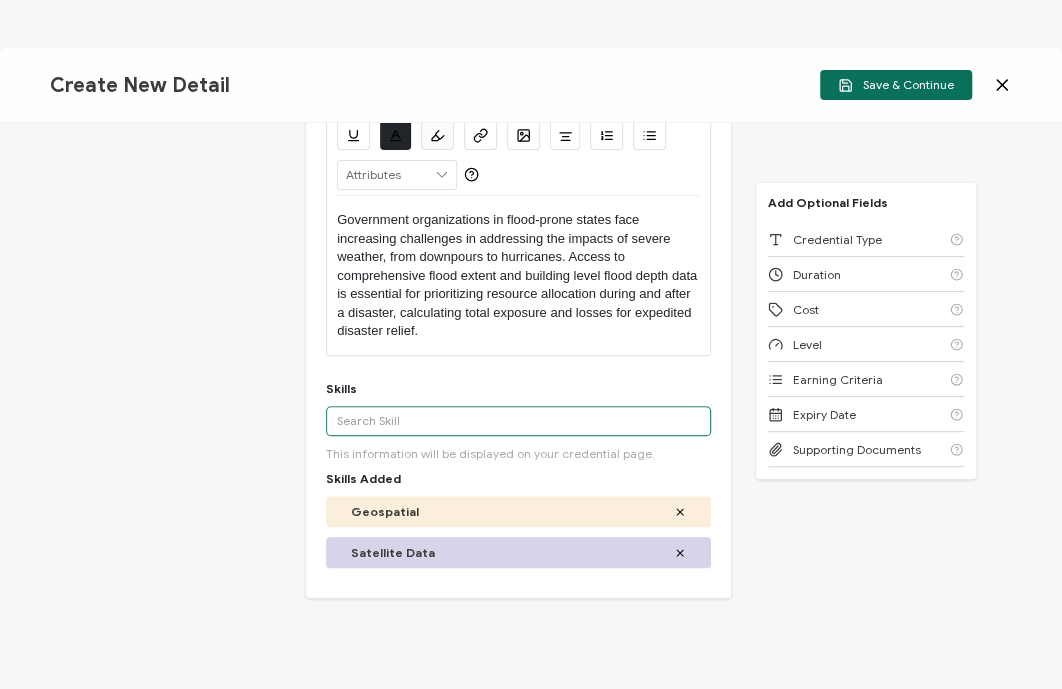 click at bounding box center (518, 421) 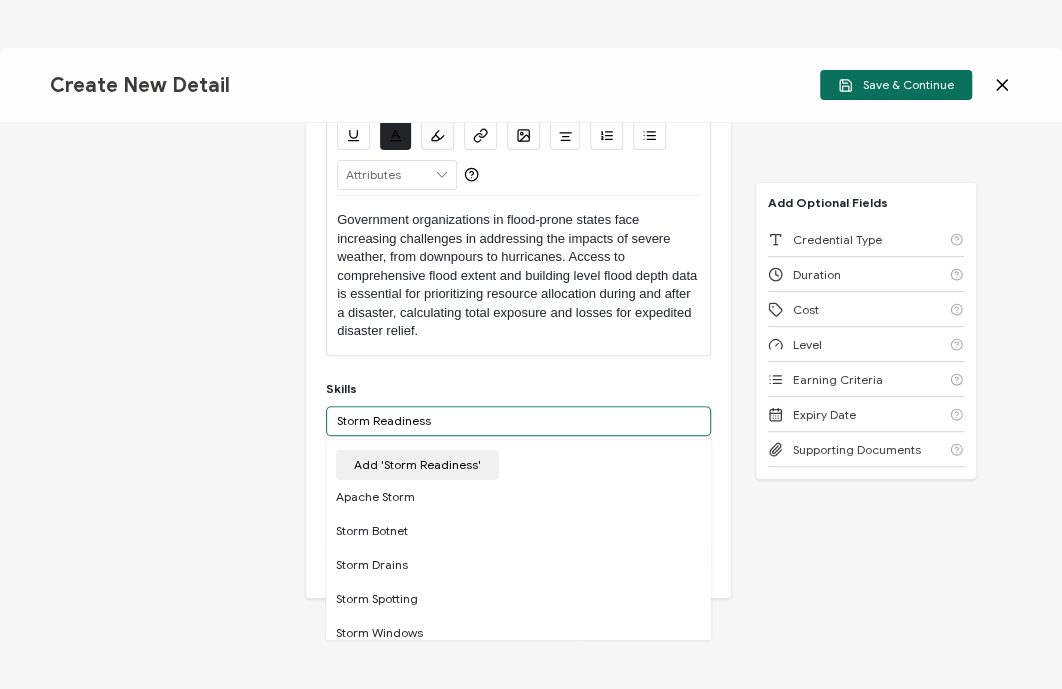 scroll, scrollTop: 427, scrollLeft: 0, axis: vertical 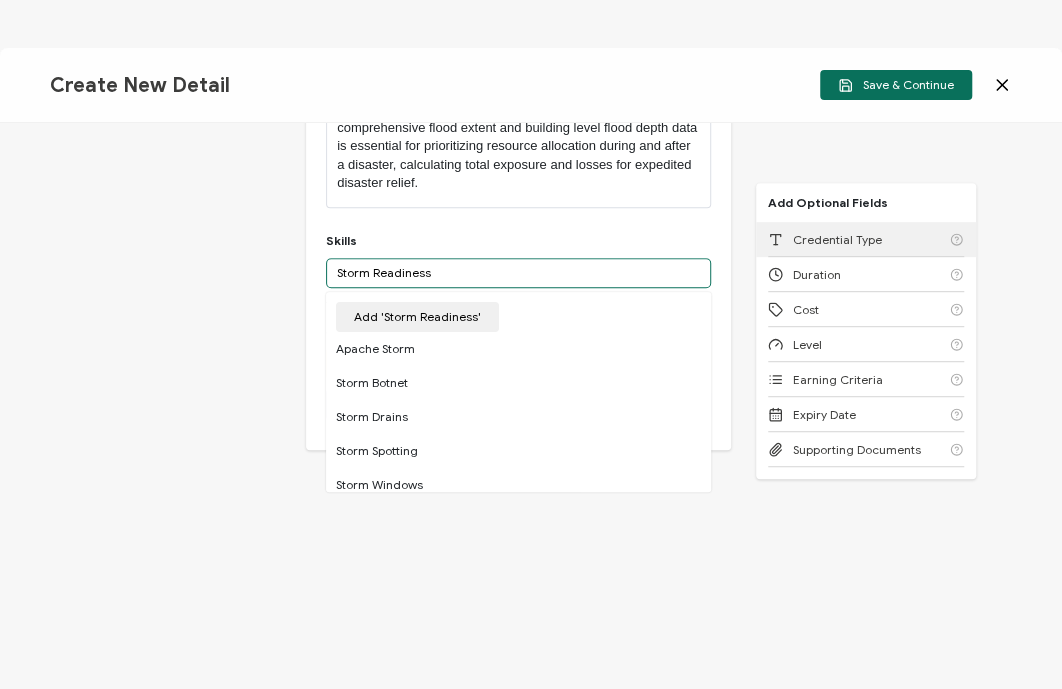 type on "Storm Readiness" 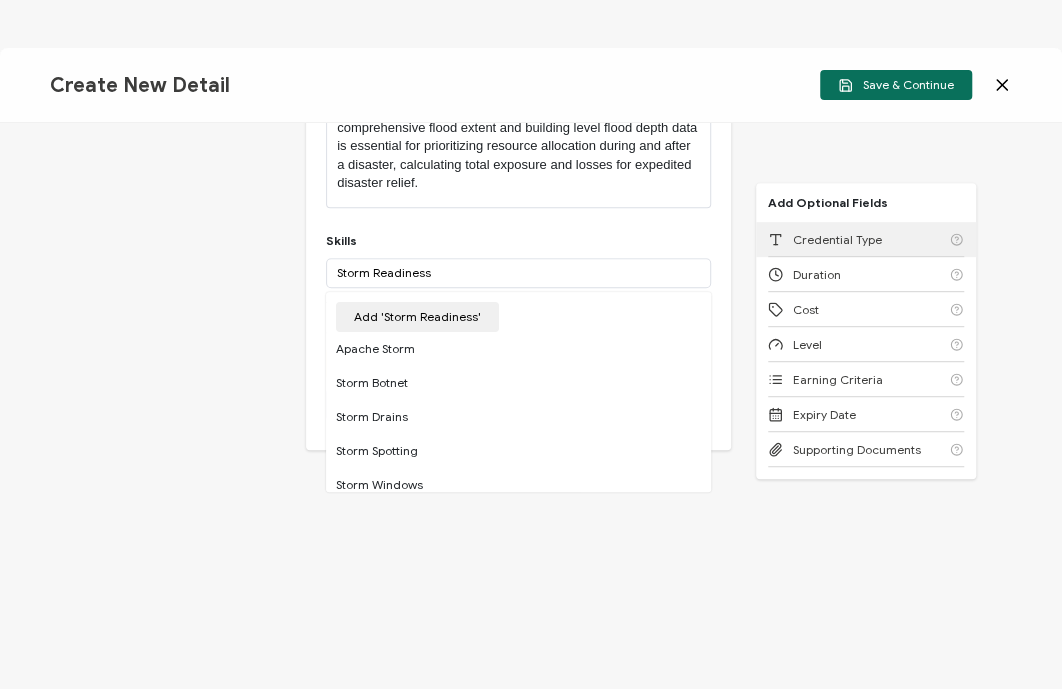 click on "Credential Type" at bounding box center [866, 239] 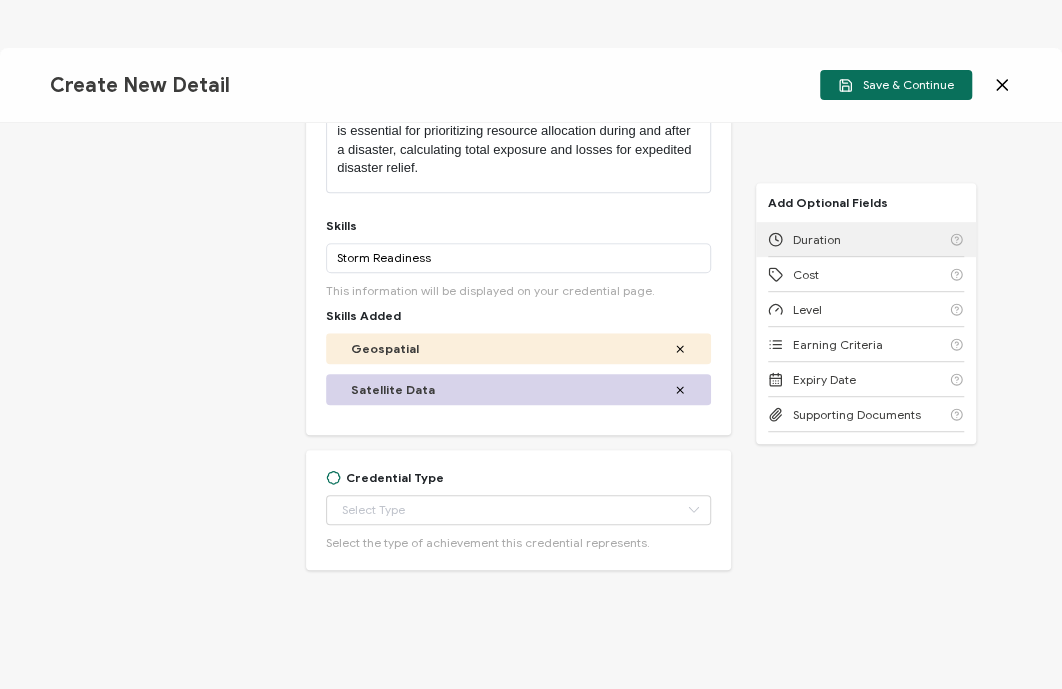 click on "Duration" at bounding box center (866, 239) 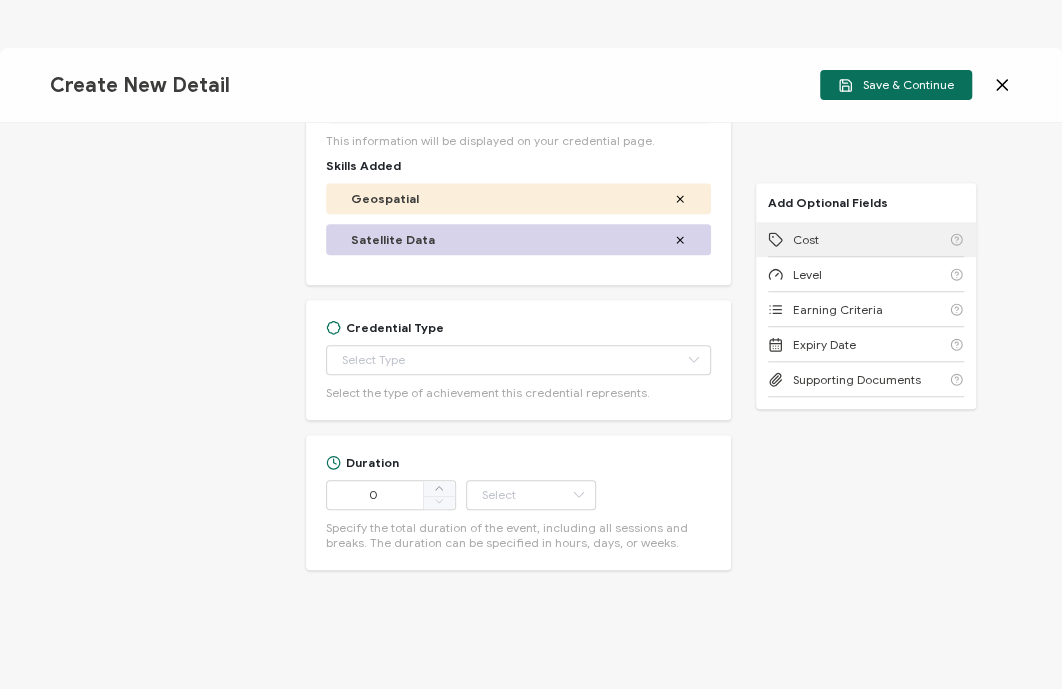 click on "Cost" at bounding box center [866, 239] 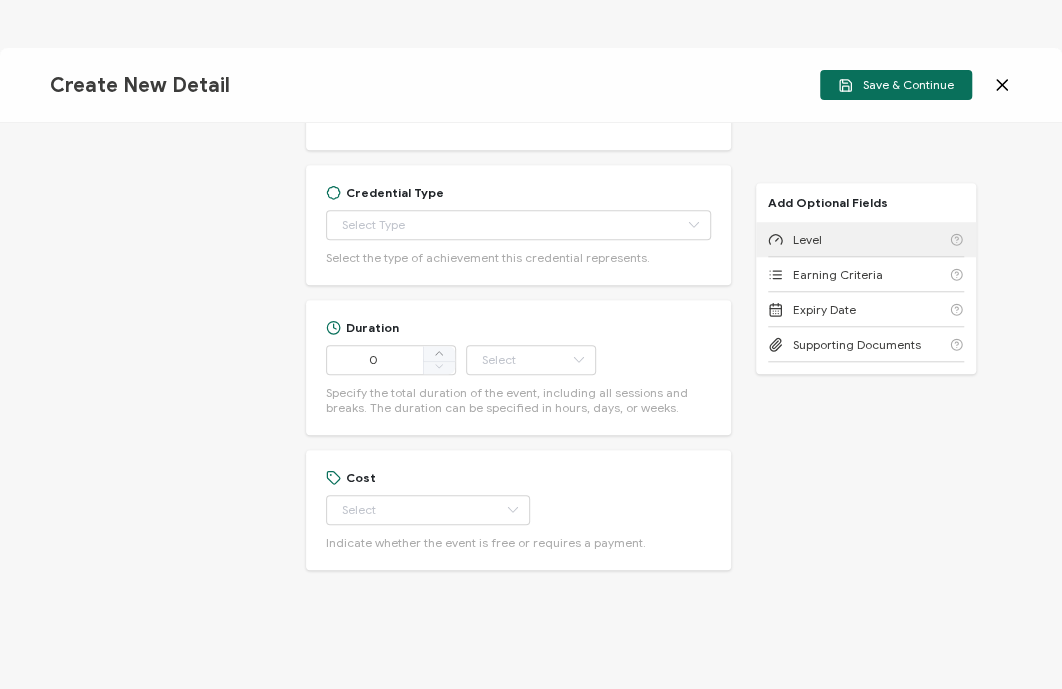 click on "Level" at bounding box center [866, 239] 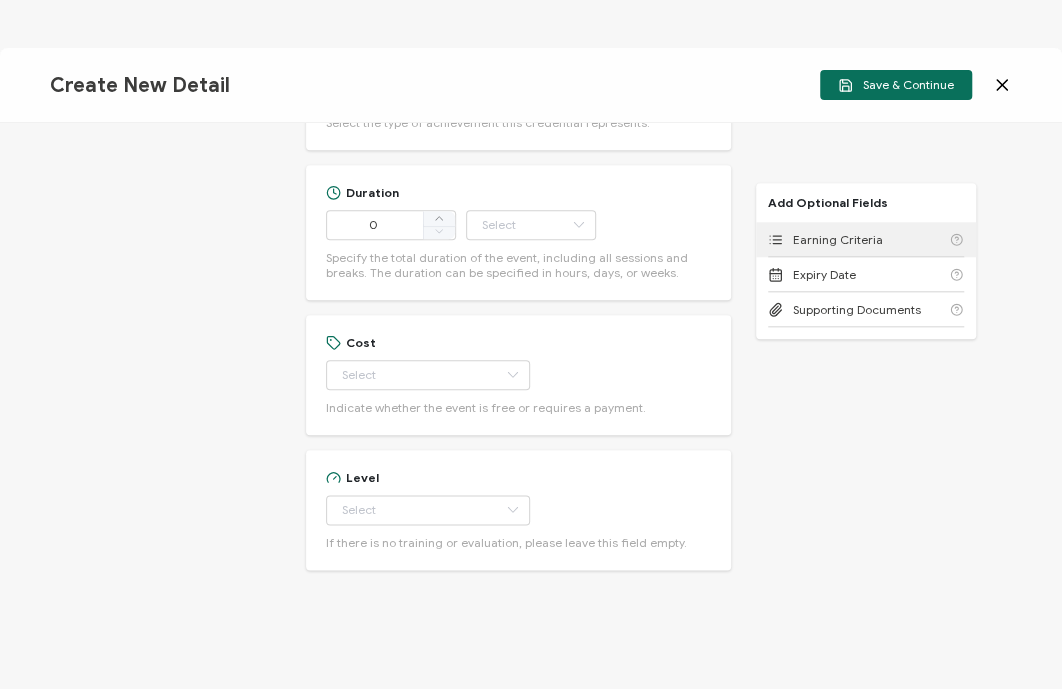 click on "Earning Criteria" at bounding box center [866, 239] 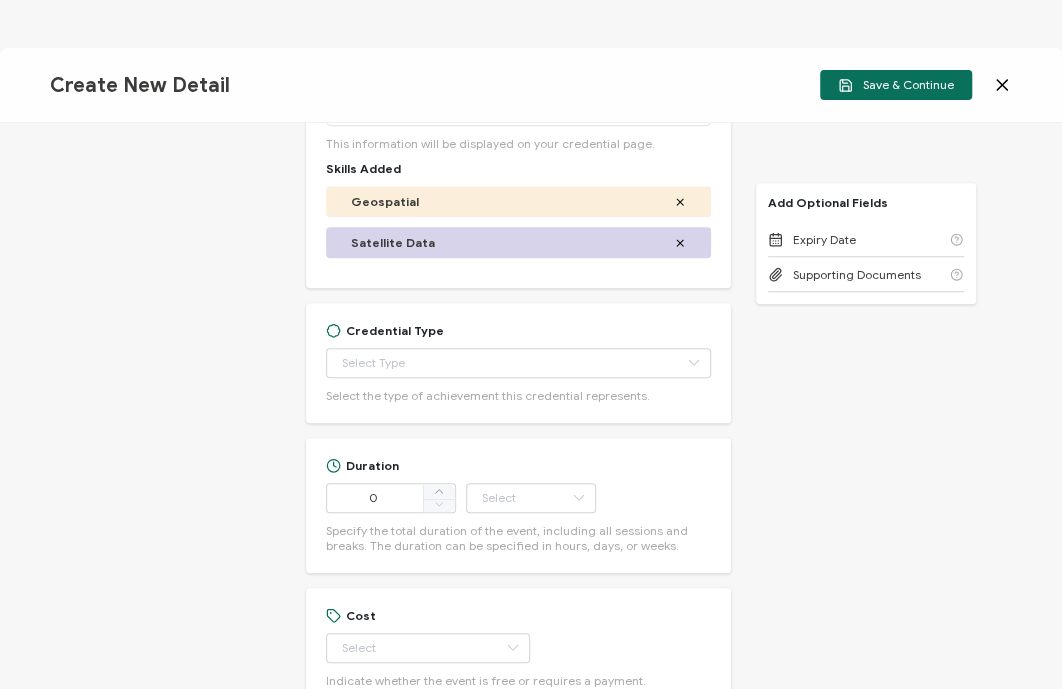 scroll, scrollTop: 587, scrollLeft: 0, axis: vertical 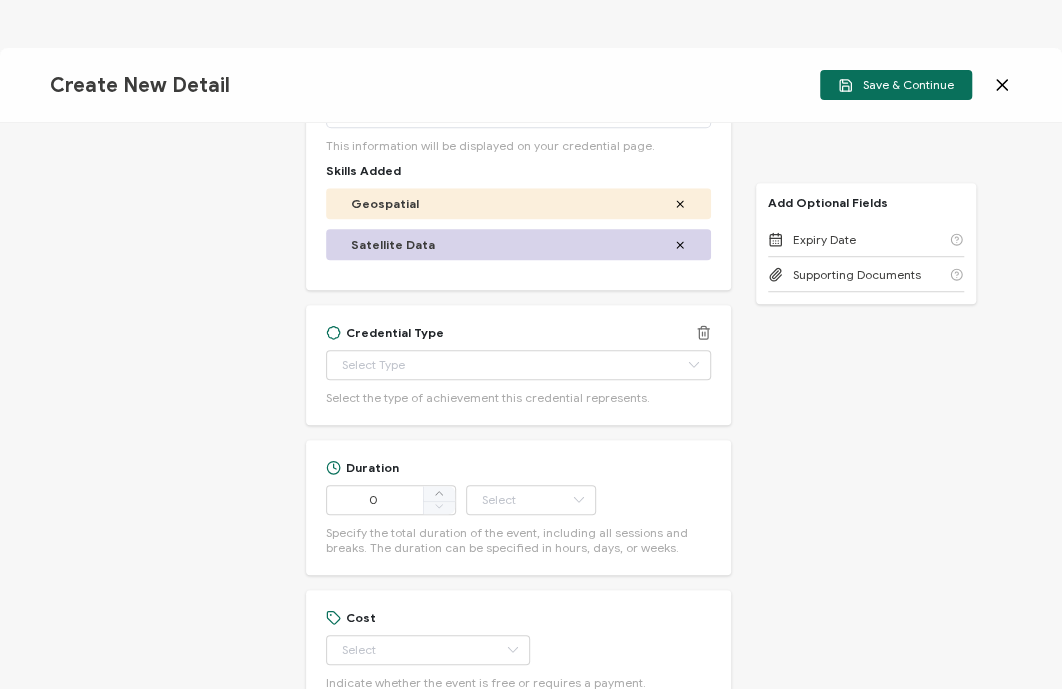 click on "Credential Type
Apprenticeship Completion Associate Degree Award Badge of Excellence Bachelor's Degree Capstone Achievement Certificate of Completion Competency-Based Achievement Conference Participation Course Course Completion Creative Work Custom Achievement Diploma Doctoral Degree Hackathon Participation Internship Completion Leadership Achievement Lifelong Learning Recognition Masters Degree Membership Micro-credential Postgraduate Certificate Postgraduate Diploma Professional Certification Project Completion Research Contribution Skill Mastery Teaching Experience Technical Certification Volunteer Experience Workshop Participation   Select the type of achievement this credential represents." at bounding box center (518, 365) 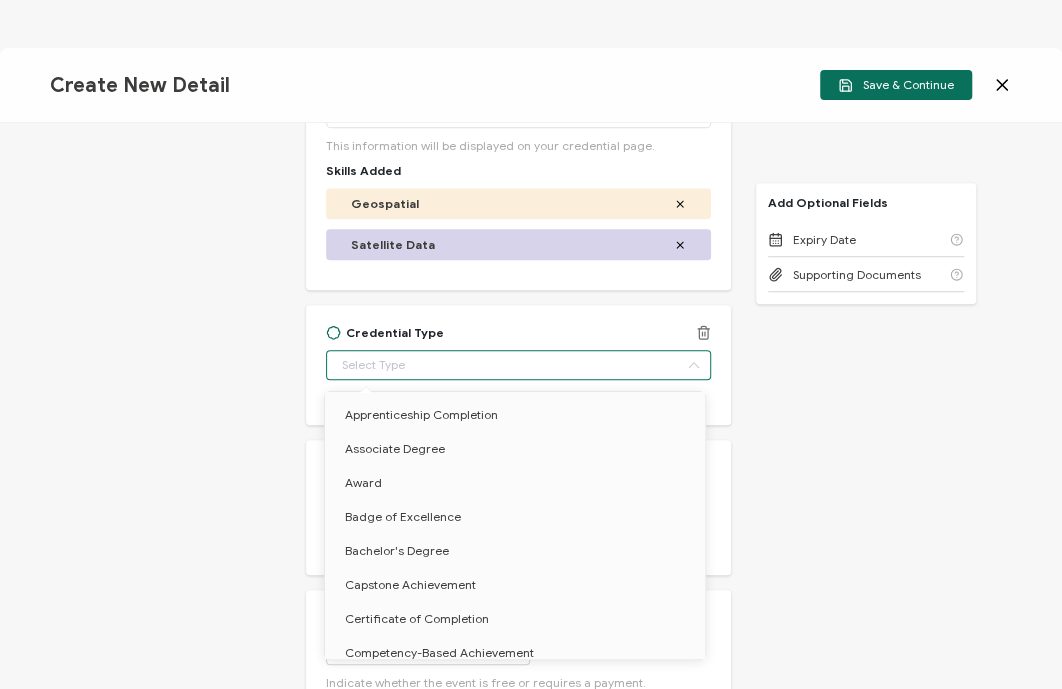 click at bounding box center (518, 365) 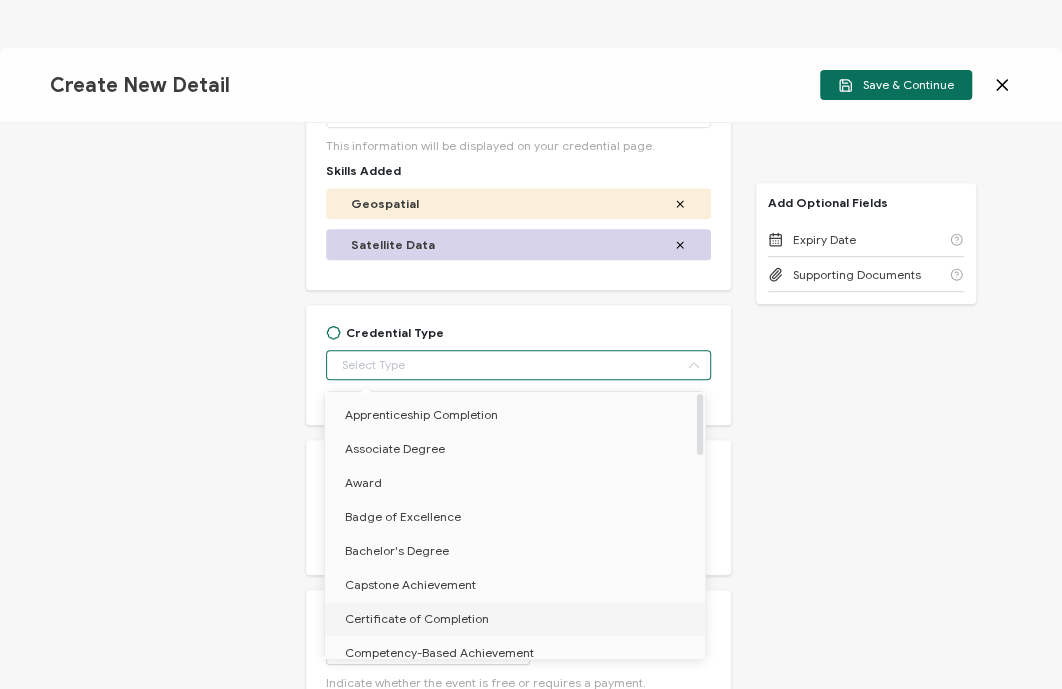 click on "Certificate of Completion" at bounding box center (417, 618) 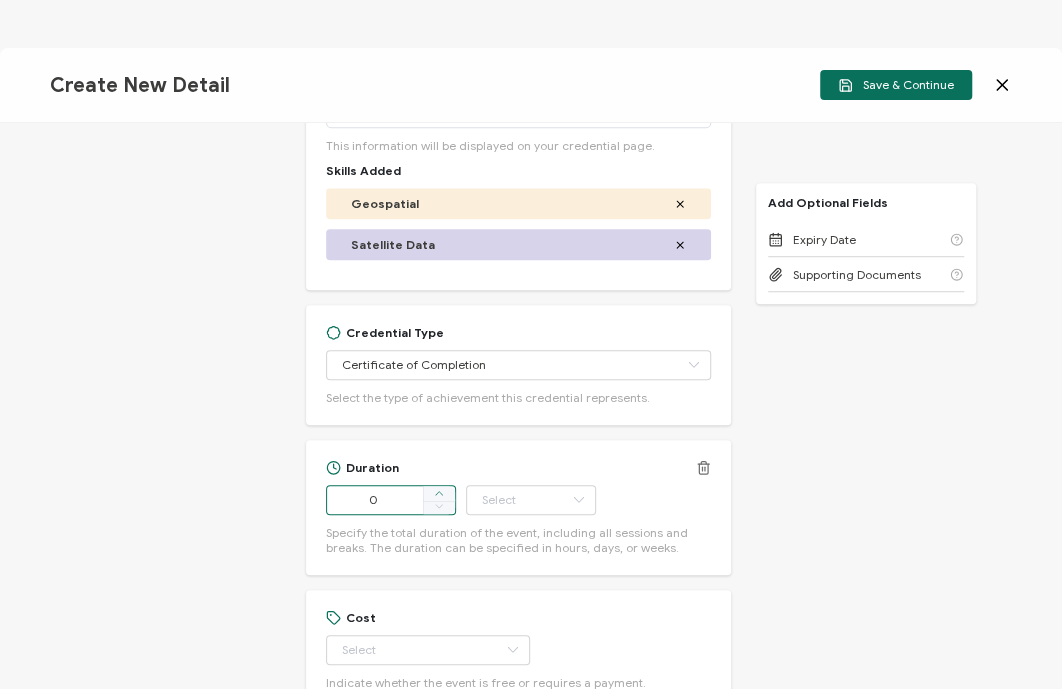 click at bounding box center (439, 494) 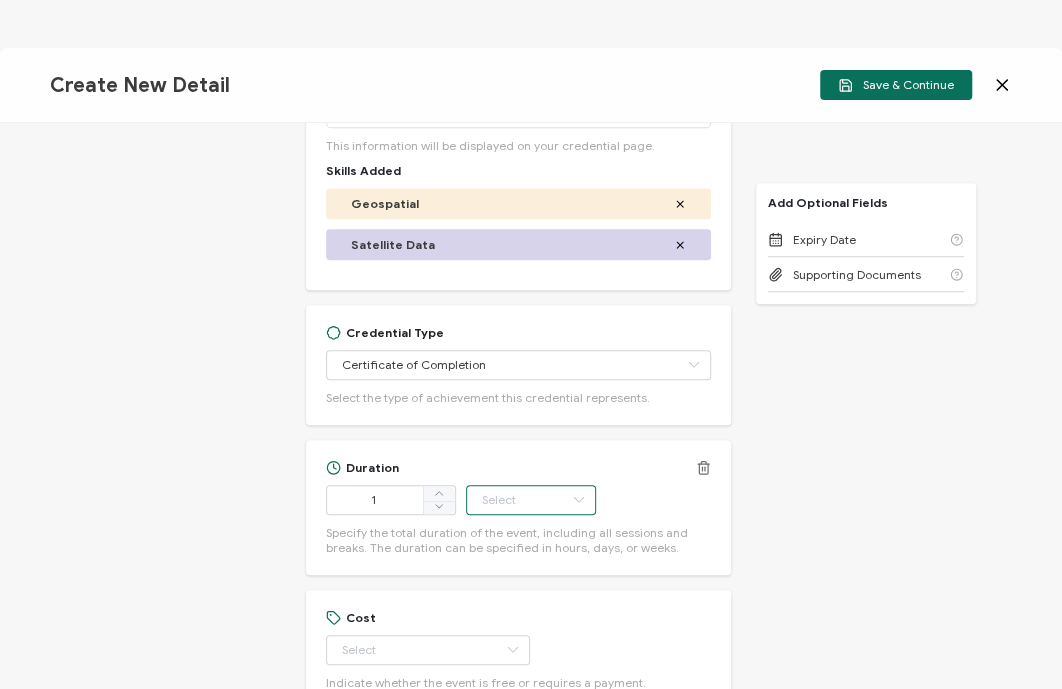 click at bounding box center (531, 500) 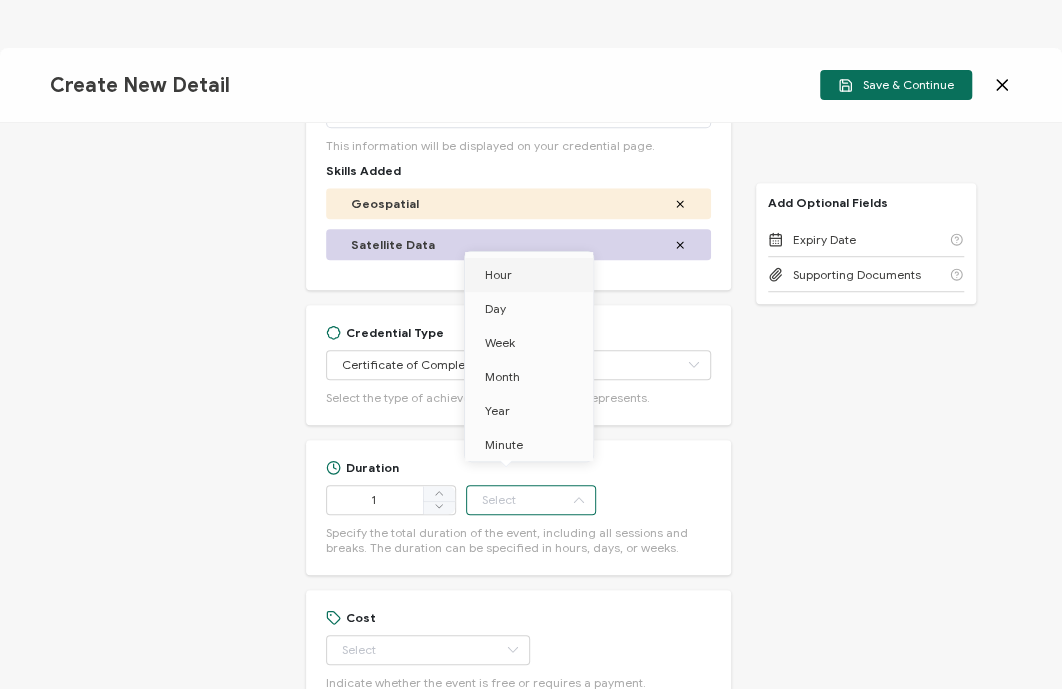 click on "Hour" at bounding box center (532, 275) 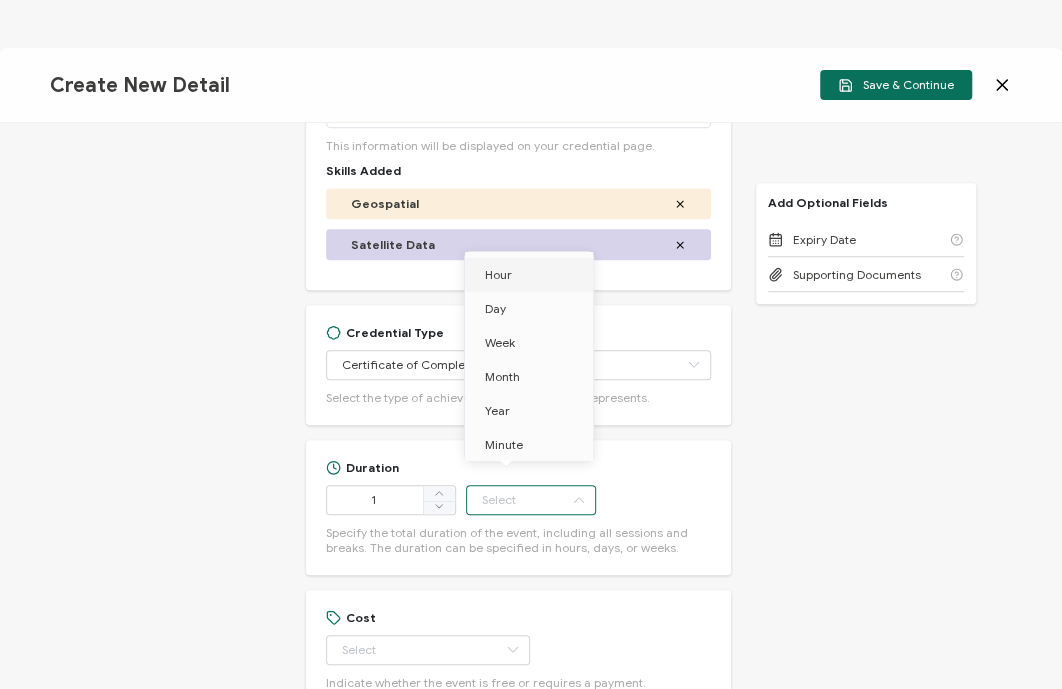type on "Hour" 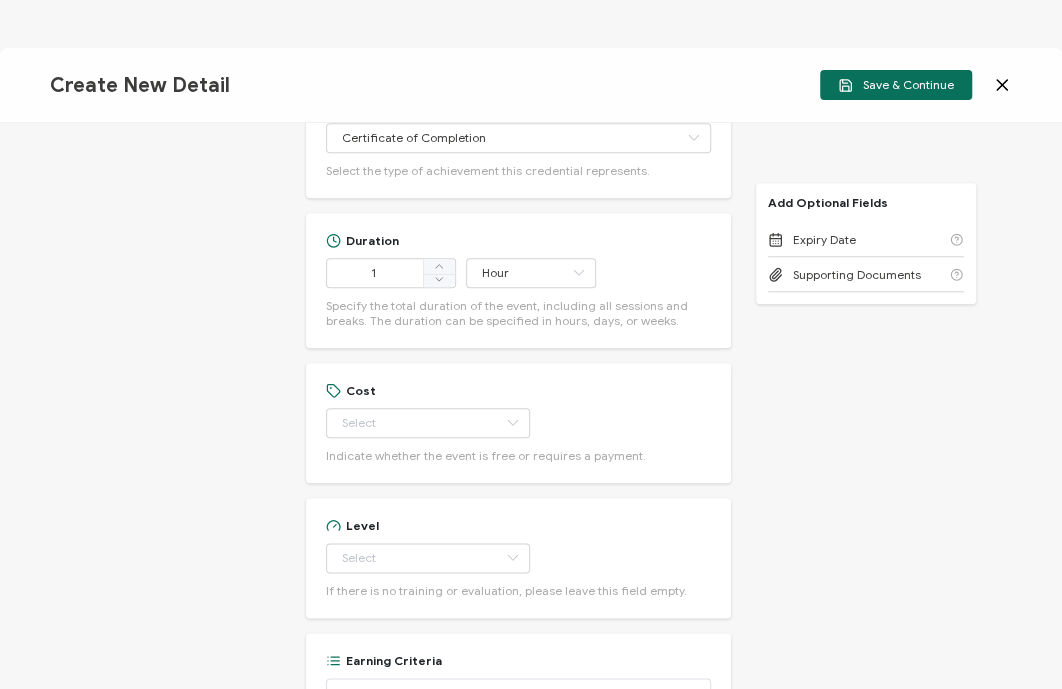 scroll, scrollTop: 814, scrollLeft: 0, axis: vertical 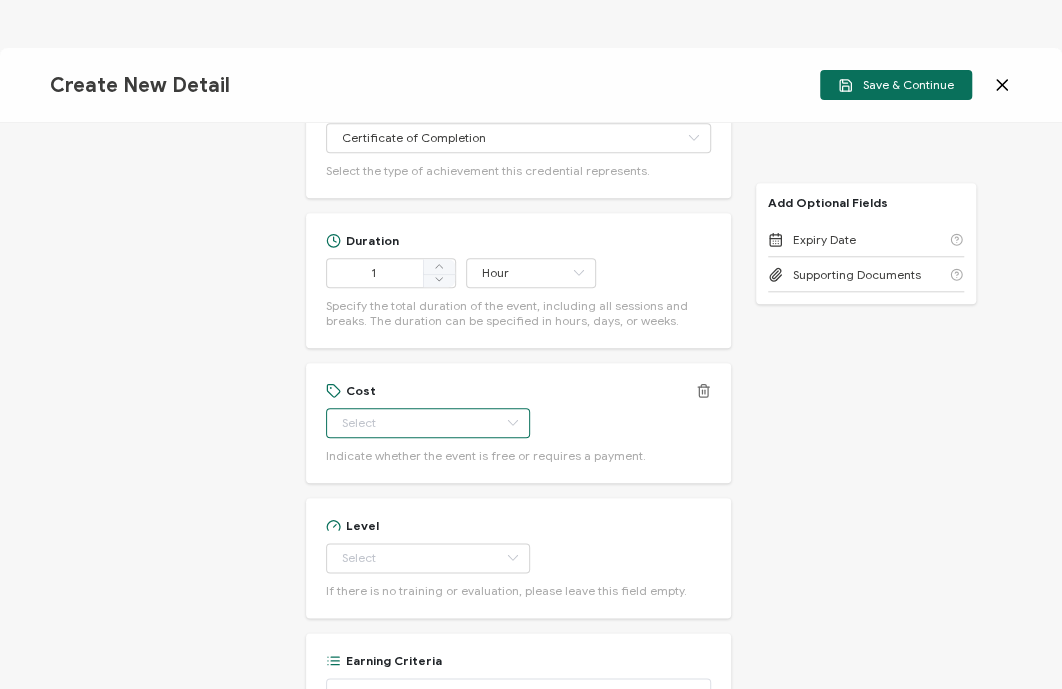 click at bounding box center (428, 423) 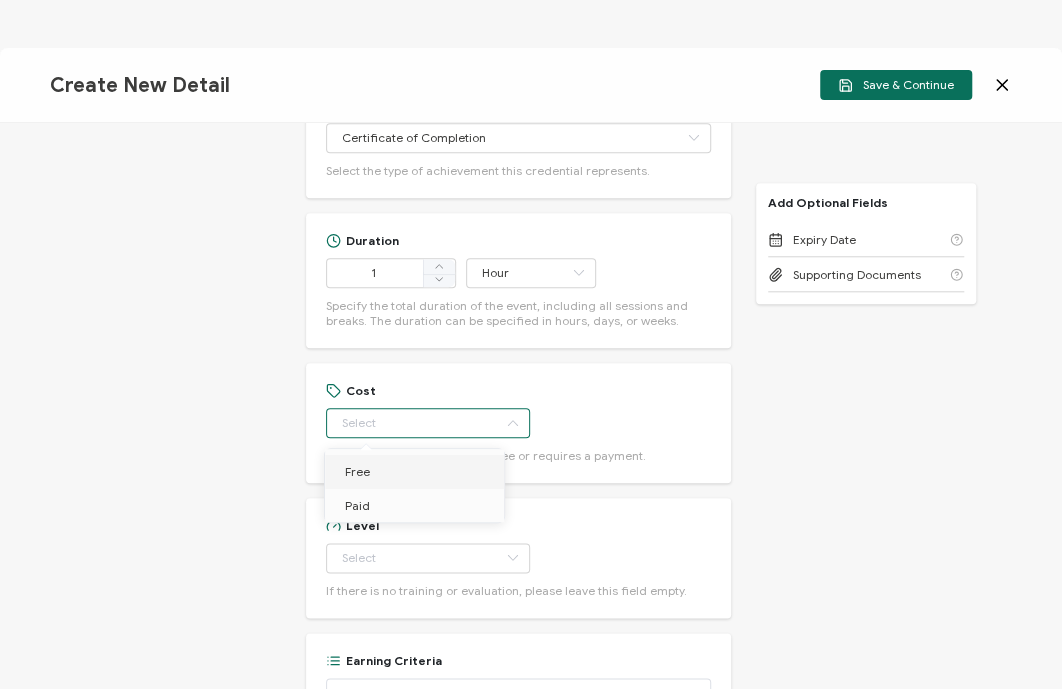 click on "Free" at bounding box center (418, 472) 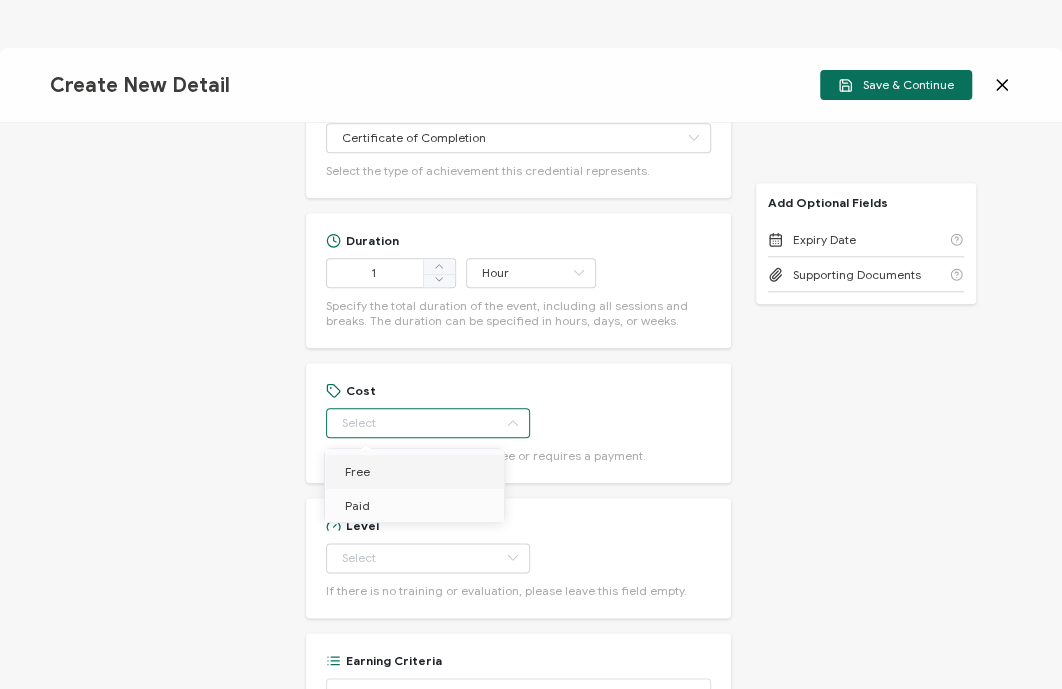 type on "Free" 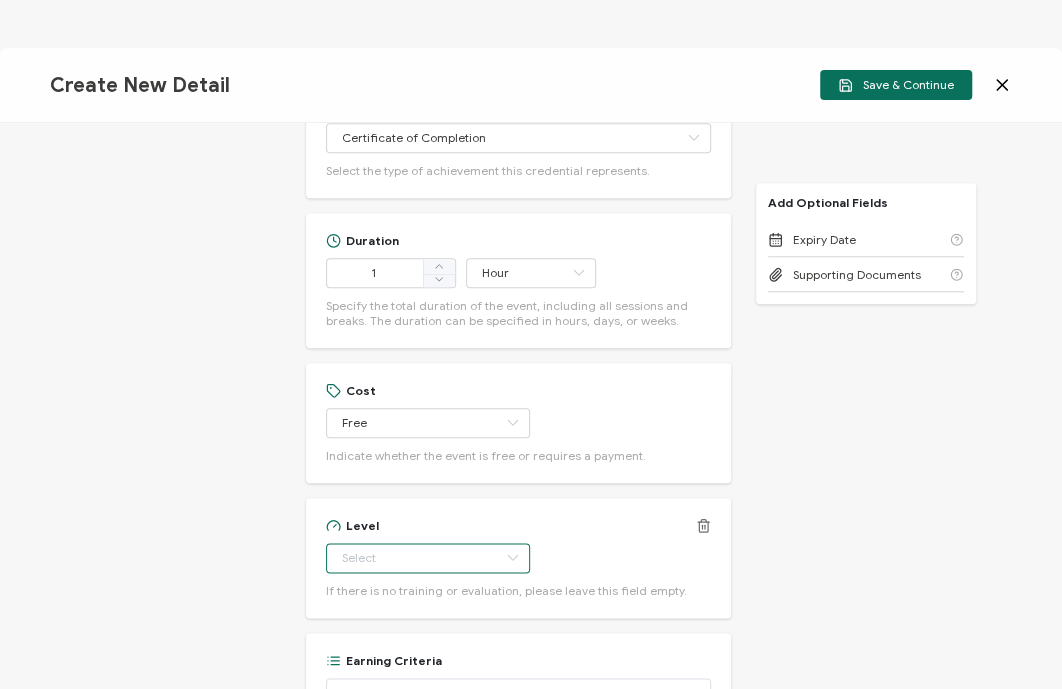 click at bounding box center [428, 558] 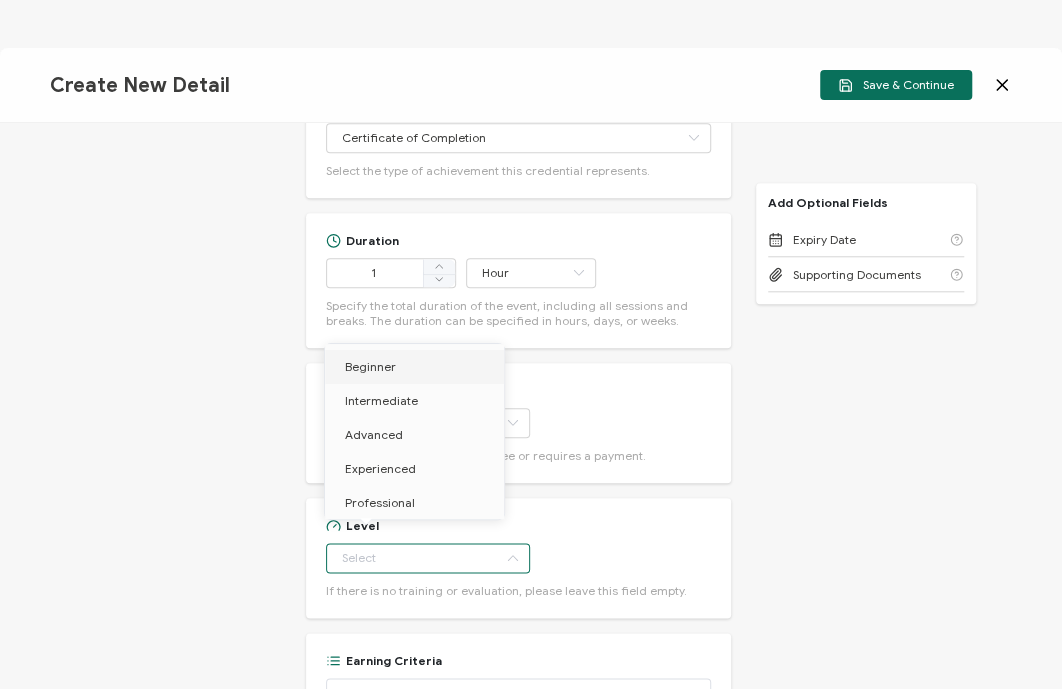 click on "Beginner" at bounding box center (418, 367) 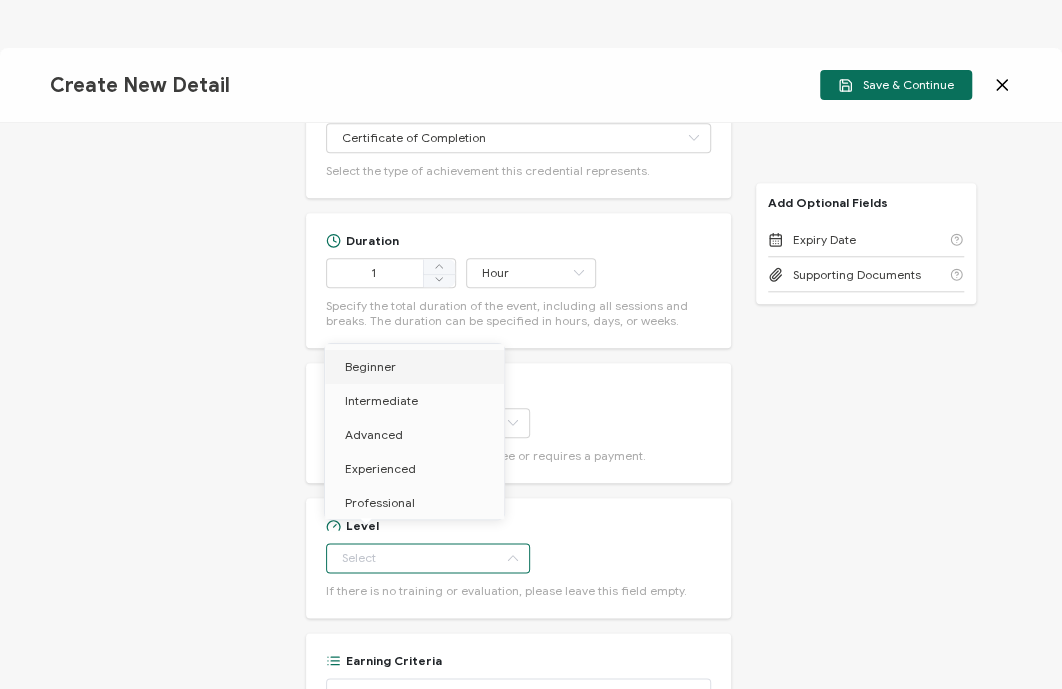 type on "Beginner" 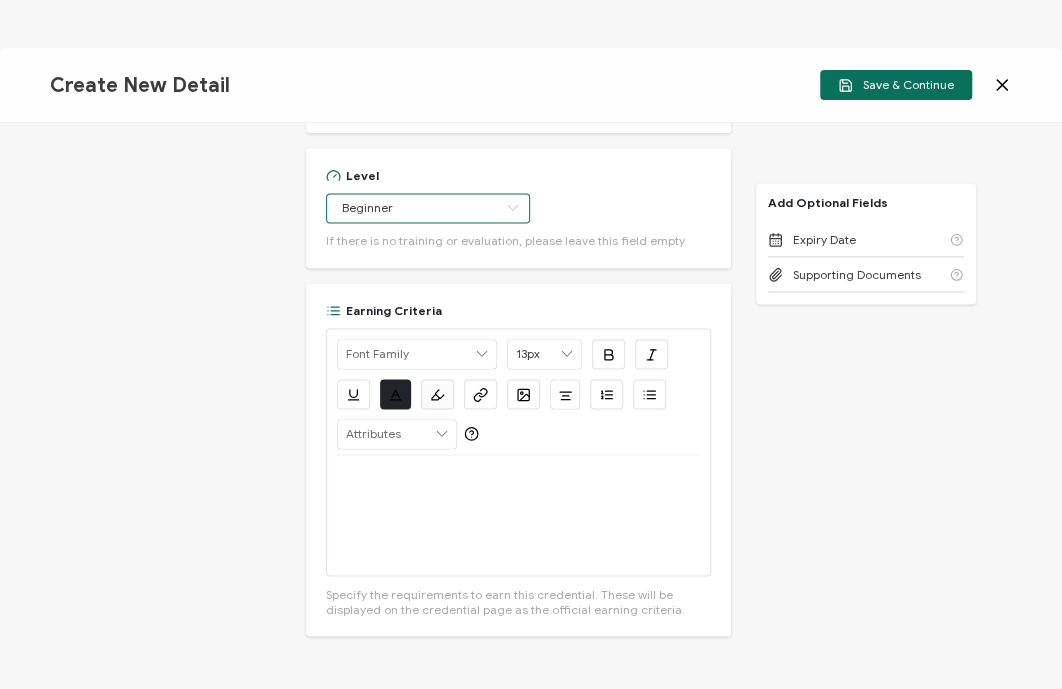 scroll, scrollTop: 1165, scrollLeft: 0, axis: vertical 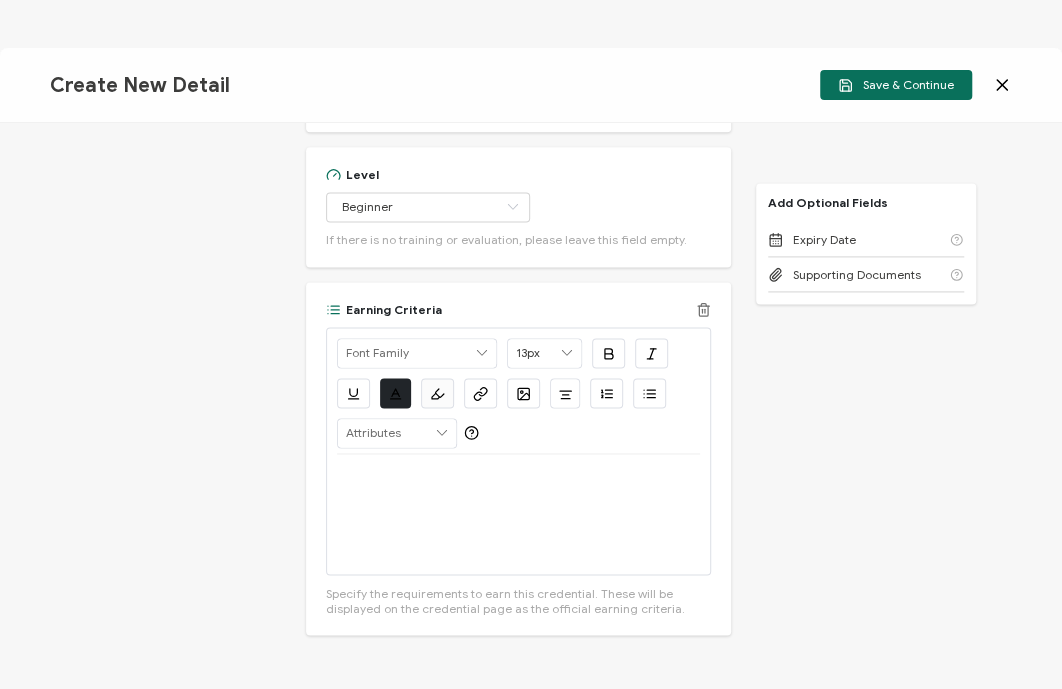 click at bounding box center [518, 514] 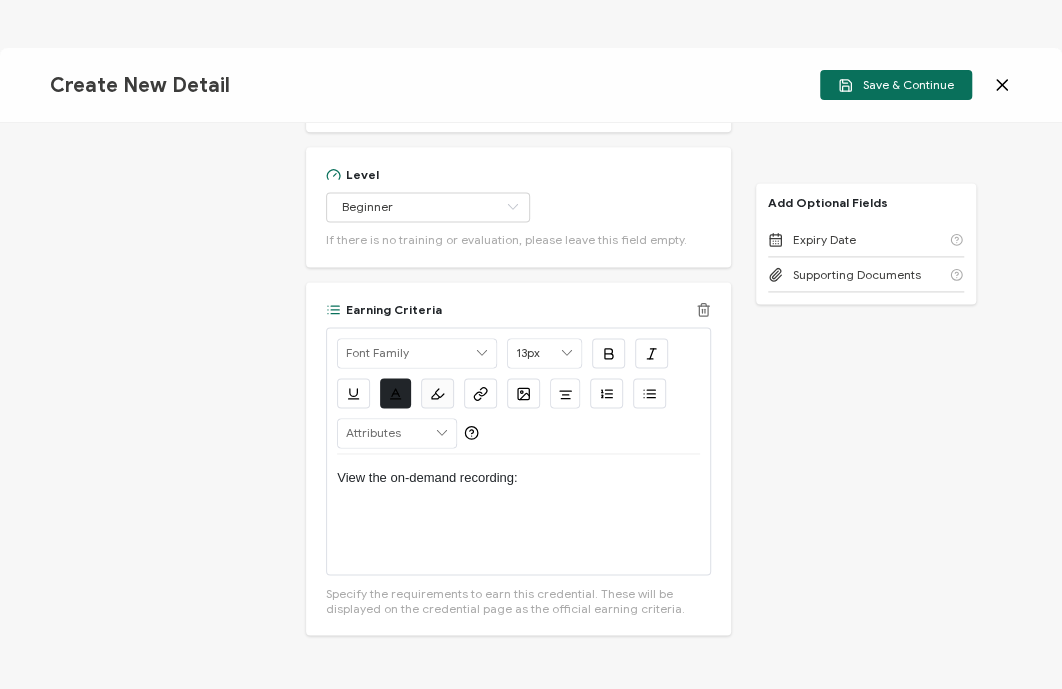 click on "View the on-demand recording:" at bounding box center [518, 478] 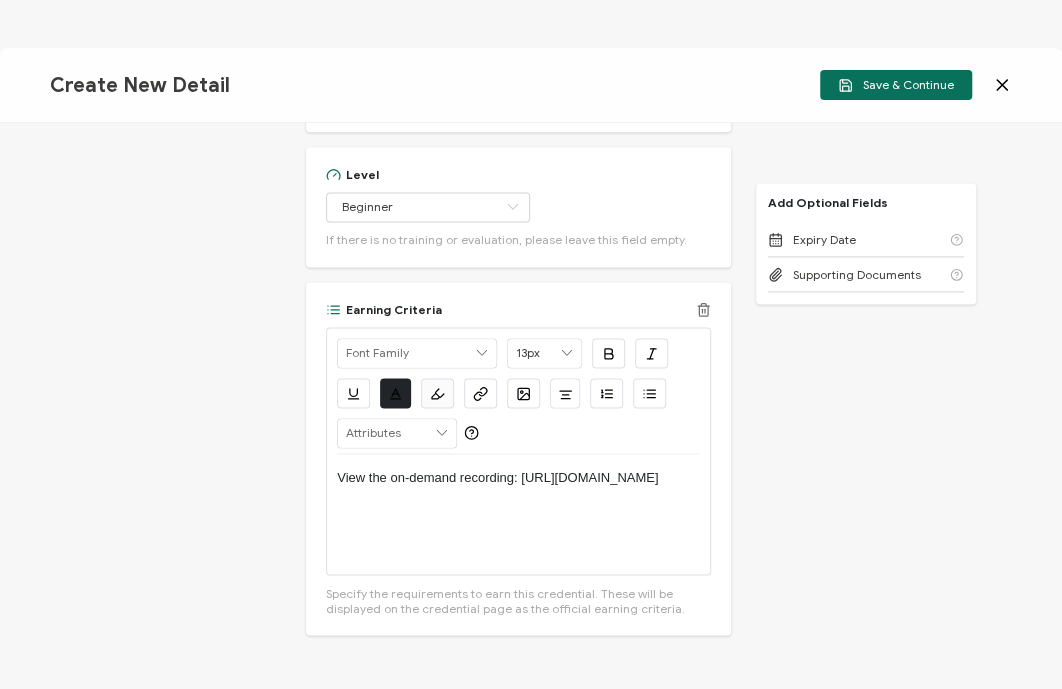 drag, startPoint x: 607, startPoint y: 494, endPoint x: 317, endPoint y: 488, distance: 290.06207 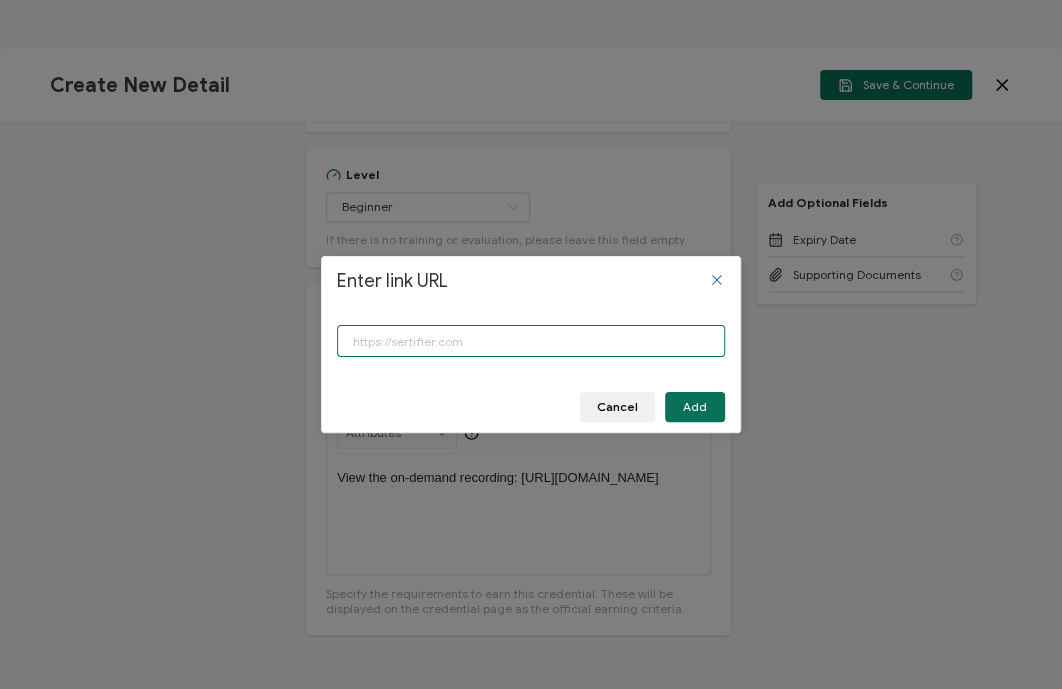 click at bounding box center (531, 341) 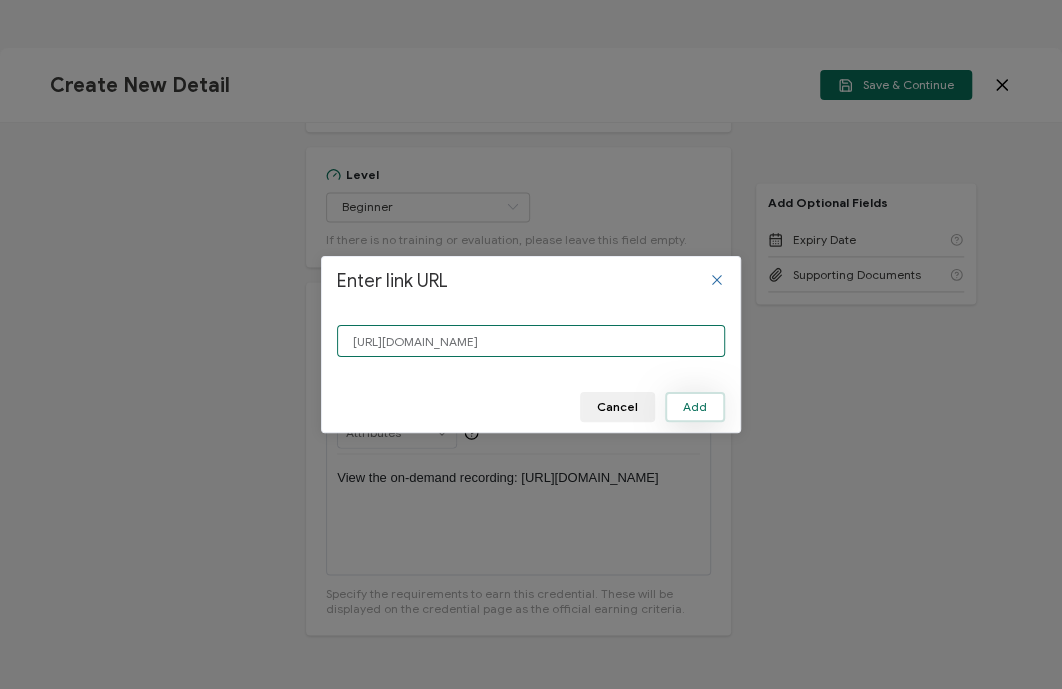 type on "[URL][DOMAIN_NAME]" 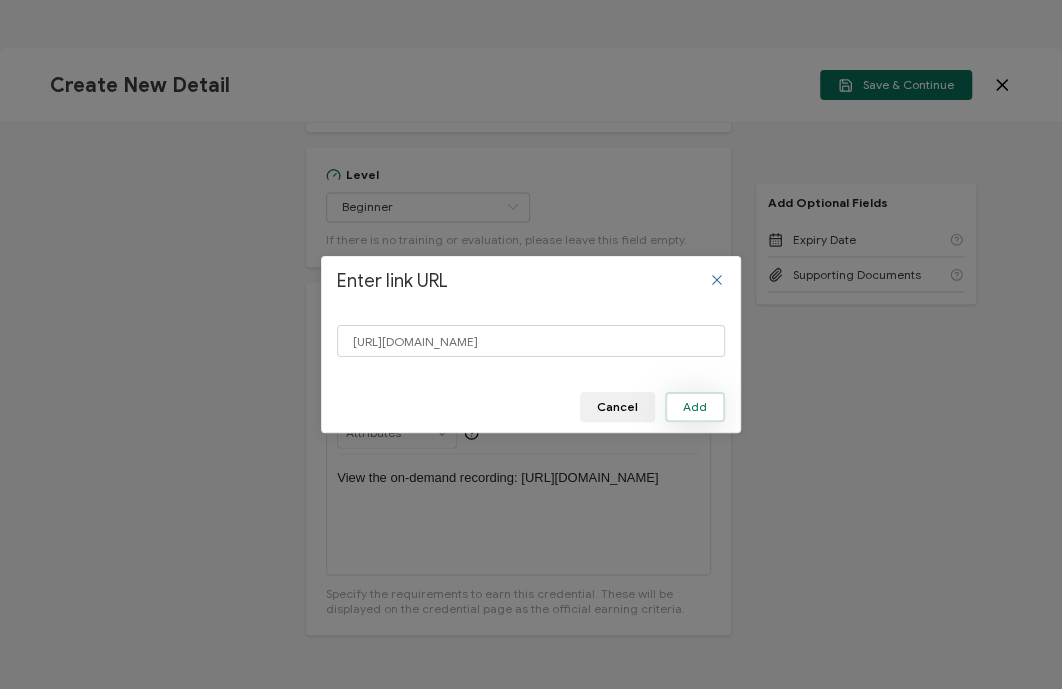 click on "Add" at bounding box center [695, 407] 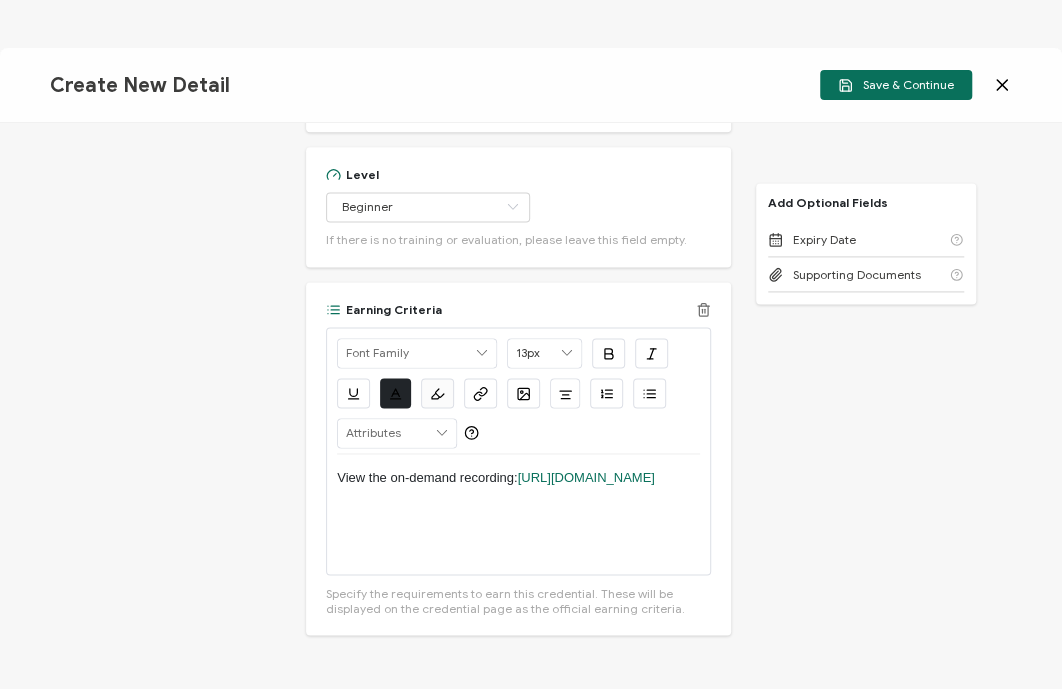 click on "Alright Sans [PERSON_NAME] Archivo Black Arial Arimo Blinker Caveat Charm Charmonman Cinzel EB Garamond [PERSON_NAME] Sans [PERSON_NAME] Great Vibes Grenze [PERSON_NAME] Grotesk Inconsolata Josefin Sans Kolektif House Kufam Lato Libre Caslon Text [PERSON_NAME] Lugrasimo Markazi Text Merienda [PERSON_NAME] [PERSON_NAME] [PERSON_NAME] Sans [PERSON_NAME] Serif Nunito Open Sans Open Sans Condensed Orbitron [PERSON_NAME] Display Poppins PT Sans PT Sans Narrow PT Serif Quicksand Raleway Red Hat Display Roboto Roboto Condensed Roboto Slab Rubik Slabo 27px Source Sans Pro Spartan Tajawal Titillium Web Ubuntu UnifrakturCook UnifrakturMaguntia Work Sans   13px 11px 12px 13px 14px 15px 16px 17px 18px 19px 20px 21px 22px 23px 24px 25px 26px 27px 28px 29px 30px 31px 32px 33px 34px 35px 36px 37px 38px 39px 40px 41px 42px 43px 44px 45px 46px 47px 48px 49px 50px 51px 52px 53px 54px 55px 56px 57px 58px 59px 60px 61px 62px 63px 64px 65px 66px 67px 68px 69px 70px 71px 72px           #212529
Clear
OK
#FBFBFB
Clear" at bounding box center [518, 391] 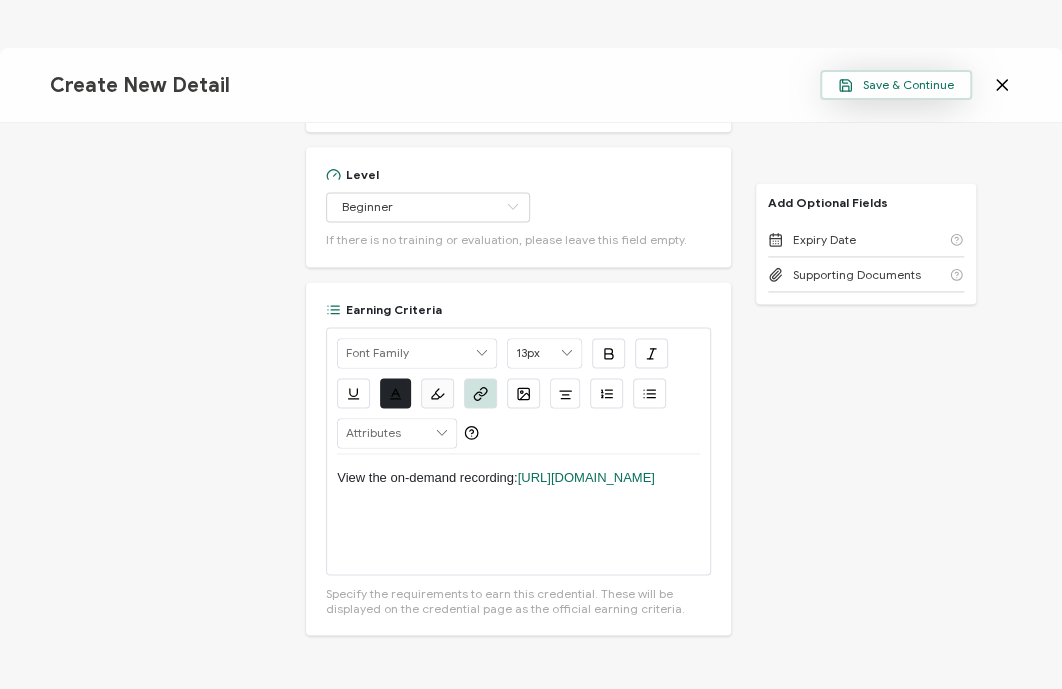 click on "Save & Continue" at bounding box center (896, 85) 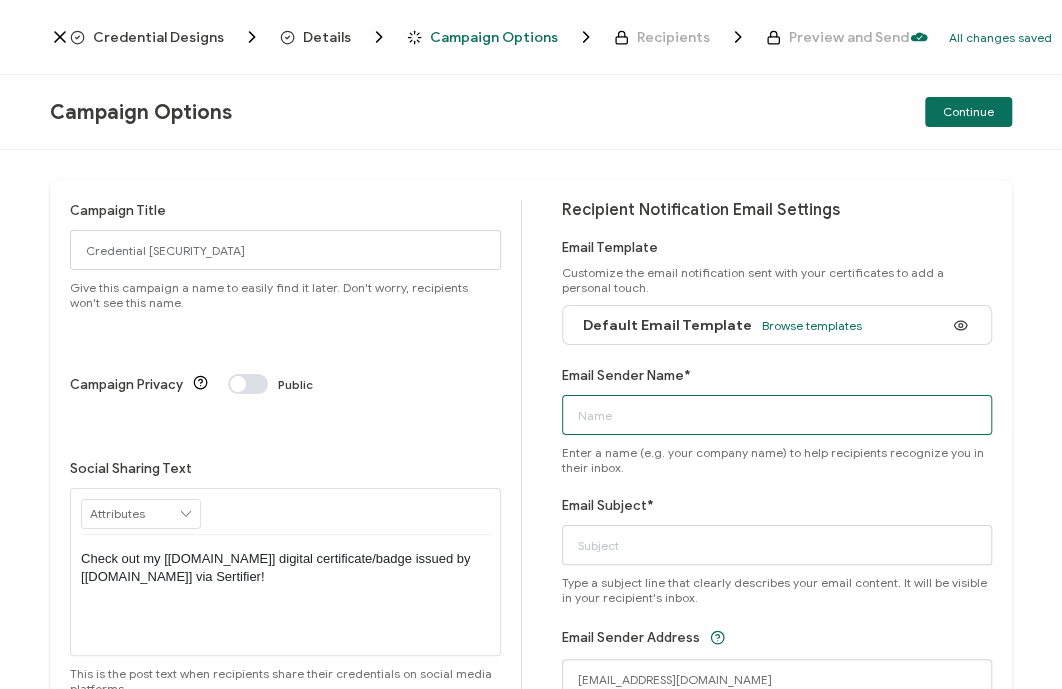 click on "Email Sender Name*" at bounding box center (777, 415) 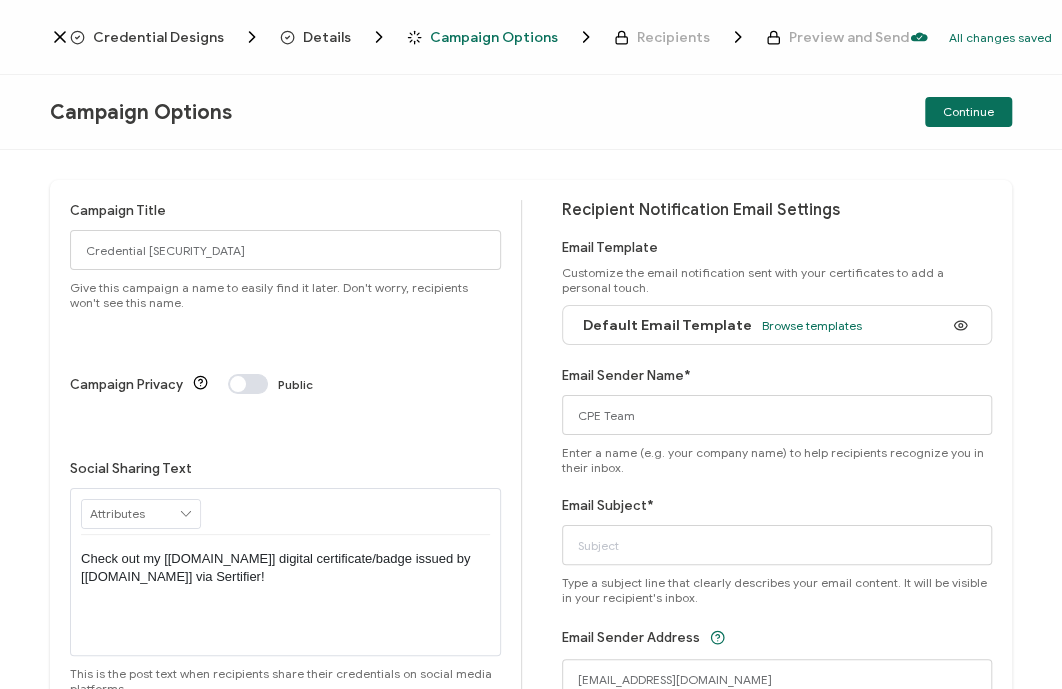 click on "Campaign Options
Continue" at bounding box center (531, 112) 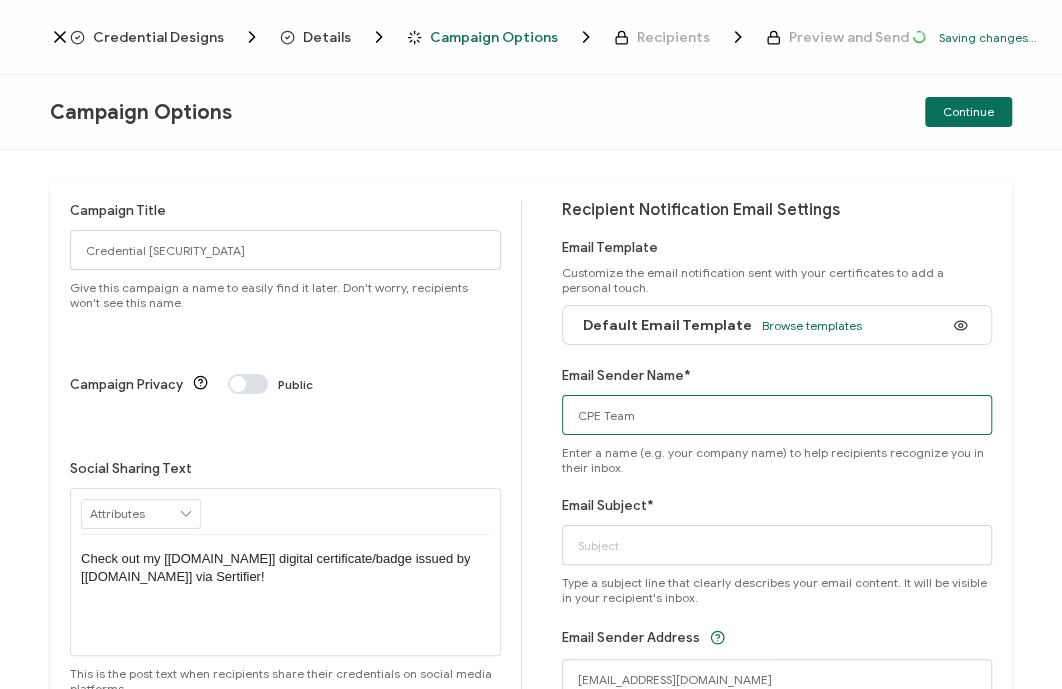 click on "CPE Team" at bounding box center (777, 415) 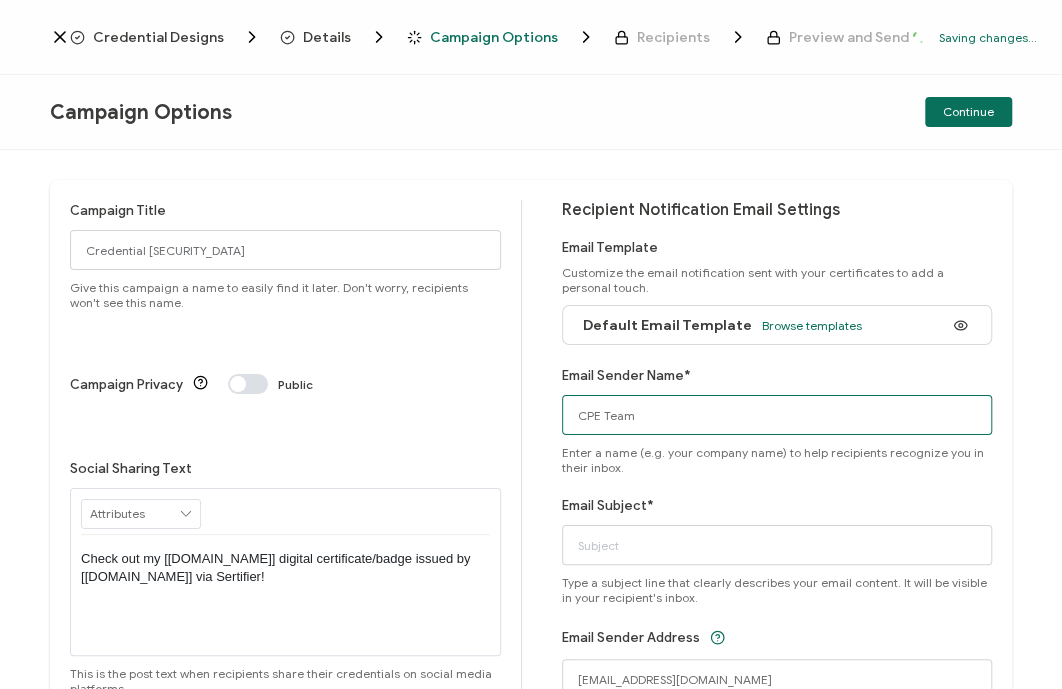 paste on "ICEYE Webinar: Tracking the Flood: Real-Time Lessons from The 2024 Atlantic Hurricane Season" 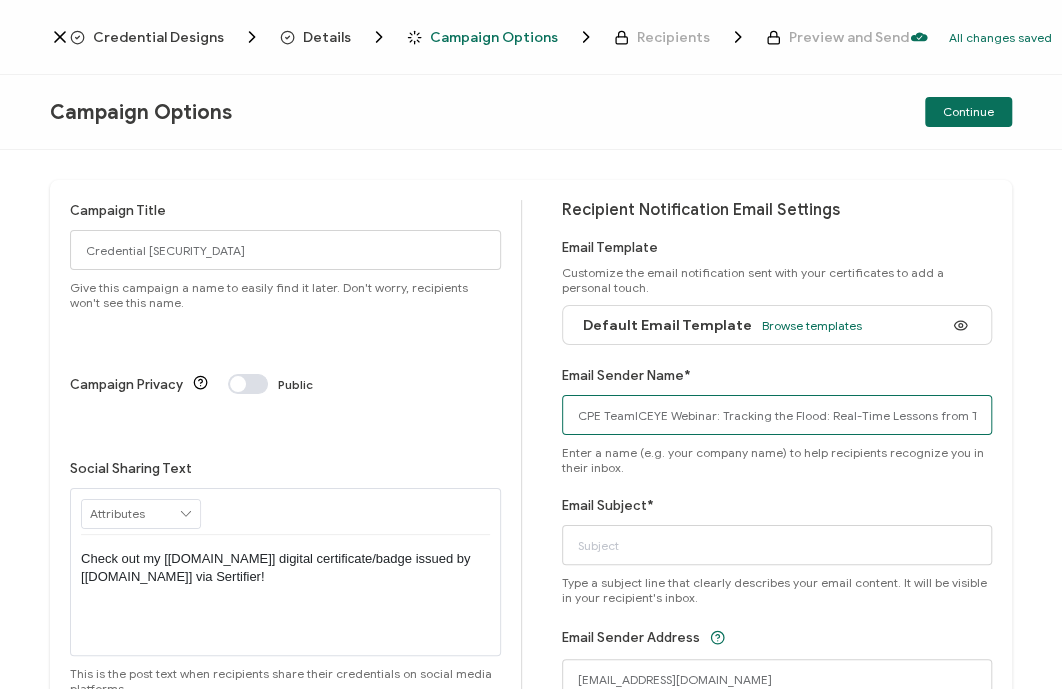 scroll, scrollTop: 0, scrollLeft: 170, axis: horizontal 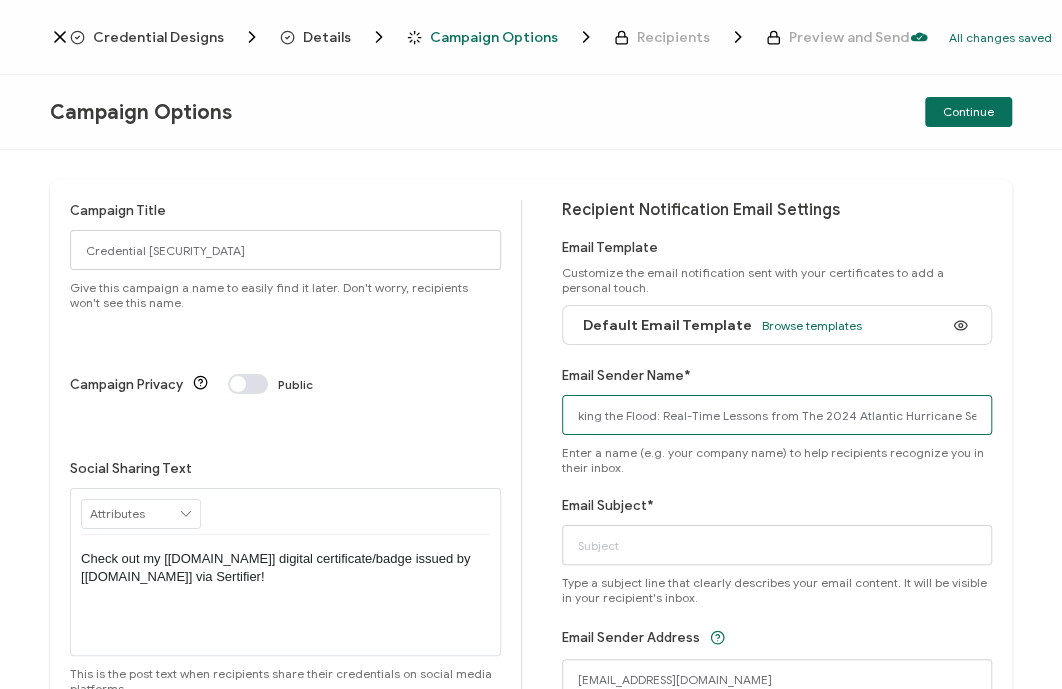 type on "CPE Team" 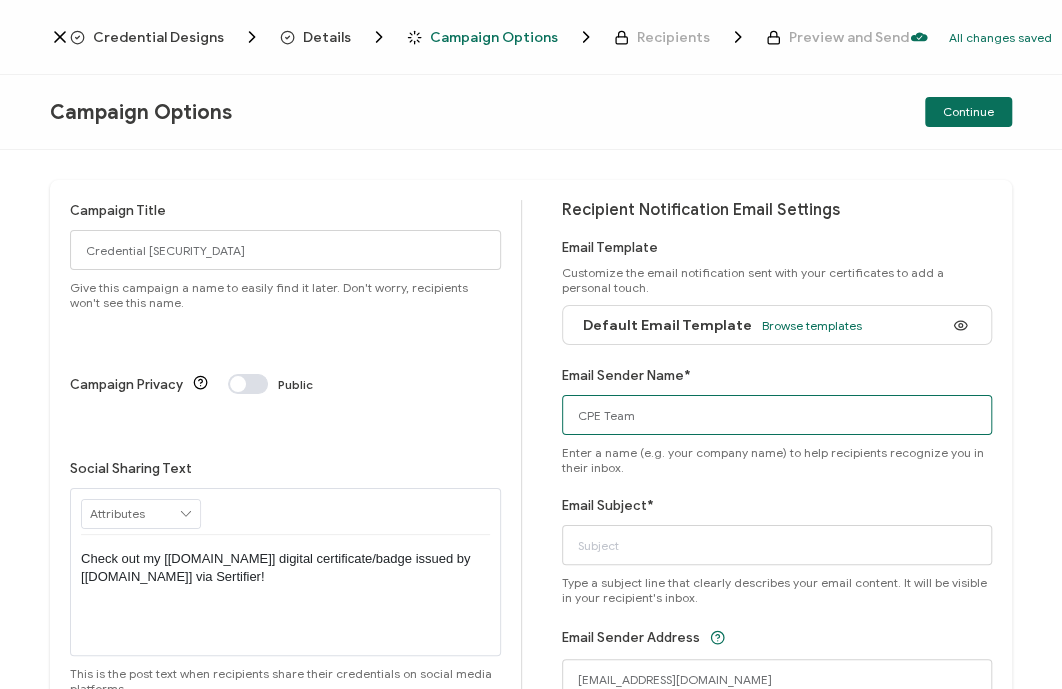 scroll, scrollTop: 0, scrollLeft: 0, axis: both 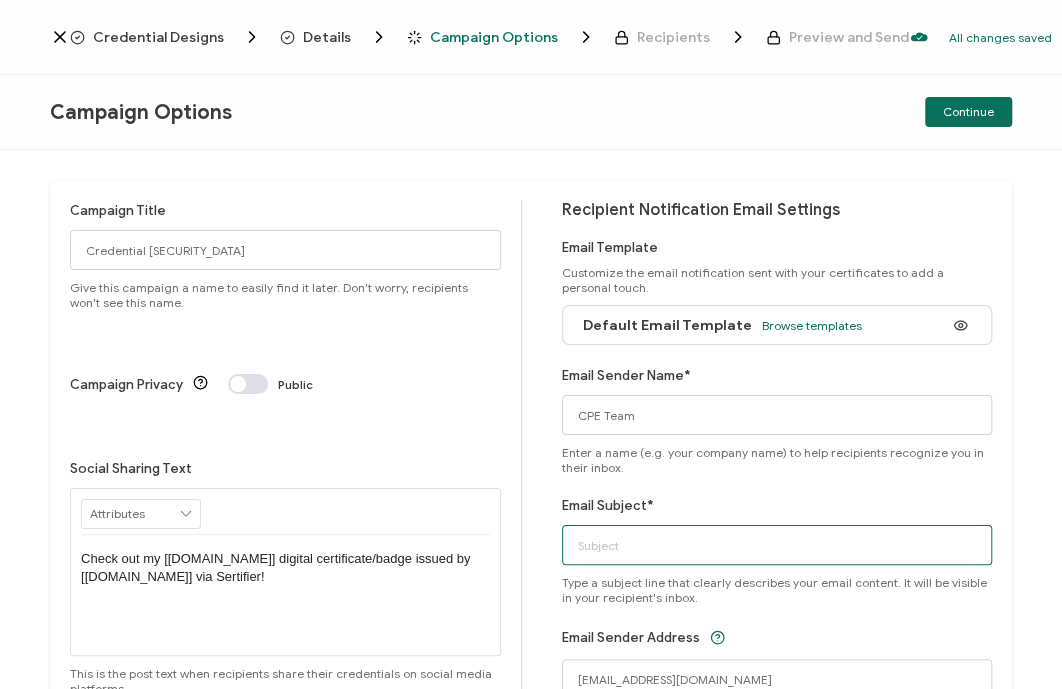 click on "Email Subject*" at bounding box center (777, 545) 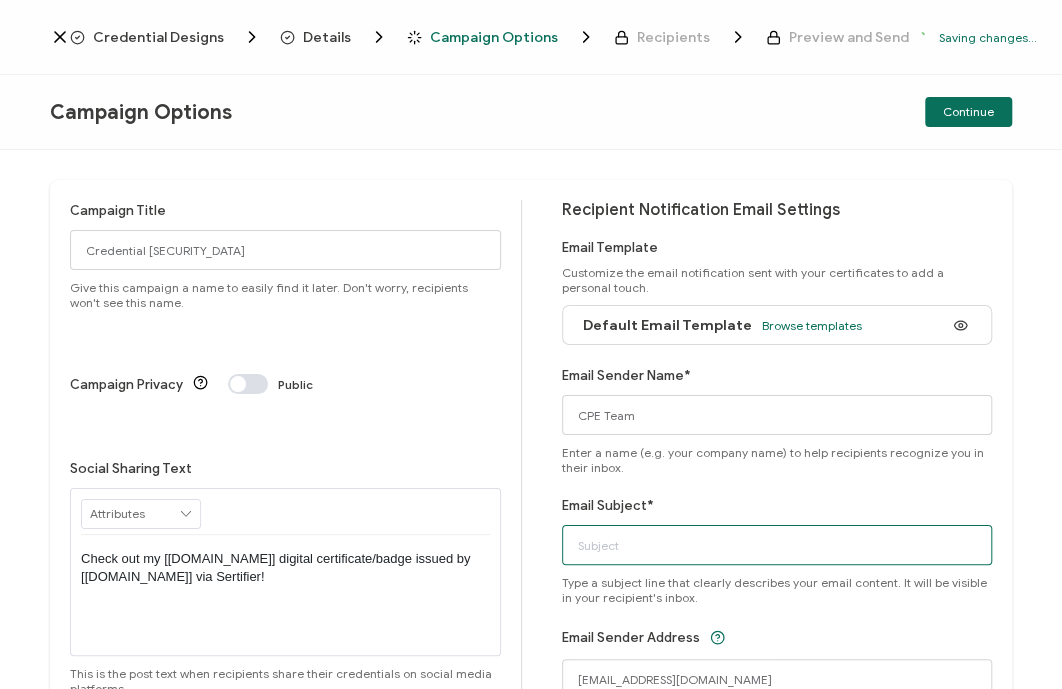 paste on "ICEYE Webinar: Tracking the Flood: Real-Time Lessons from The 2024 Atlantic Hurricane Season" 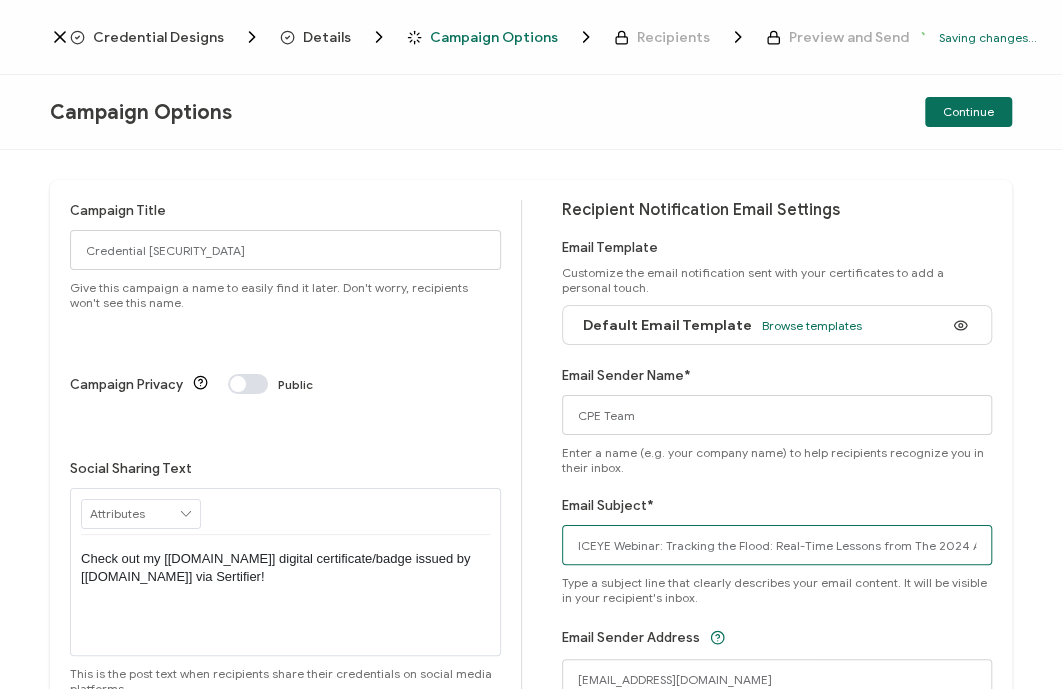 scroll, scrollTop: 0, scrollLeft: 115, axis: horizontal 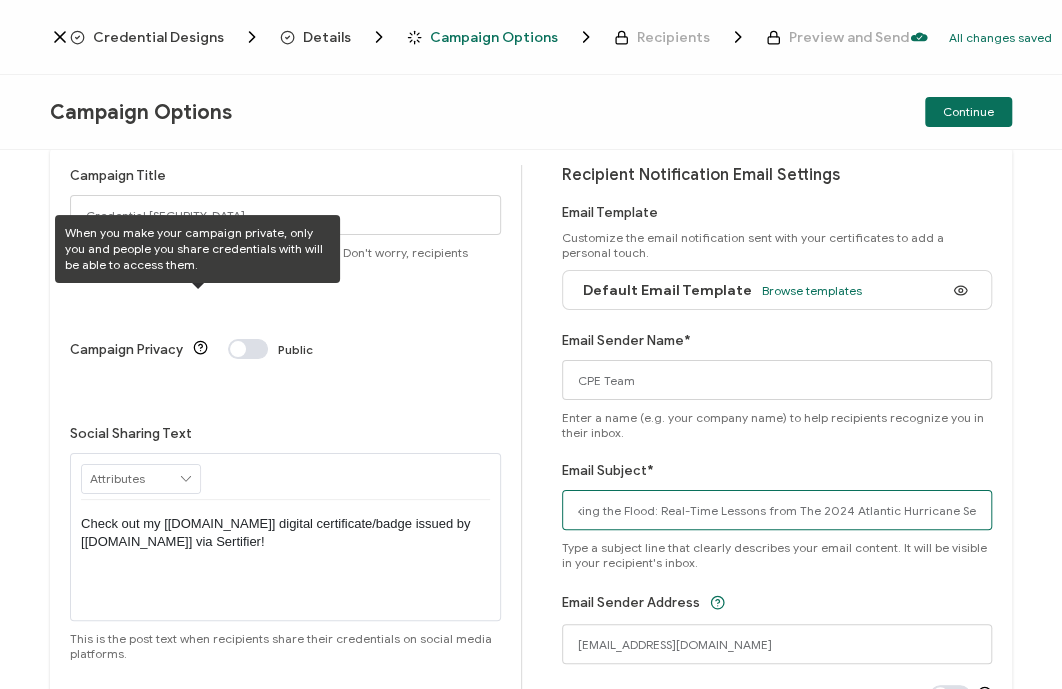 type on "ICEYE Webinar: Tracking the Flood: Real-Time Lessons from The 2024 Atlantic Hurricane Season" 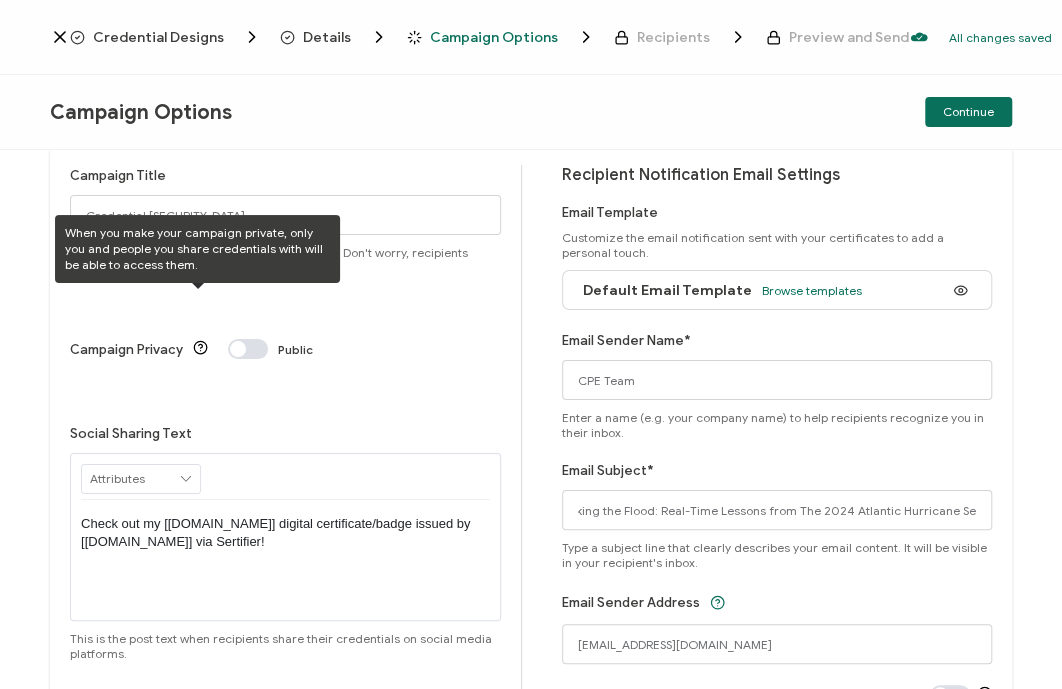 click on "When you make your campaign private, only you and people you share credentials with will be able to access them." at bounding box center [197, 249] 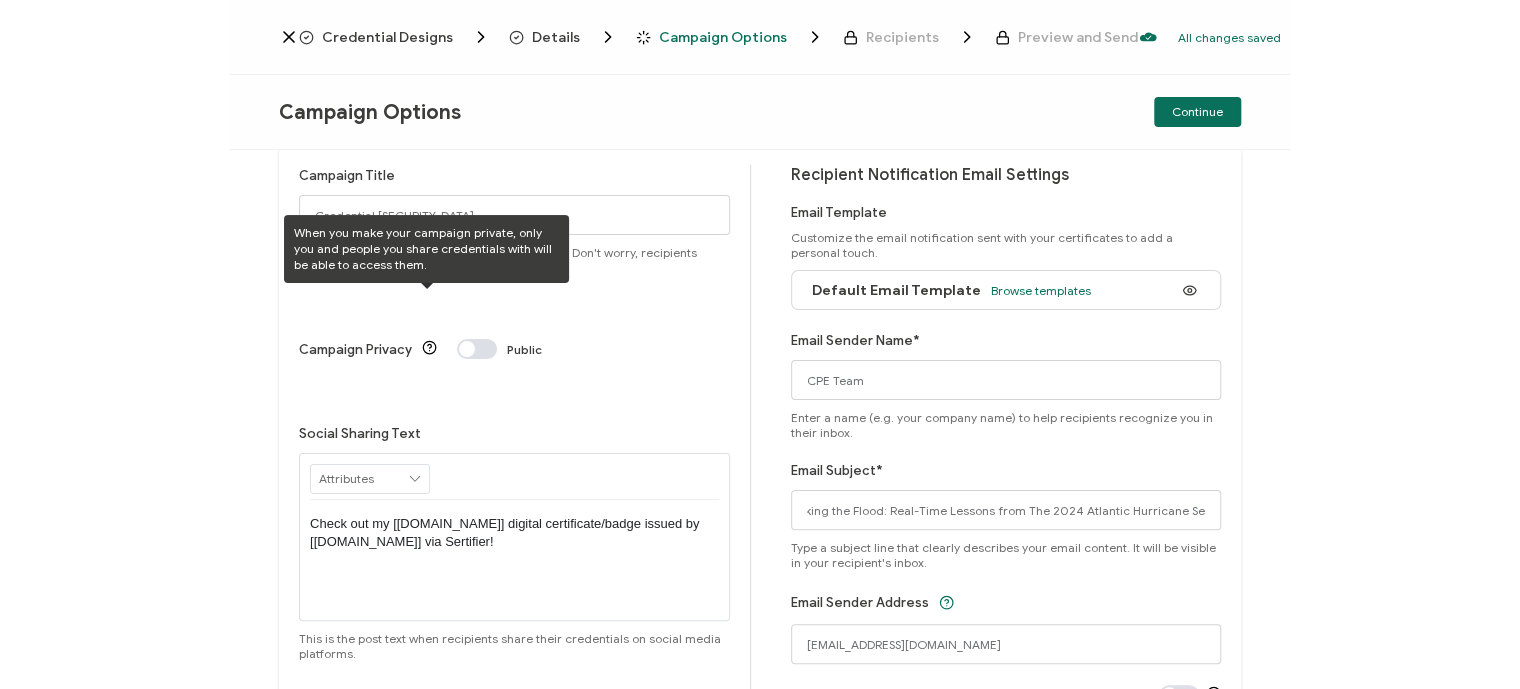 scroll, scrollTop: 0, scrollLeft: 0, axis: both 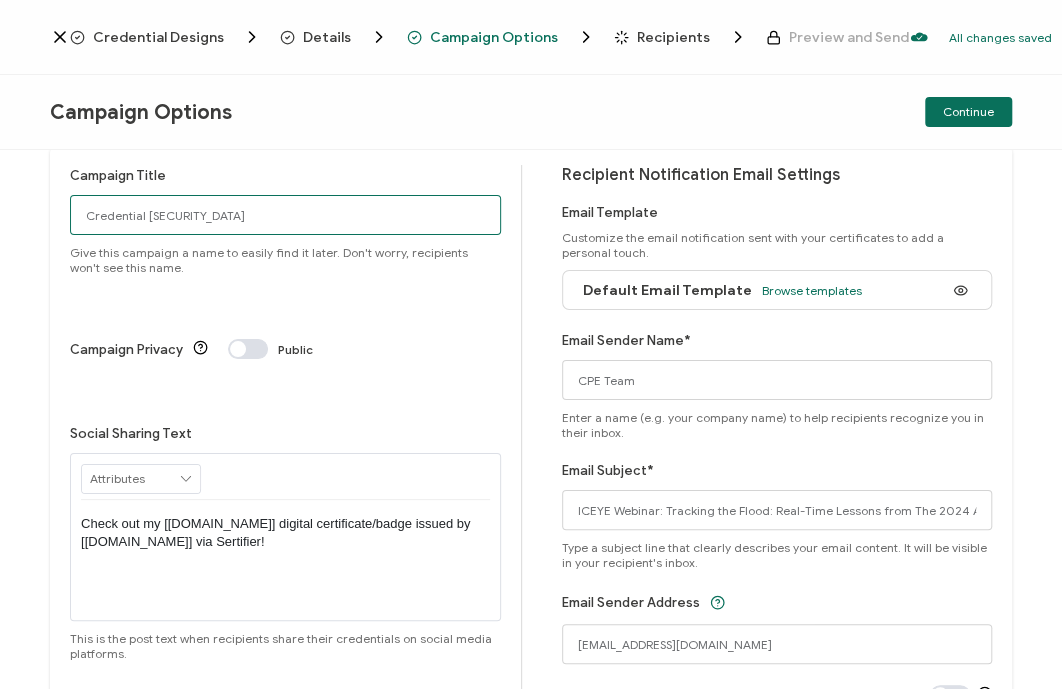 click on "Credential [SECURITY_DATA]" at bounding box center [285, 215] 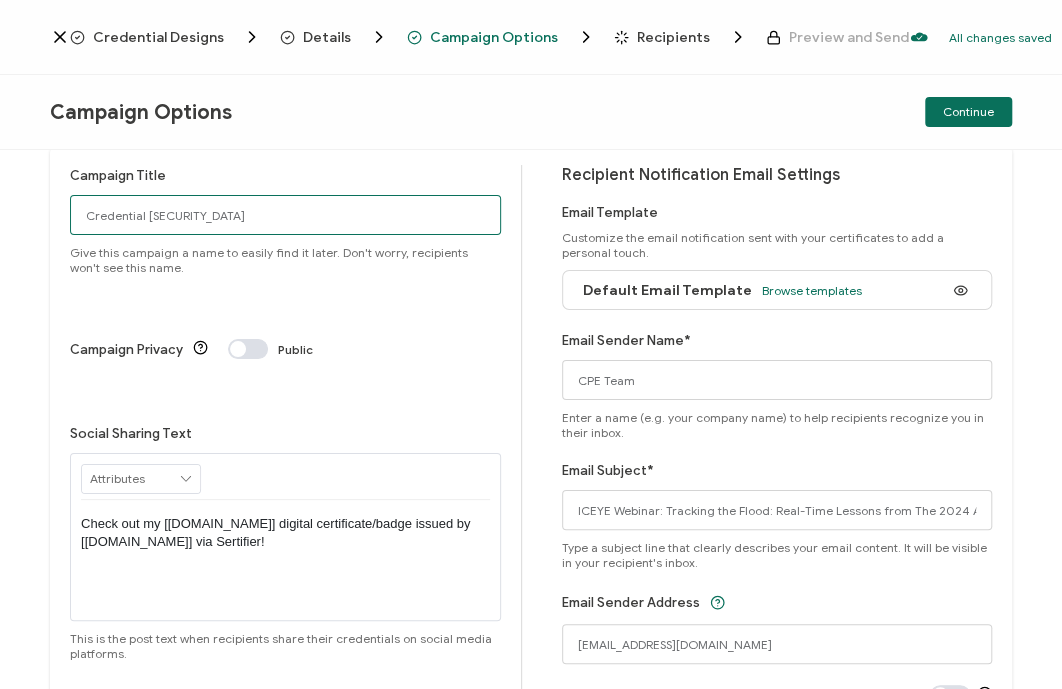 paste on "5-15-25_68083_ICEYE Webinar" 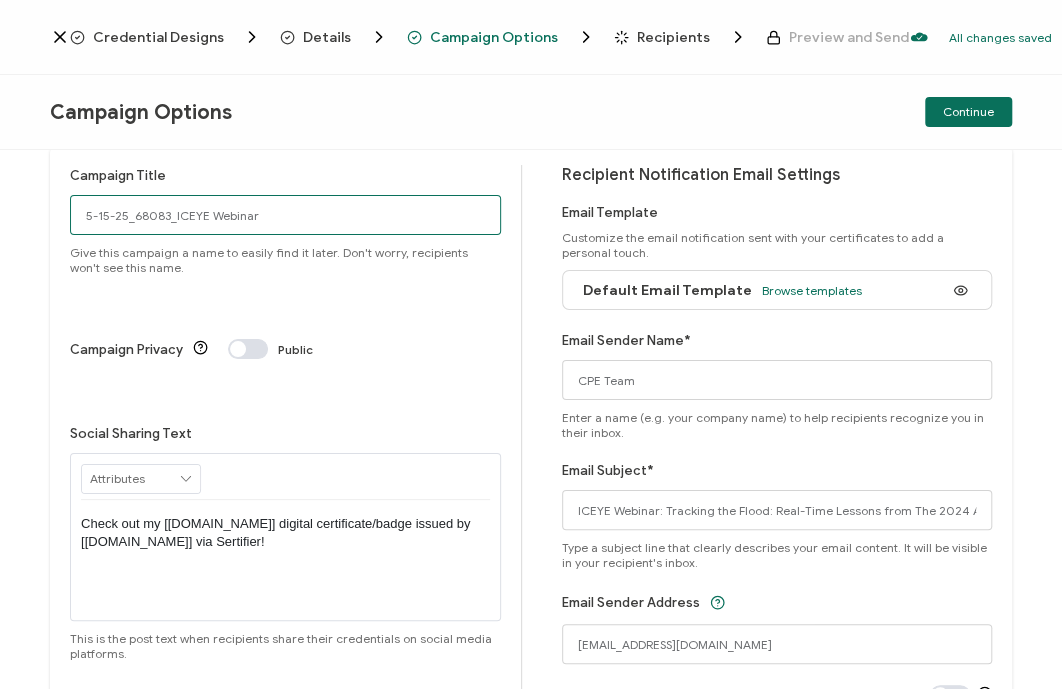 type on "5-15-25_68083_ICEYE Webinar" 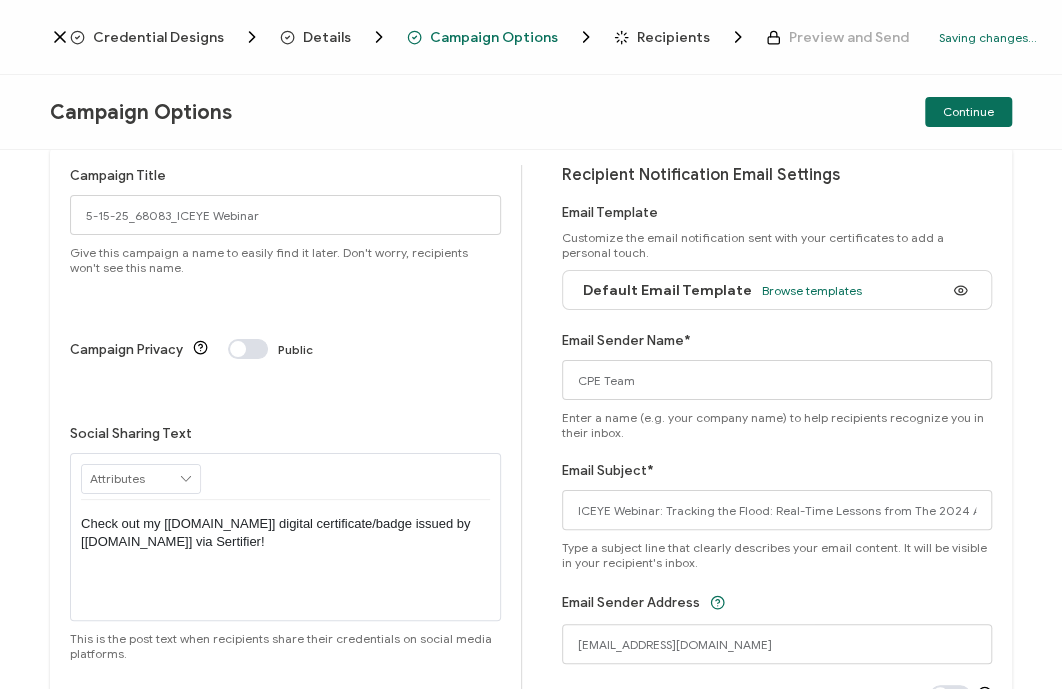 click on "Campaign Options
Continue" at bounding box center (531, 112) 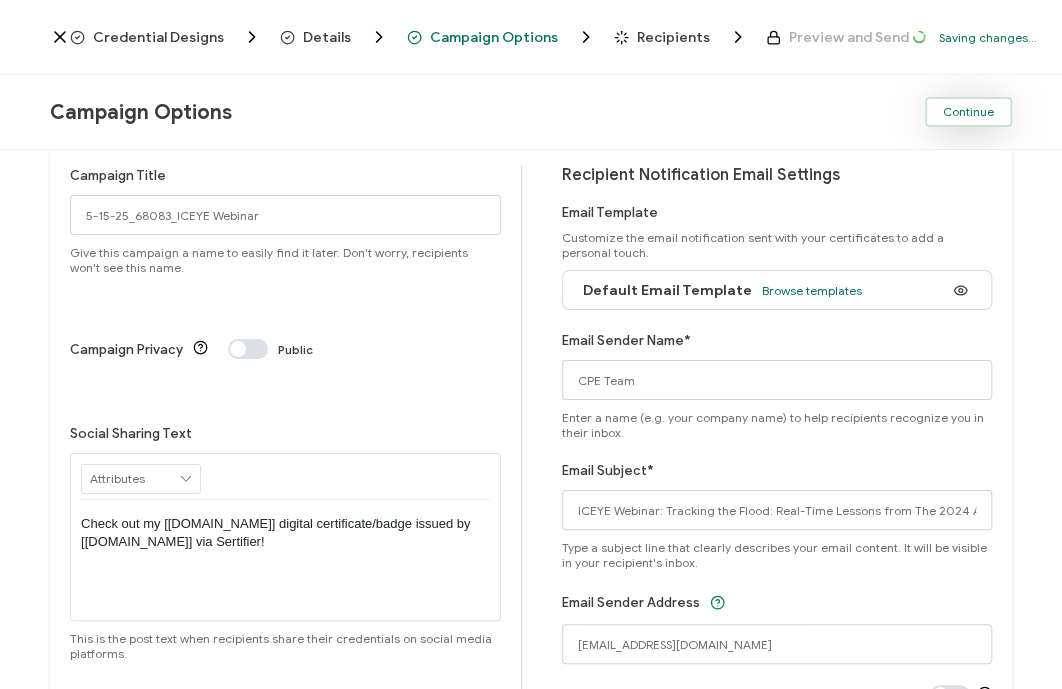 click on "Continue" at bounding box center (968, 112) 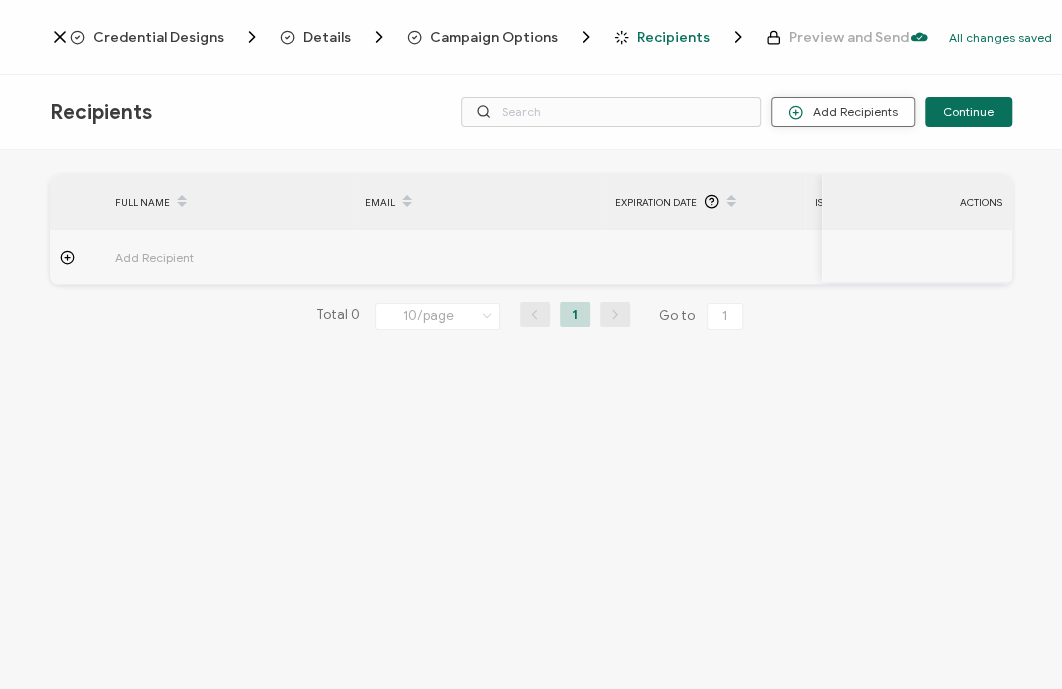 click on "Add Recipients" at bounding box center [843, 112] 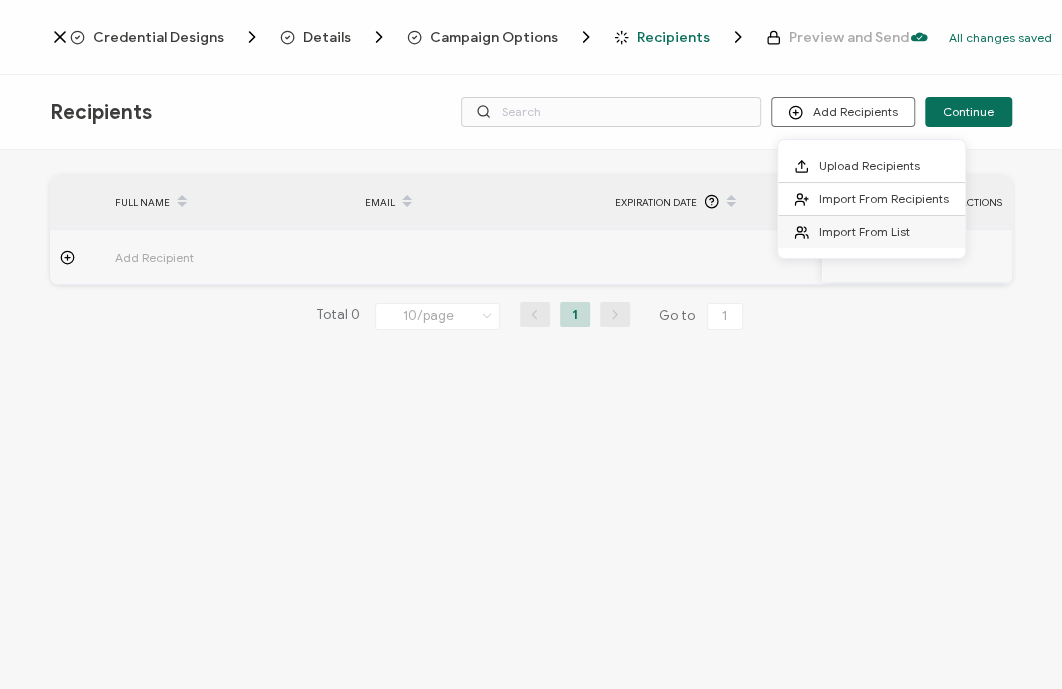 click on "Import From List" at bounding box center [864, 231] 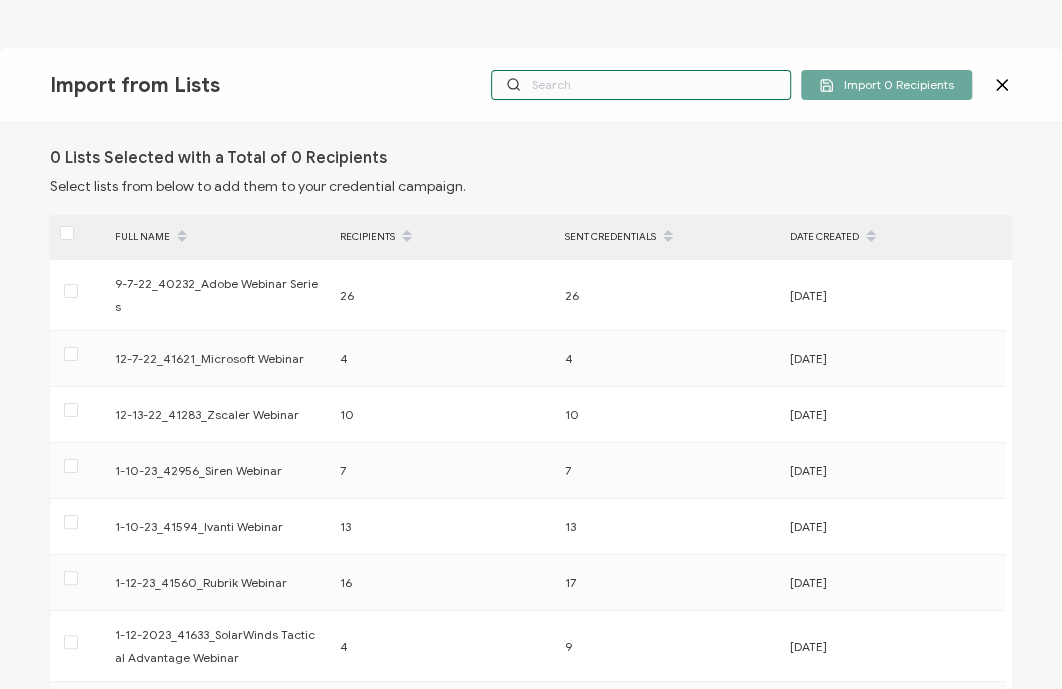 click at bounding box center [641, 85] 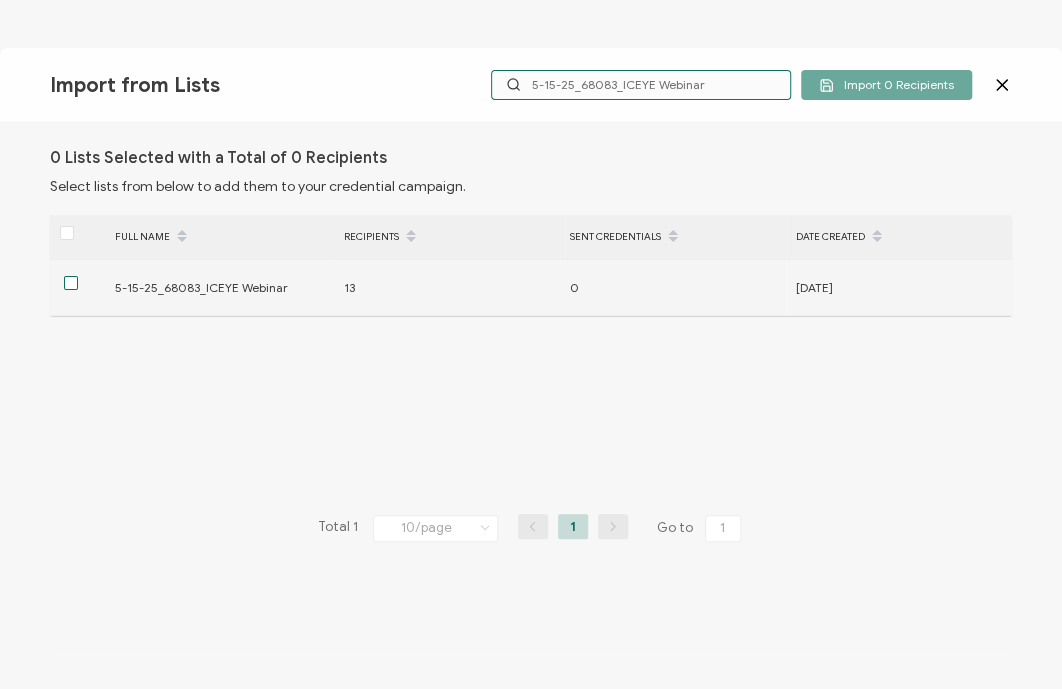type on "5-15-25_68083_ICEYE Webinar" 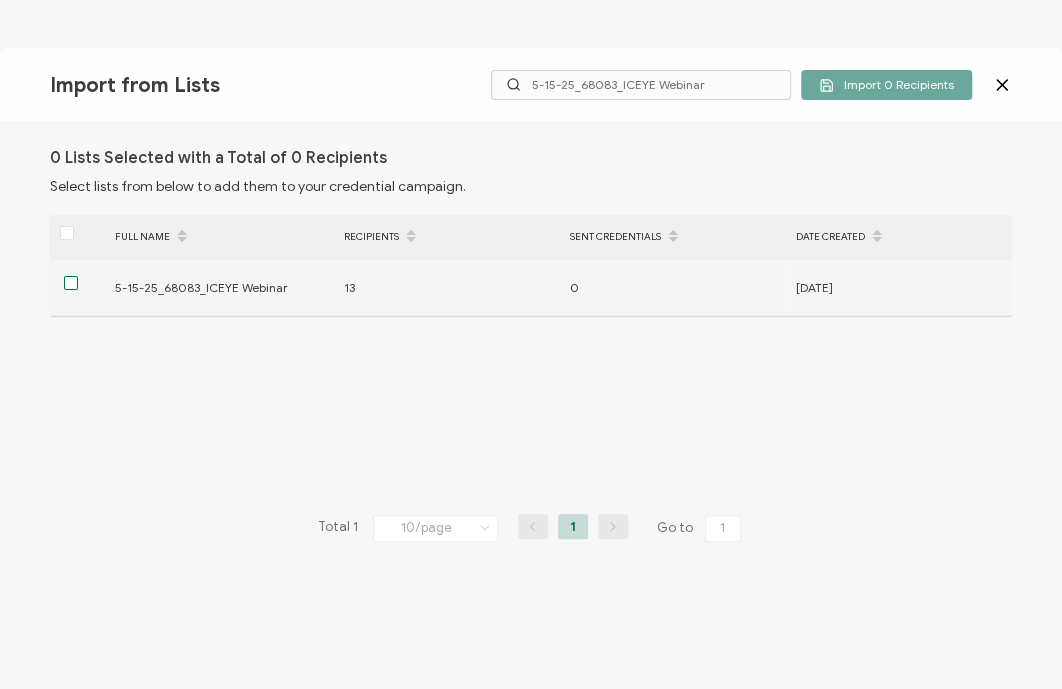 click at bounding box center [71, 283] 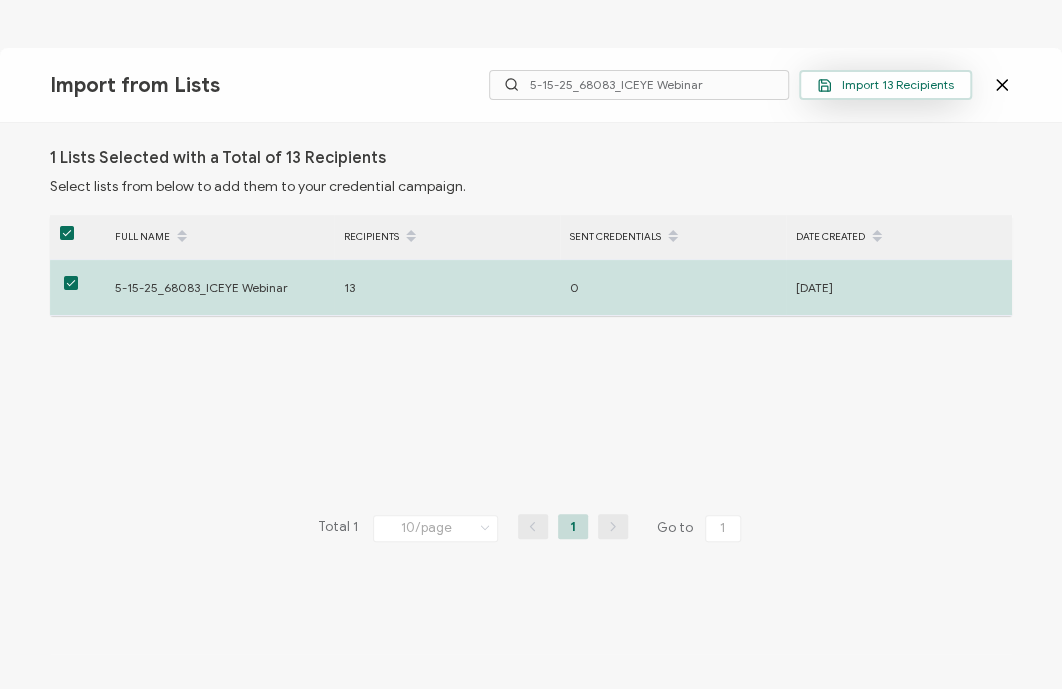 click on "Import 13 Recipients" at bounding box center [885, 85] 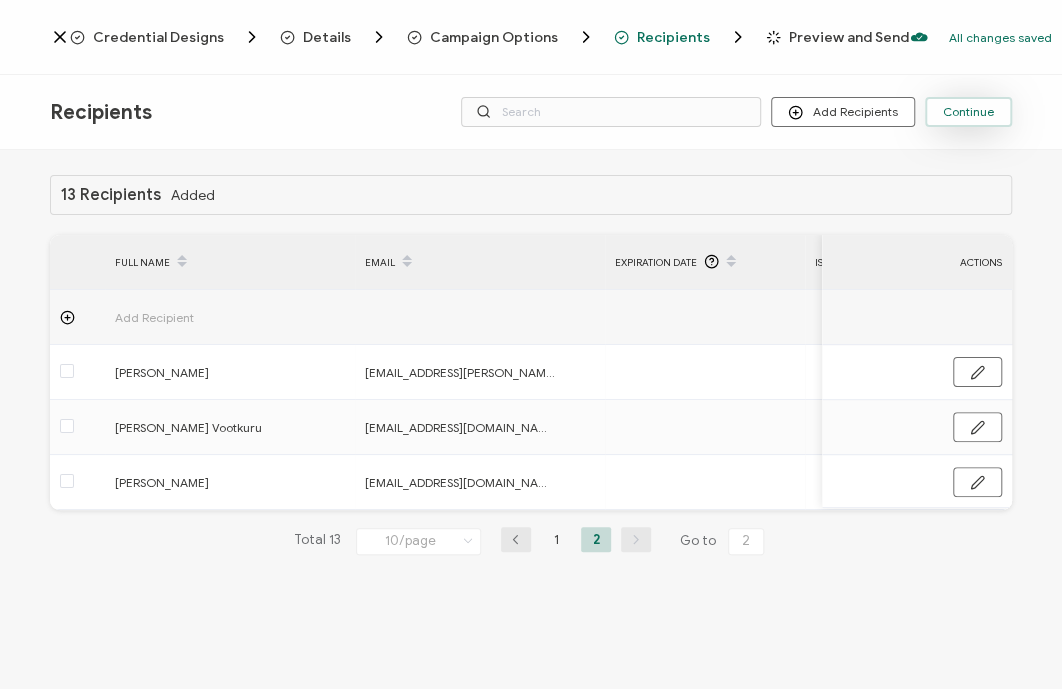 click on "Continue" at bounding box center (968, 112) 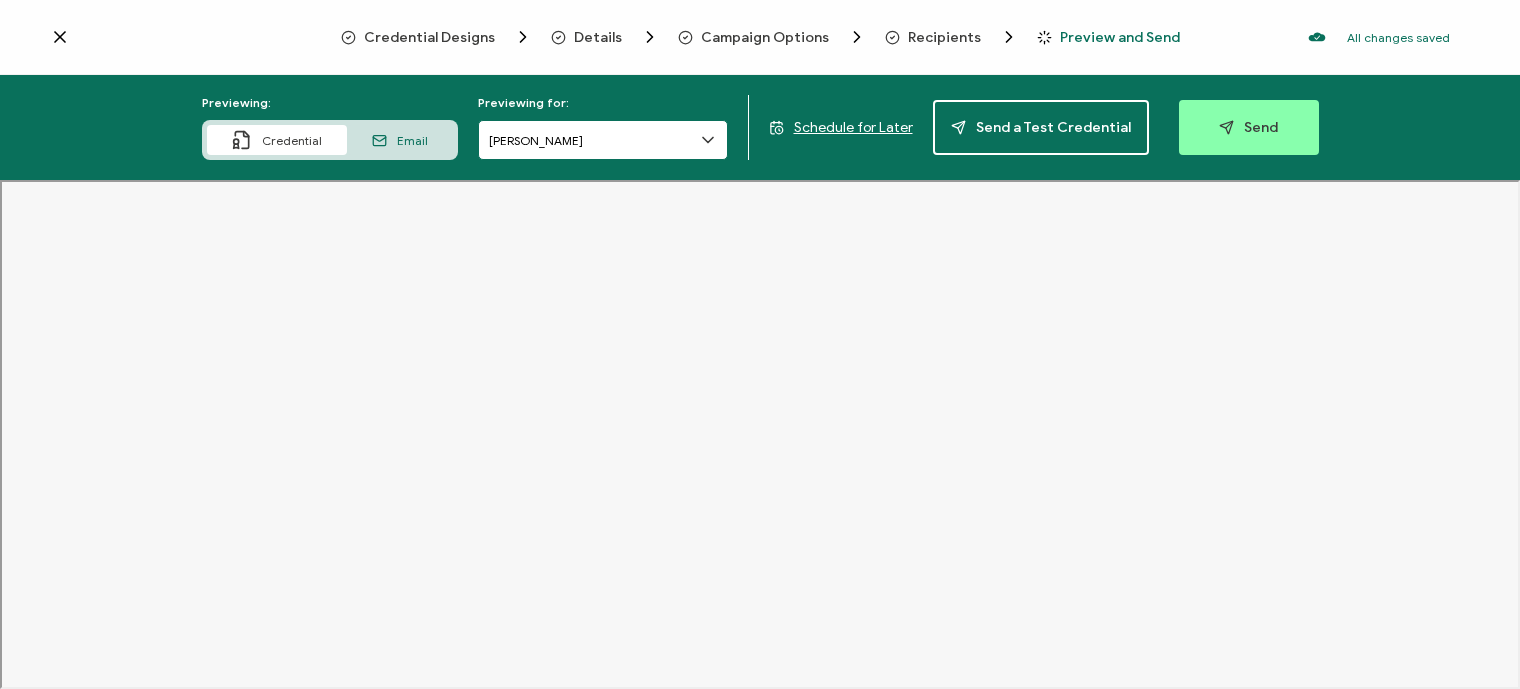 click on "[PERSON_NAME]" at bounding box center [603, 140] 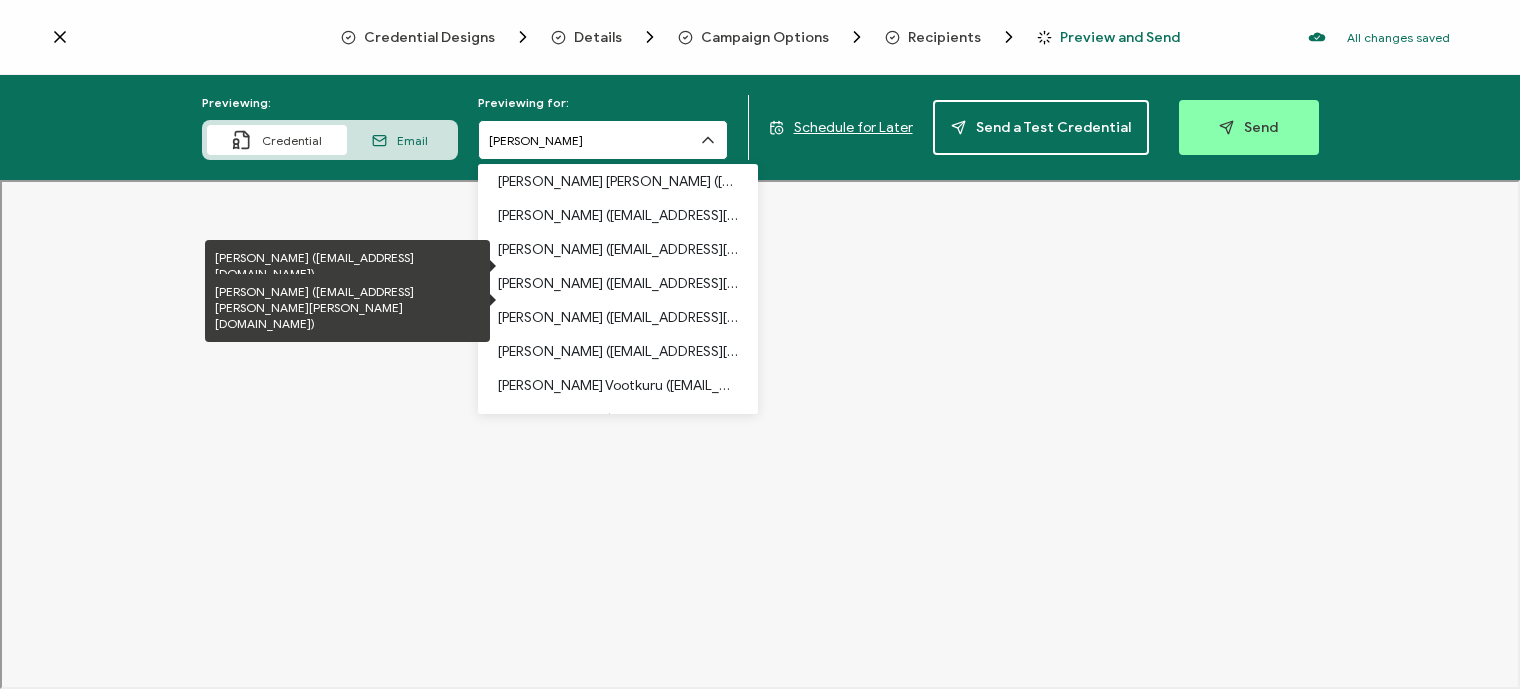 scroll, scrollTop: 204, scrollLeft: 0, axis: vertical 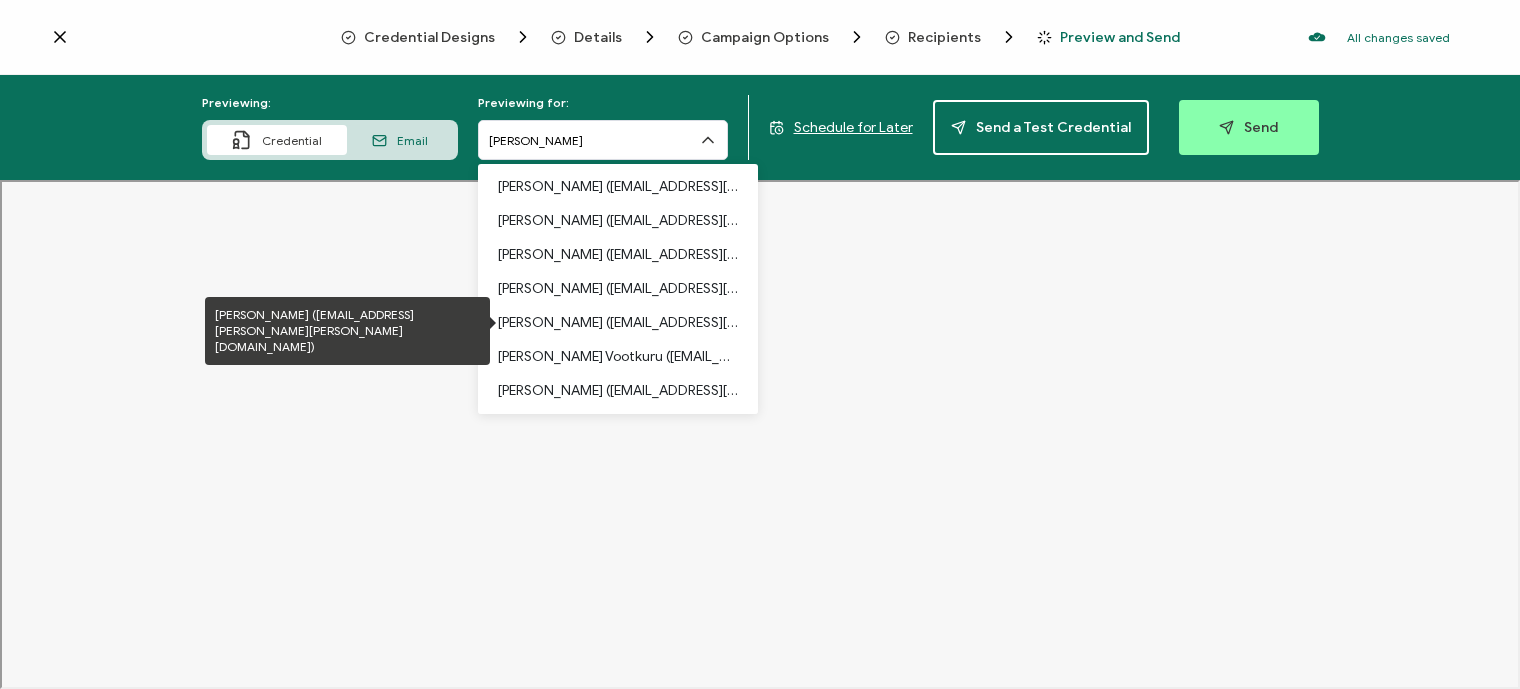 click on "[PERSON_NAME] ([EMAIL_ADDRESS][PERSON_NAME][PERSON_NAME][DOMAIN_NAME])" at bounding box center (618, 323) 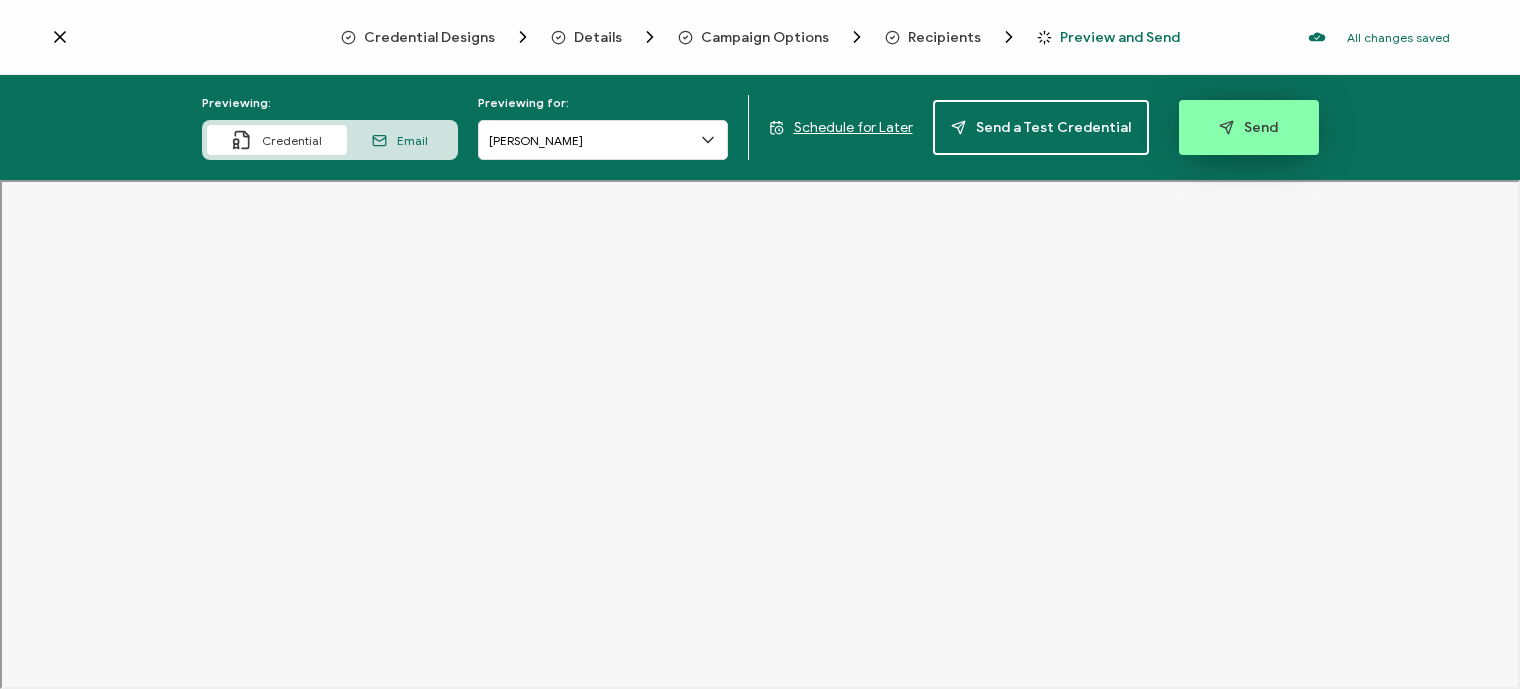 click on "Send" at bounding box center [1249, 127] 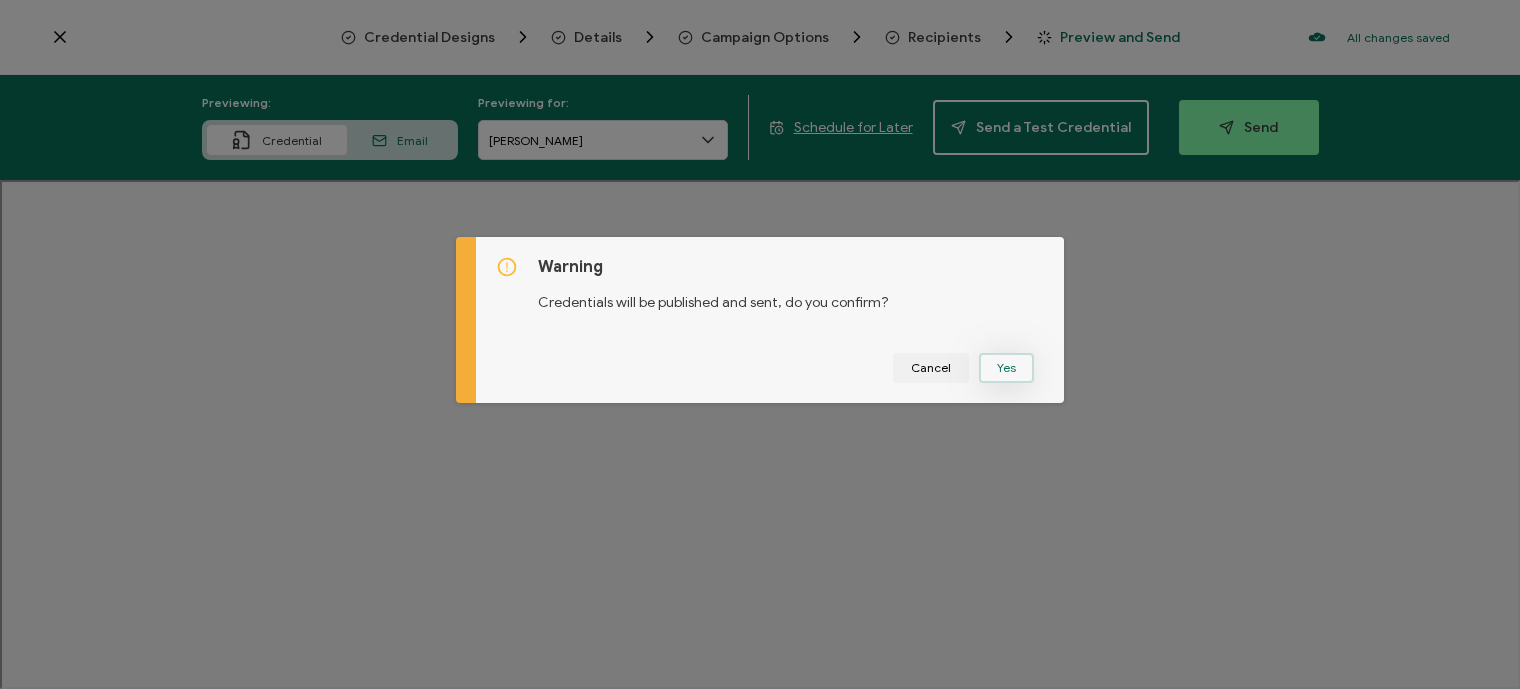 click on "Yes" at bounding box center (1006, 368) 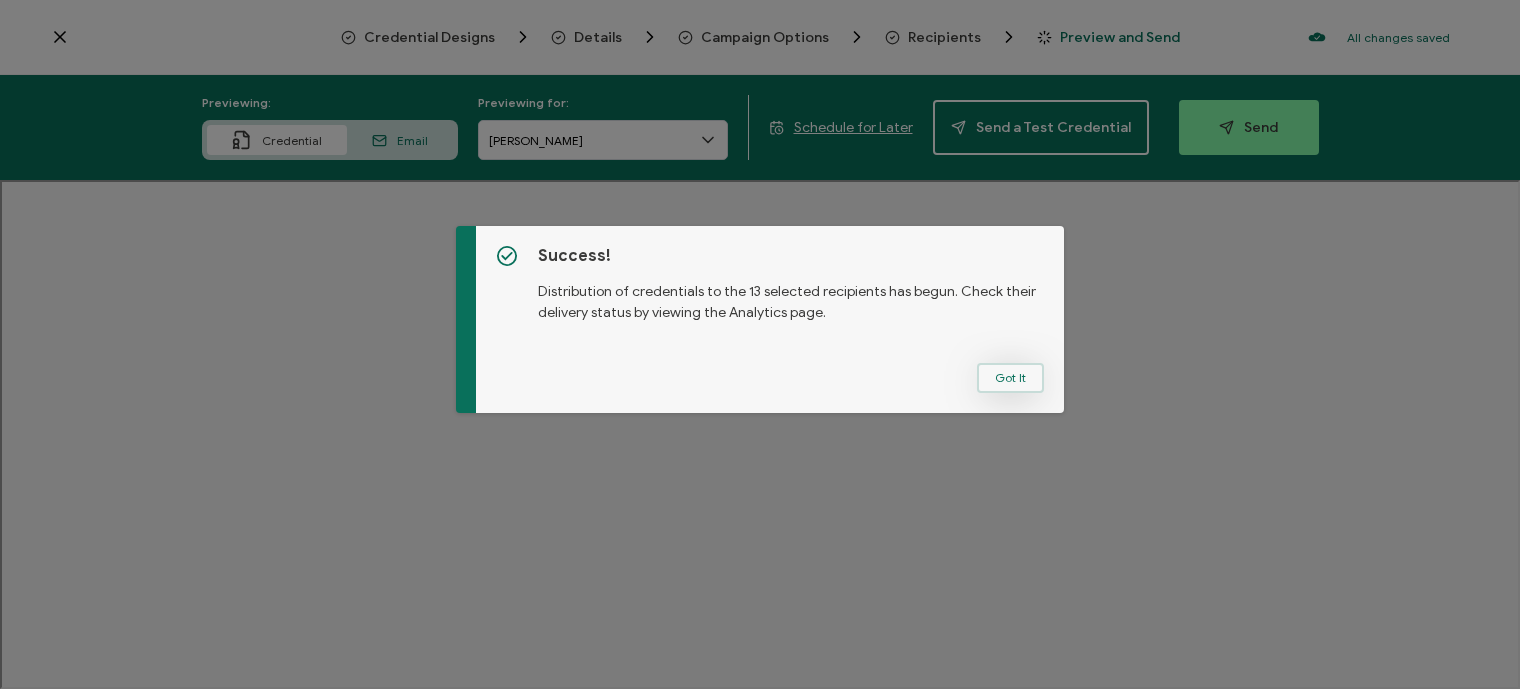 click on "Got It" at bounding box center (1010, 378) 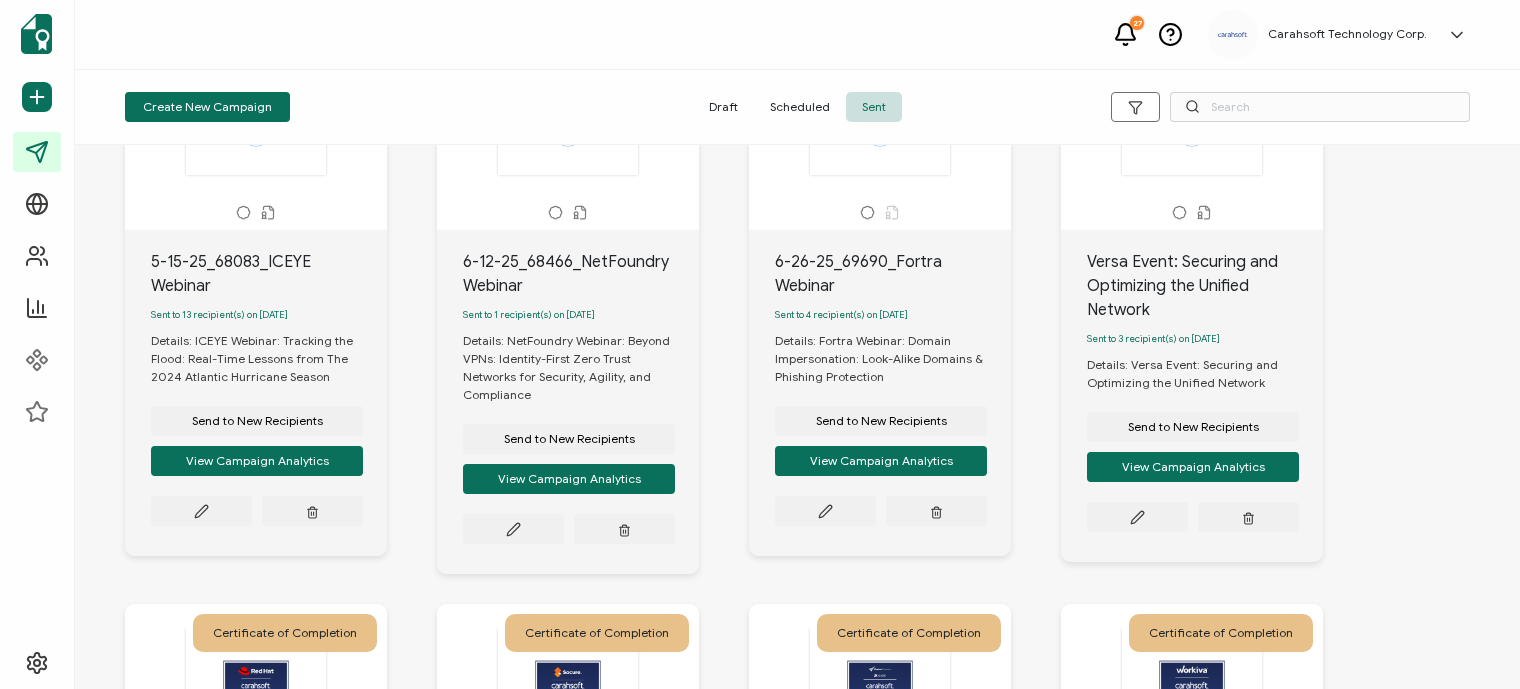scroll, scrollTop: 186, scrollLeft: 0, axis: vertical 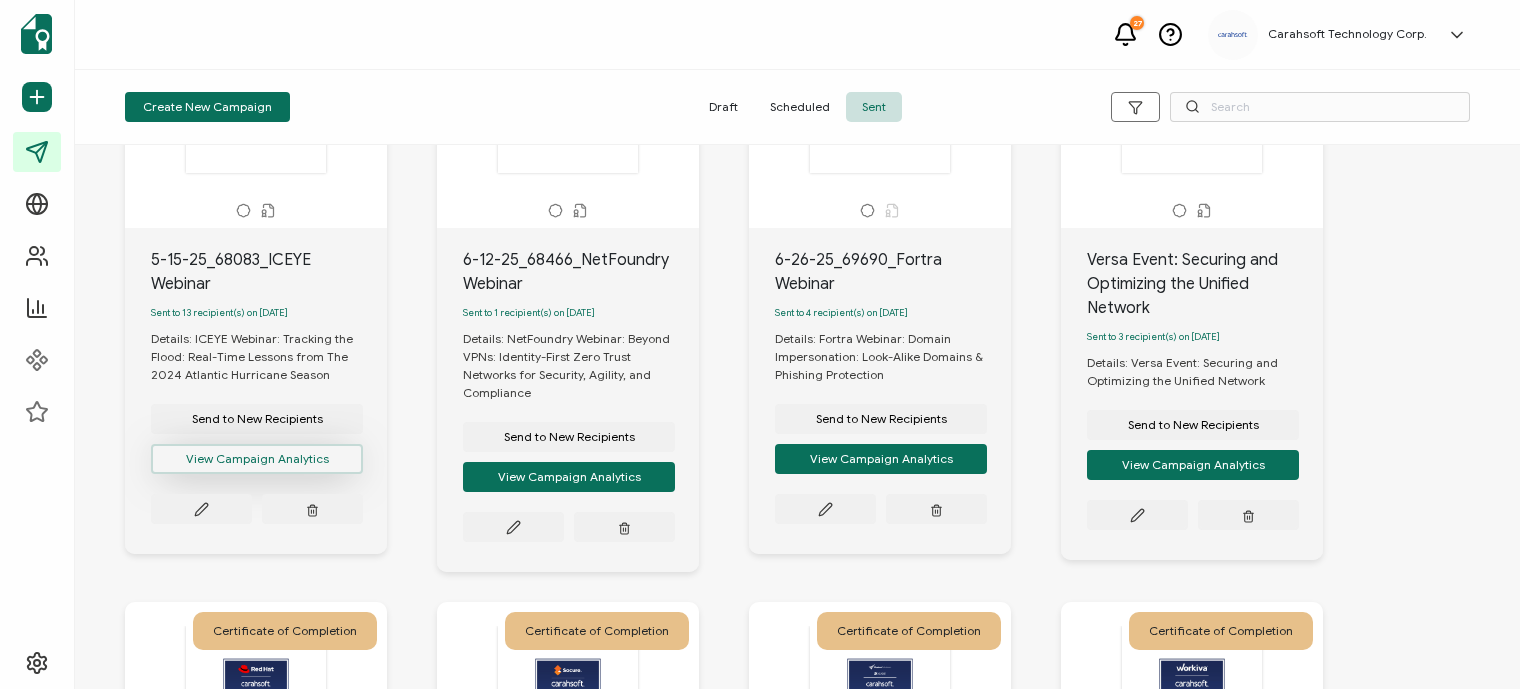 click on "View Campaign Analytics" at bounding box center (257, 459) 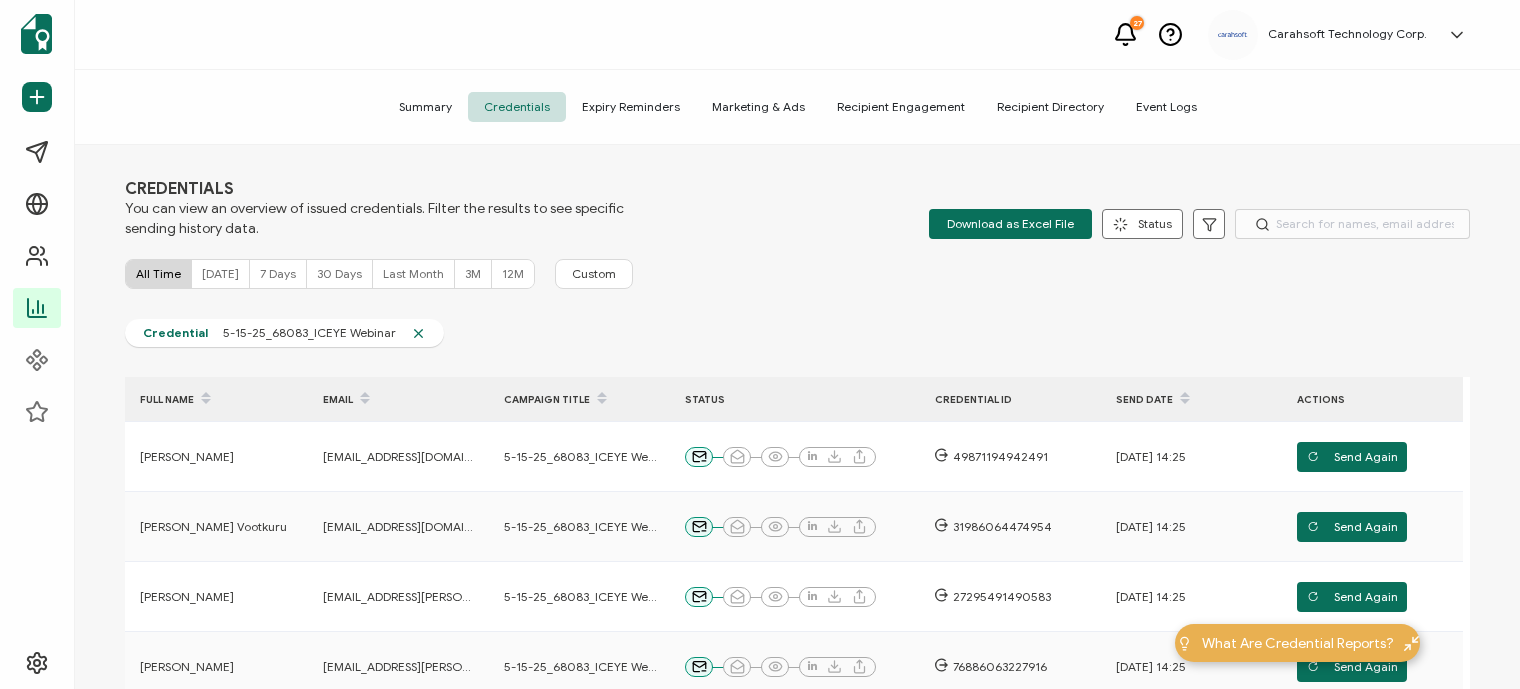 scroll, scrollTop: 5, scrollLeft: 0, axis: vertical 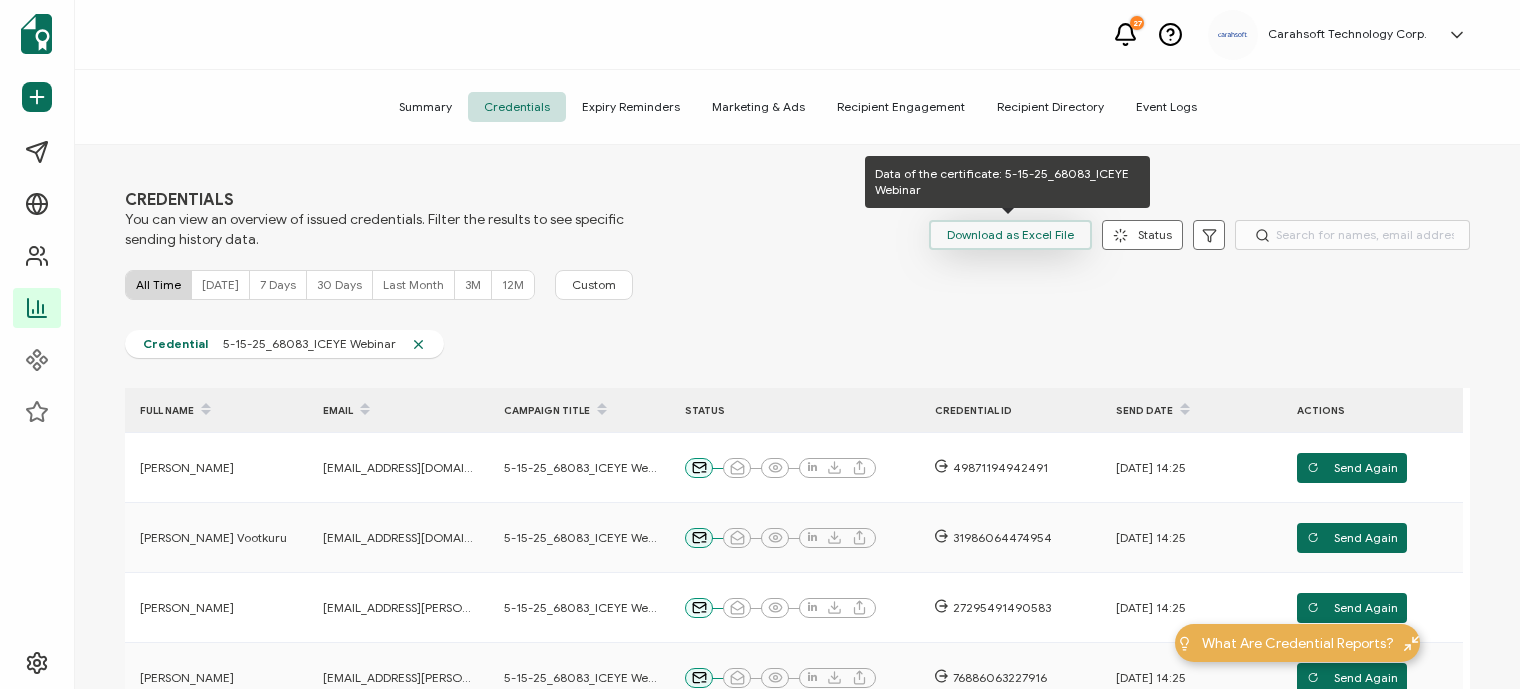 click on "Download as Excel File" at bounding box center (1010, 235) 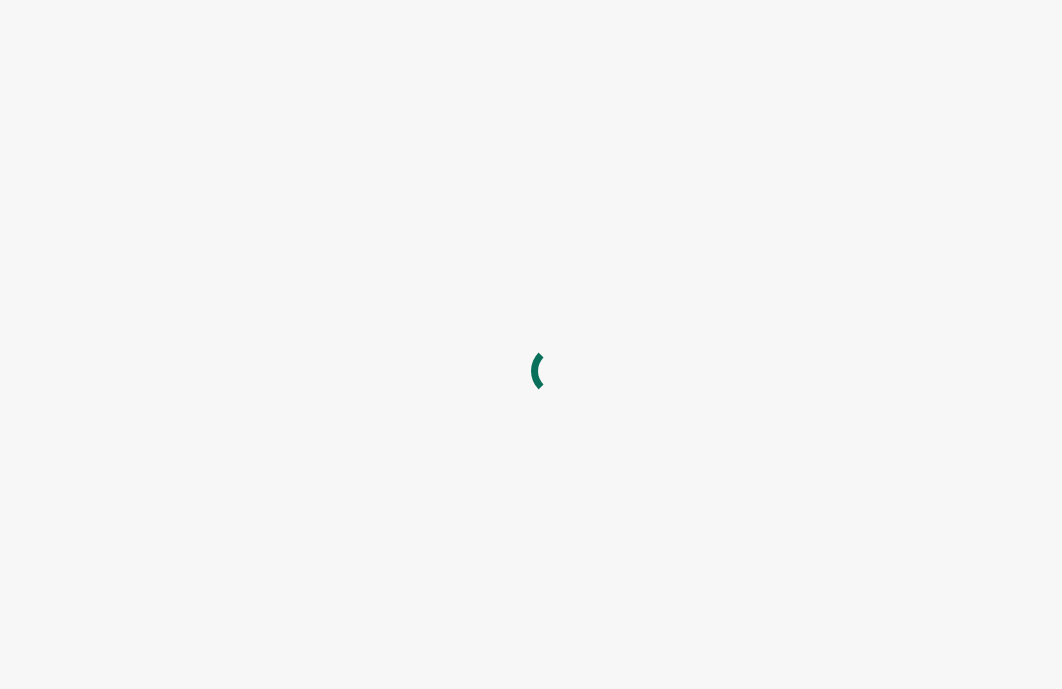 scroll, scrollTop: 0, scrollLeft: 0, axis: both 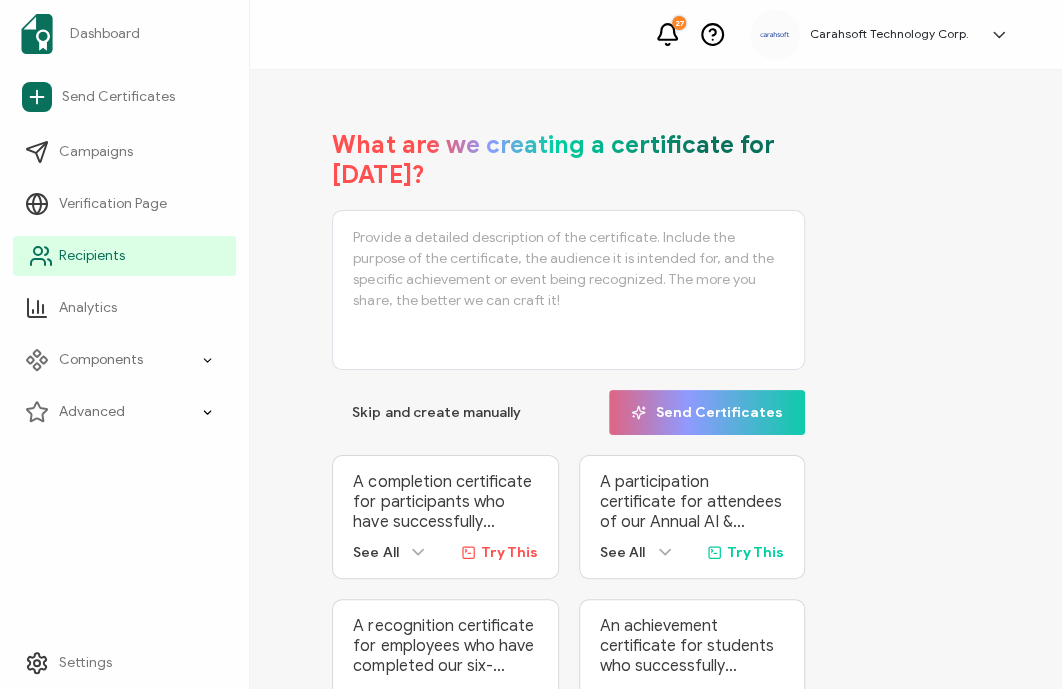 click on "Recipients" at bounding box center (92, 256) 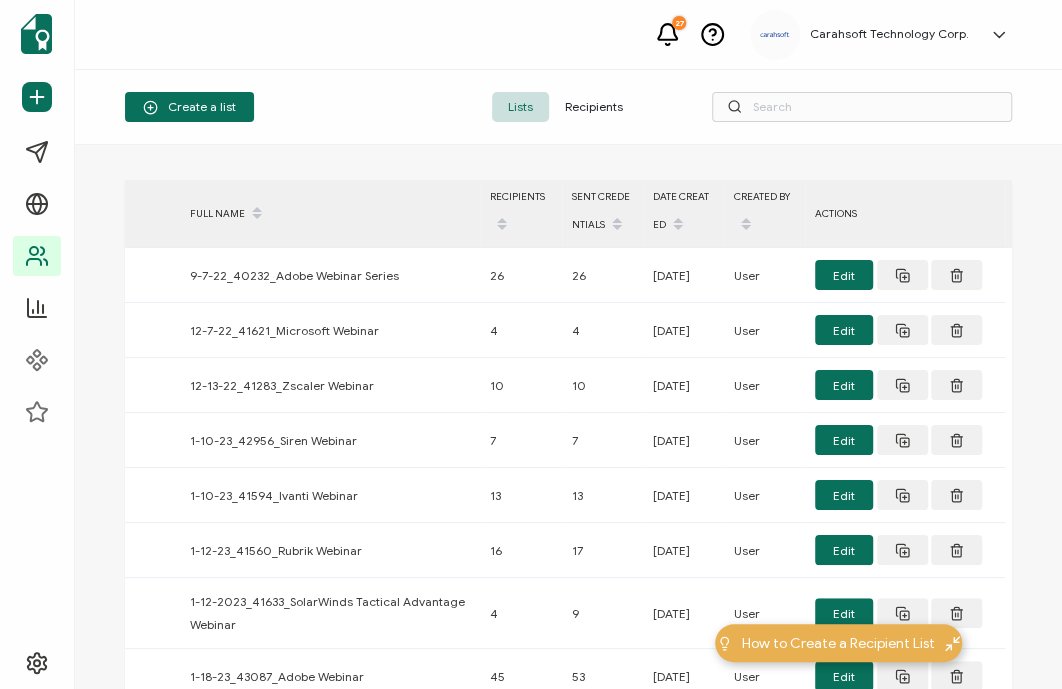 click on "Create a list
Lists
Recipients" at bounding box center (568, 107) 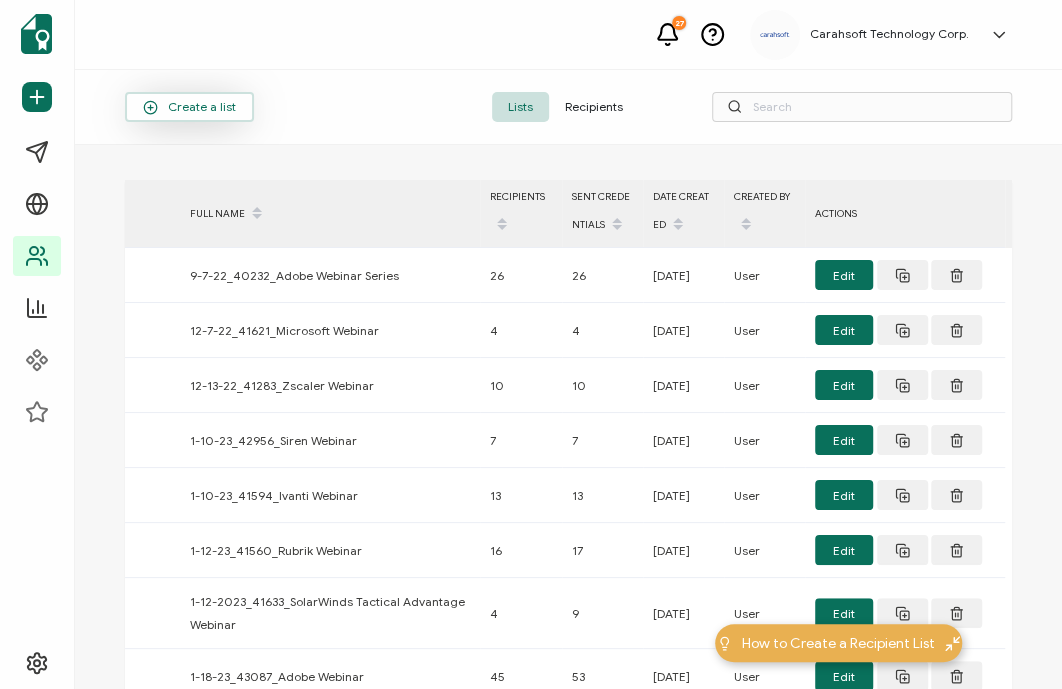 click on "Create a list" at bounding box center (189, 107) 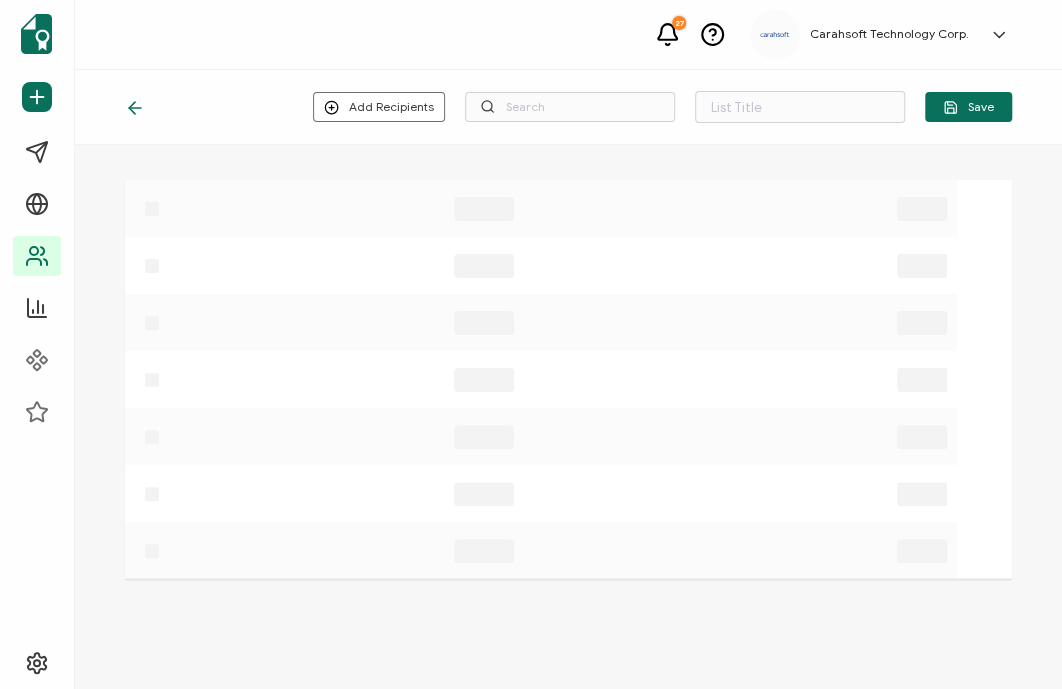 type on "List 1475" 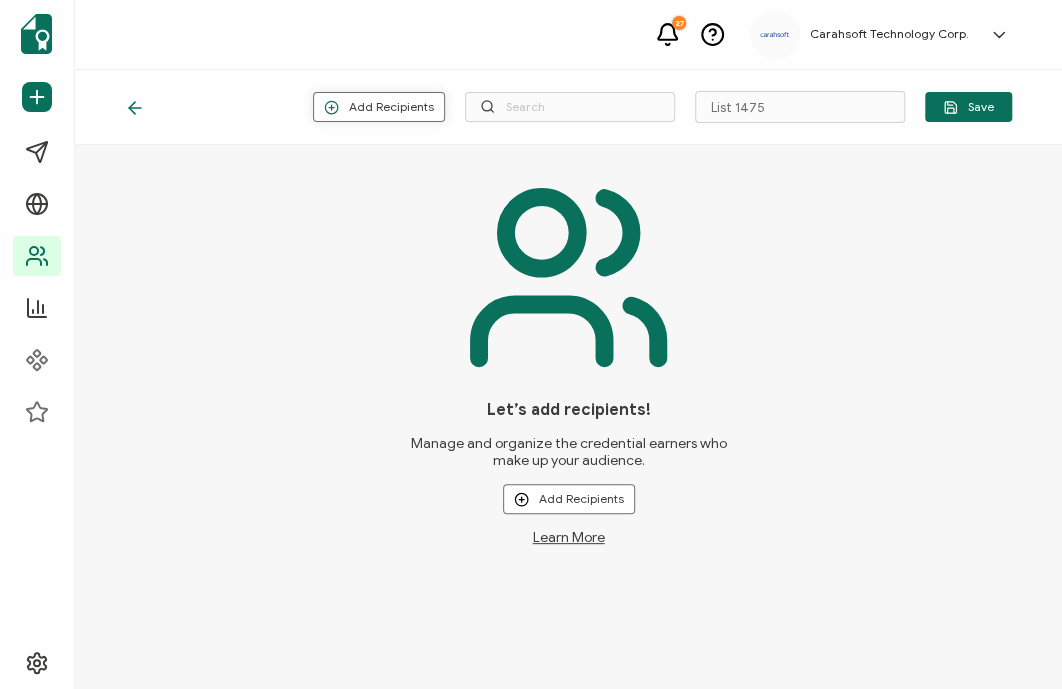 click on "Add Recipients" at bounding box center [379, 107] 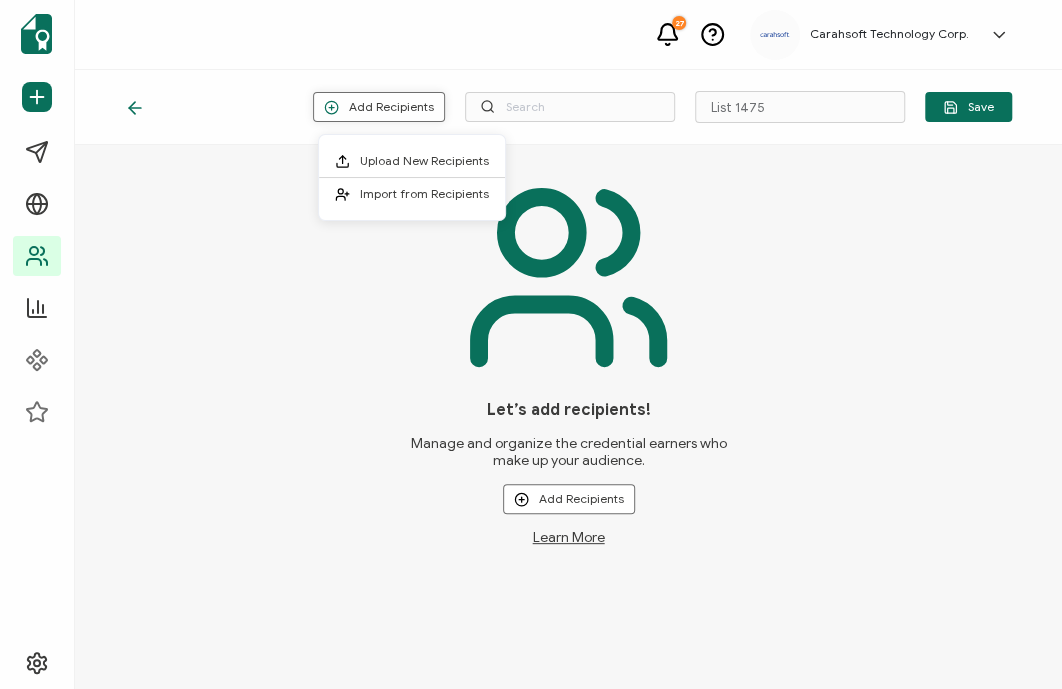click on "Add Recipients" at bounding box center [379, 107] 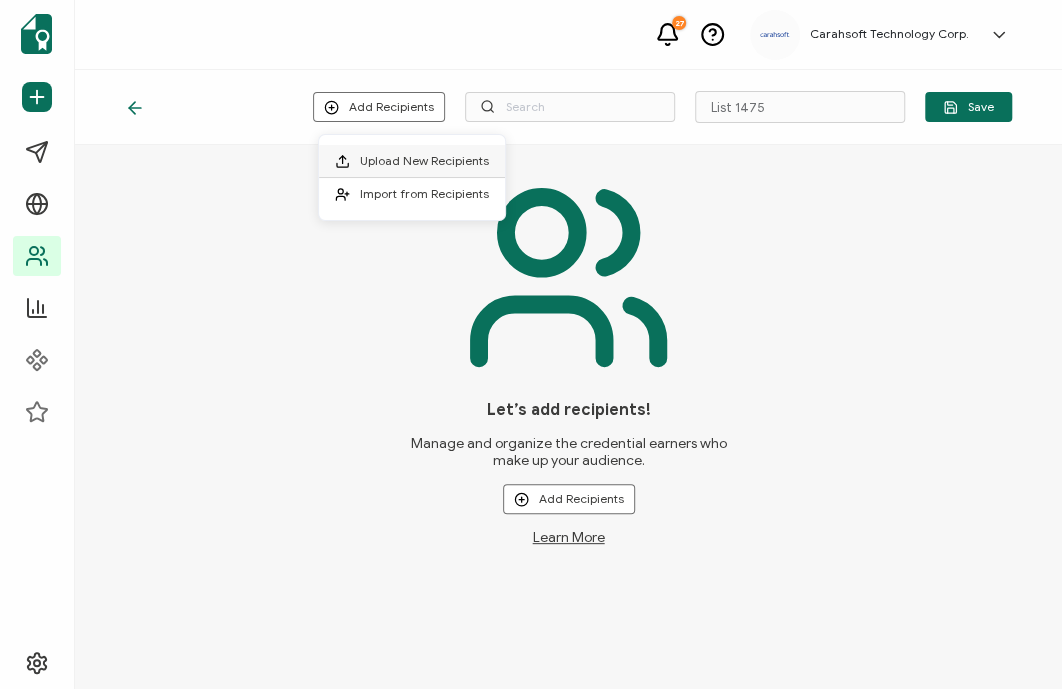 click on "Upload New Recipients" at bounding box center [424, 160] 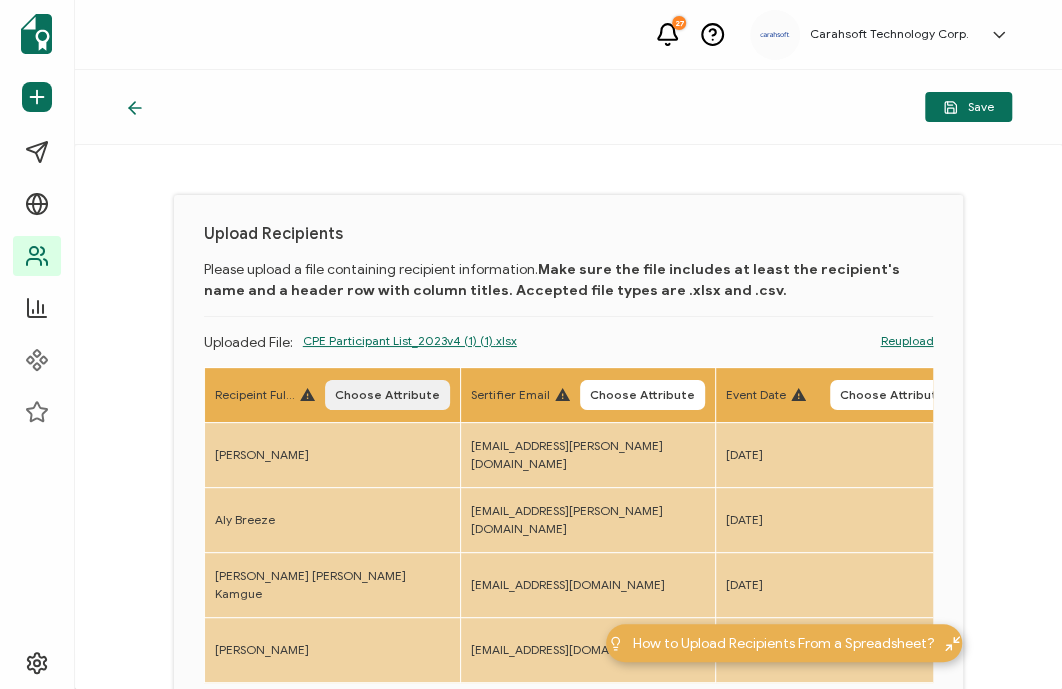click on "Choose Attribute" at bounding box center [387, 395] 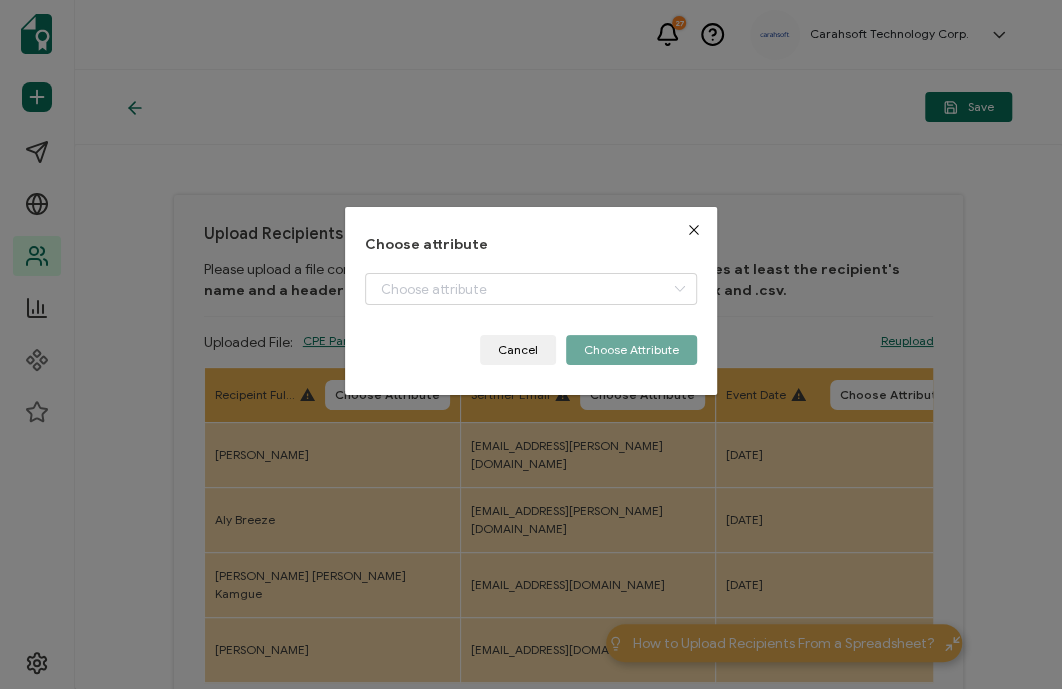 click on "Choose attribute
+ Add New Attribute   Full Name E-mail Event Date Location Delivery Method Field of Study True Email ID Event Name Credit Earned
Cancel
Choose Attribute" at bounding box center [531, 301] 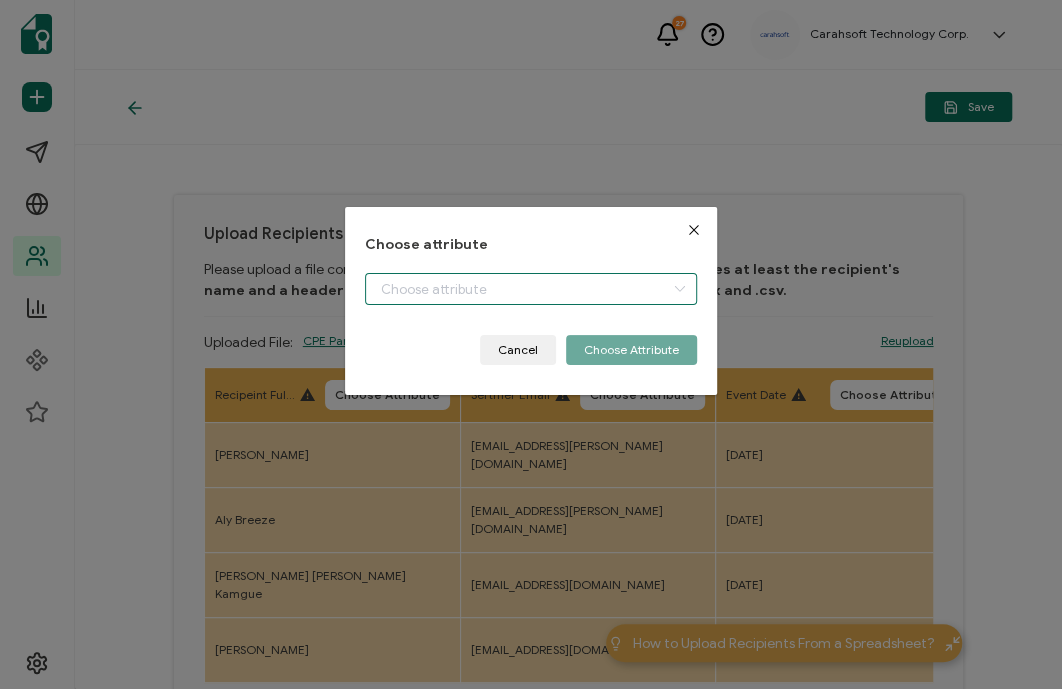 click at bounding box center [531, 289] 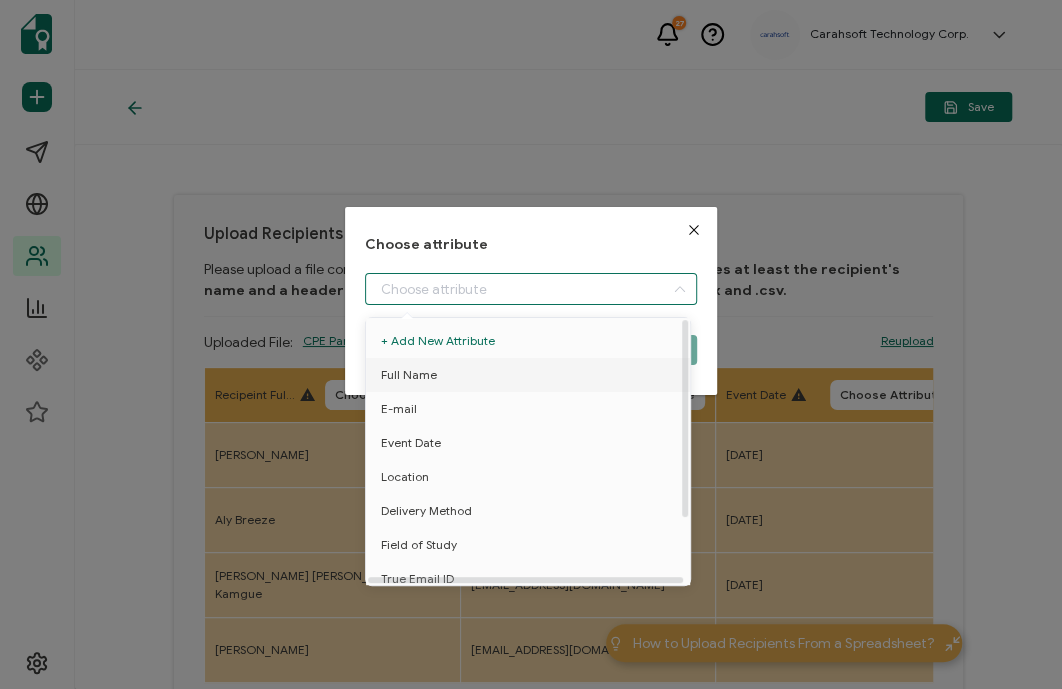 click on "Full Name" at bounding box center (409, 375) 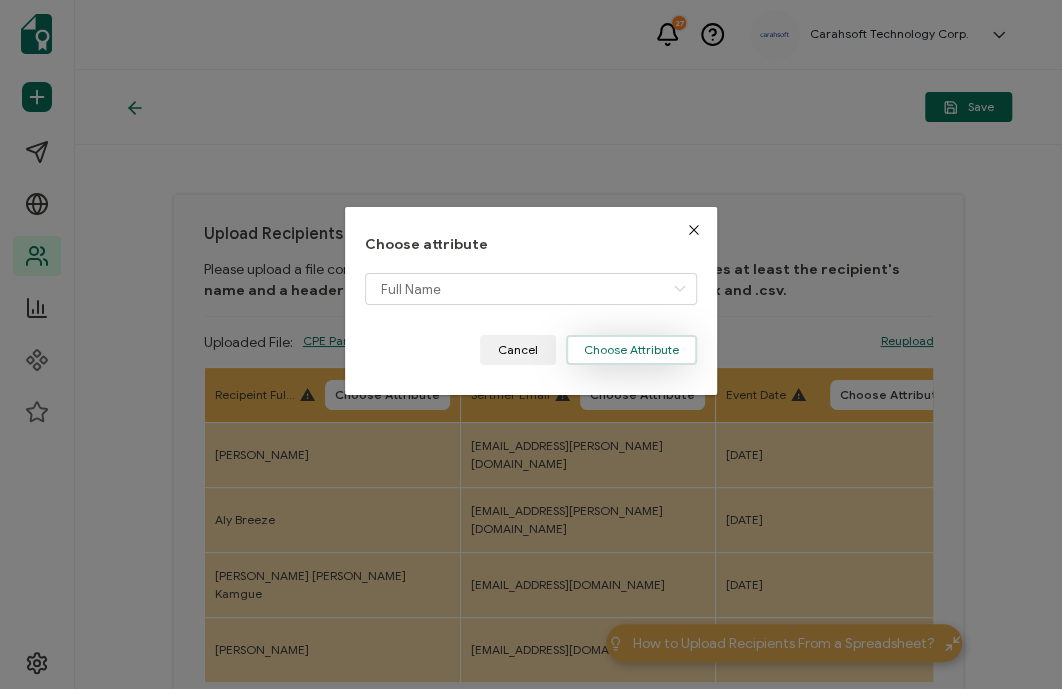 click on "Choose Attribute" at bounding box center [631, 350] 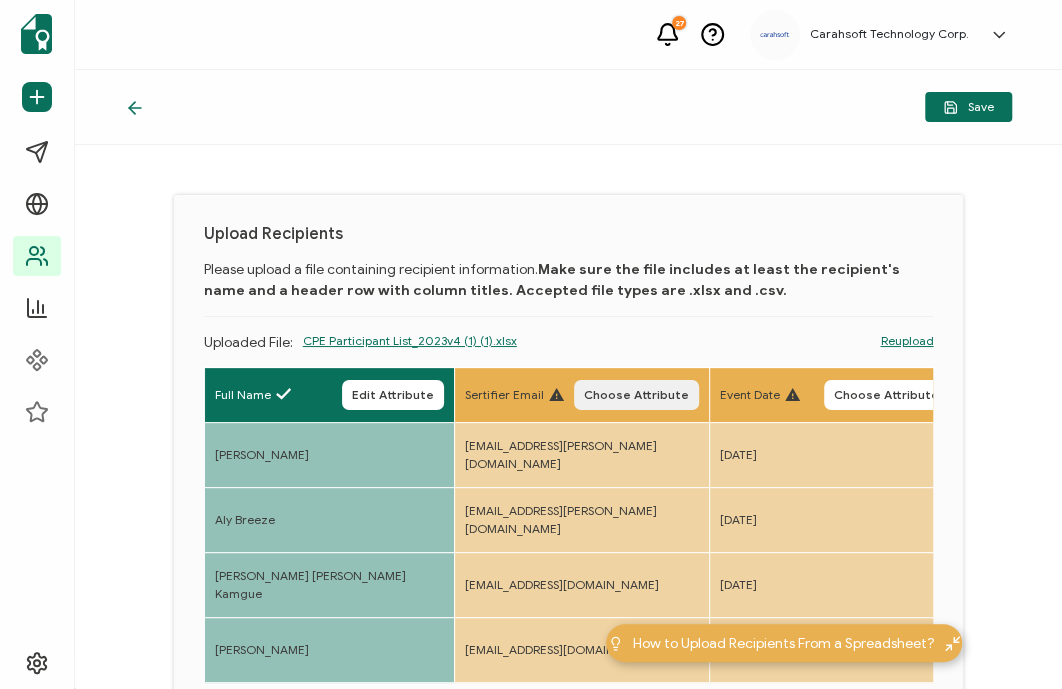 click on "Choose Attribute" at bounding box center [636, 395] 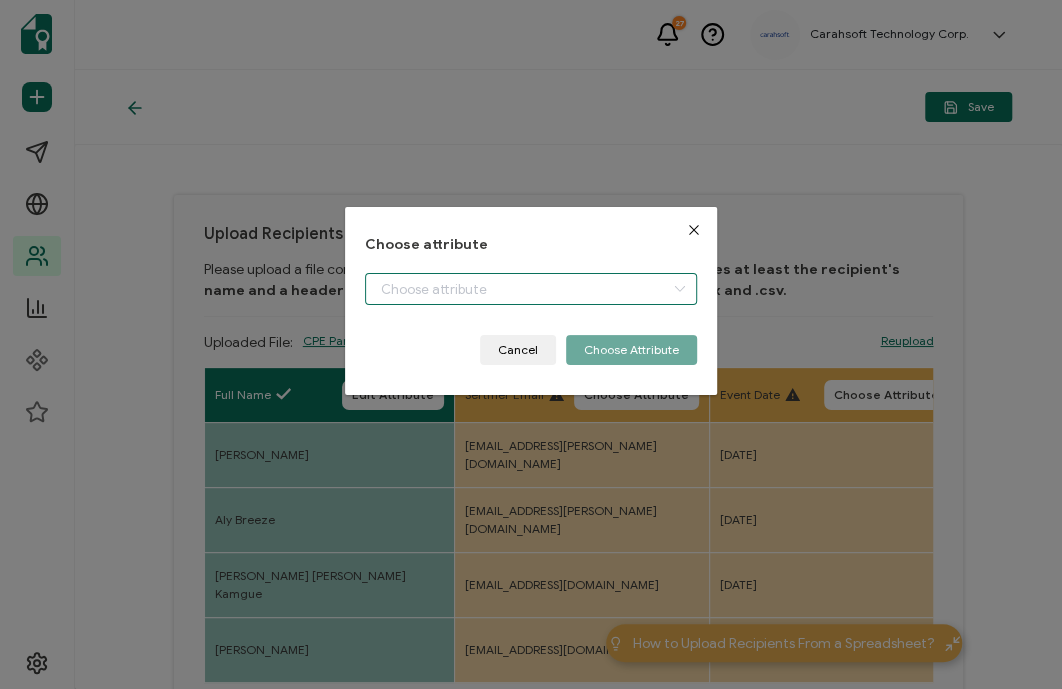 click at bounding box center (531, 289) 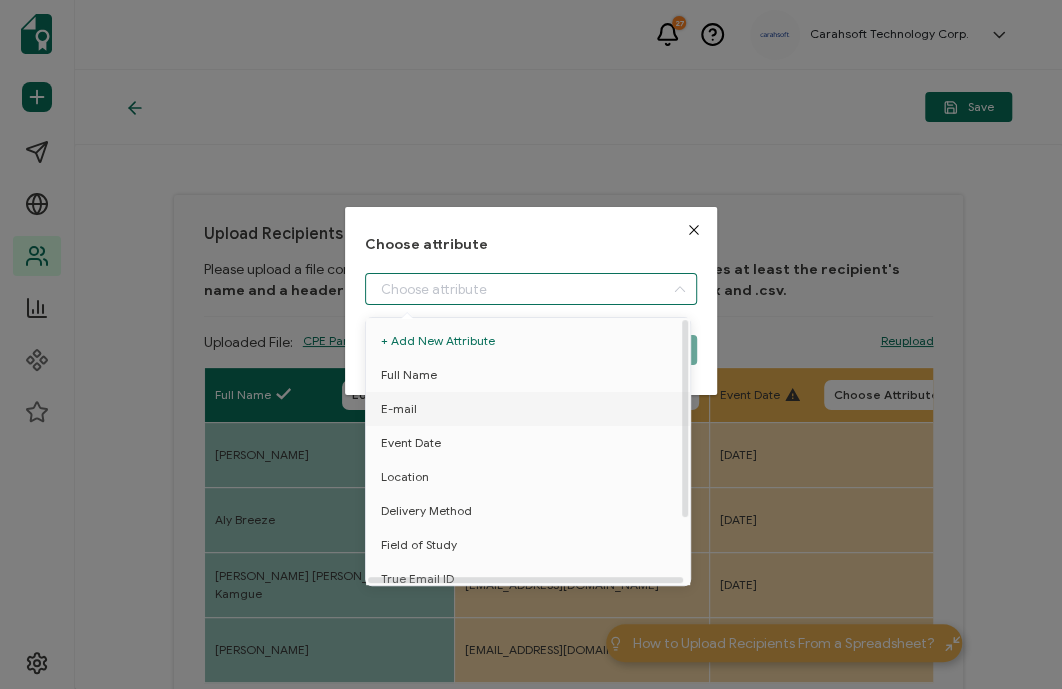 click on "E-mail" at bounding box center [531, 409] 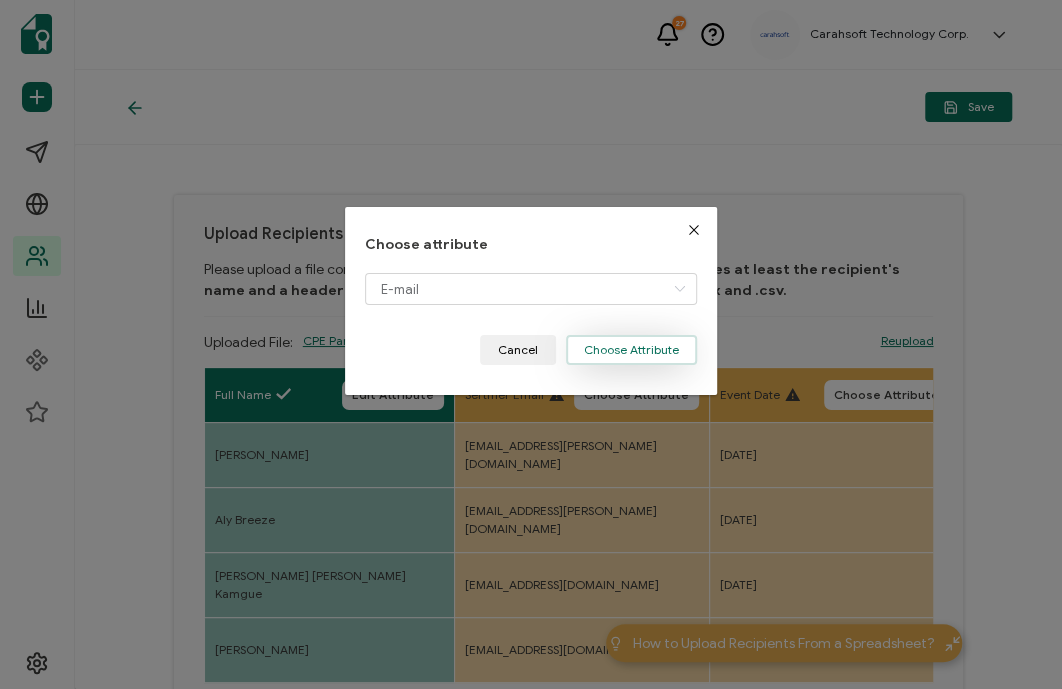 click on "Choose Attribute" at bounding box center (631, 350) 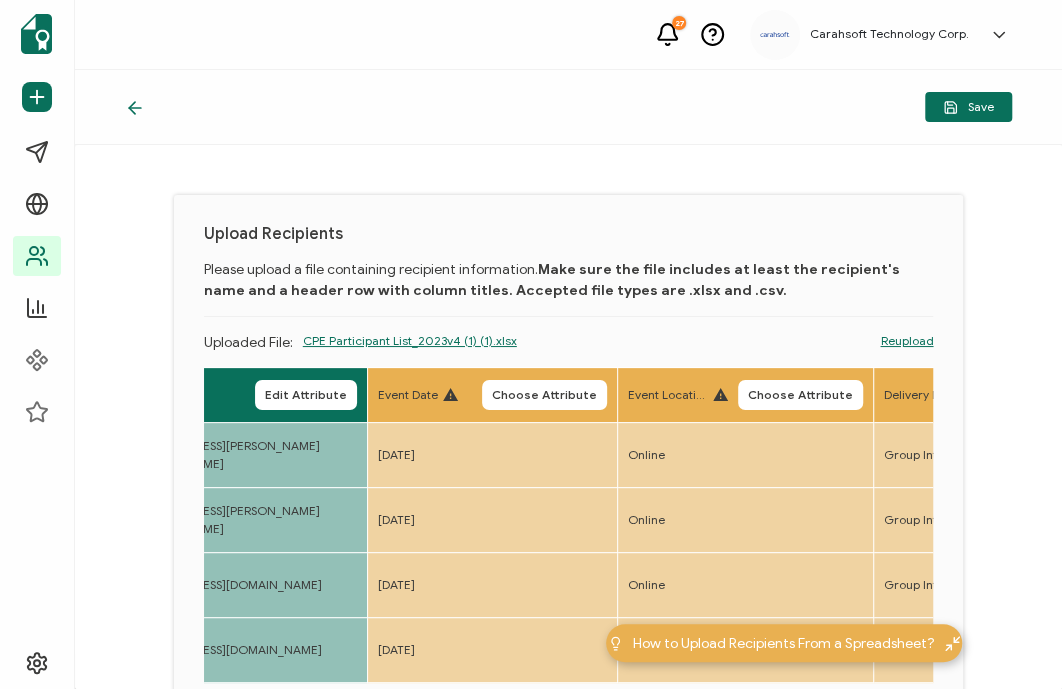 scroll, scrollTop: 0, scrollLeft: 339, axis: horizontal 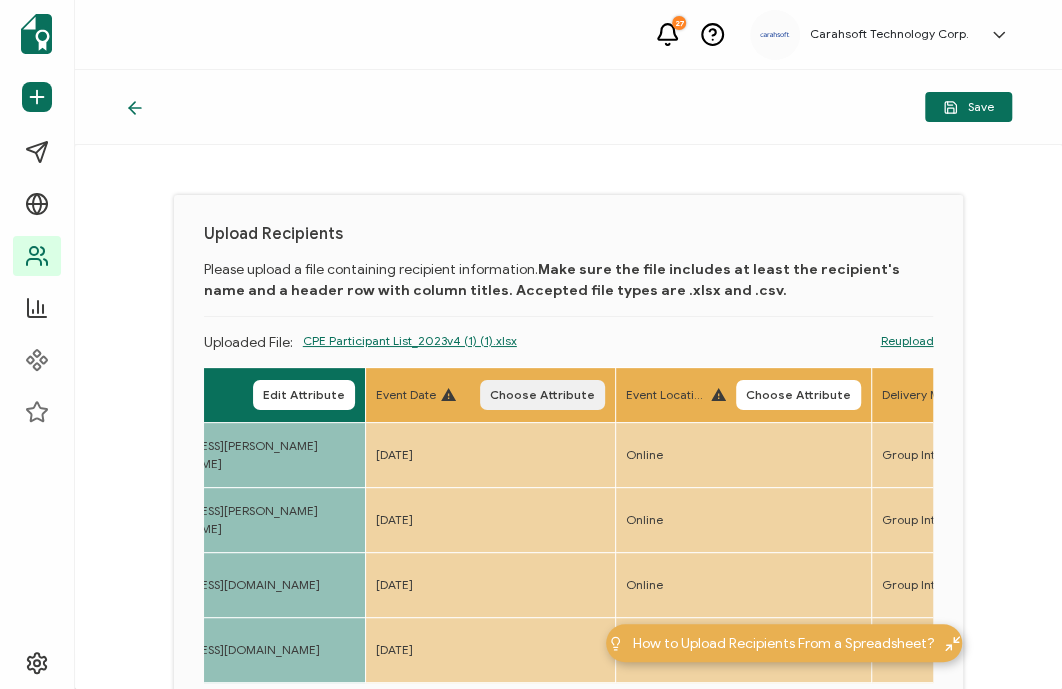 click on "Choose Attribute" at bounding box center (542, 395) 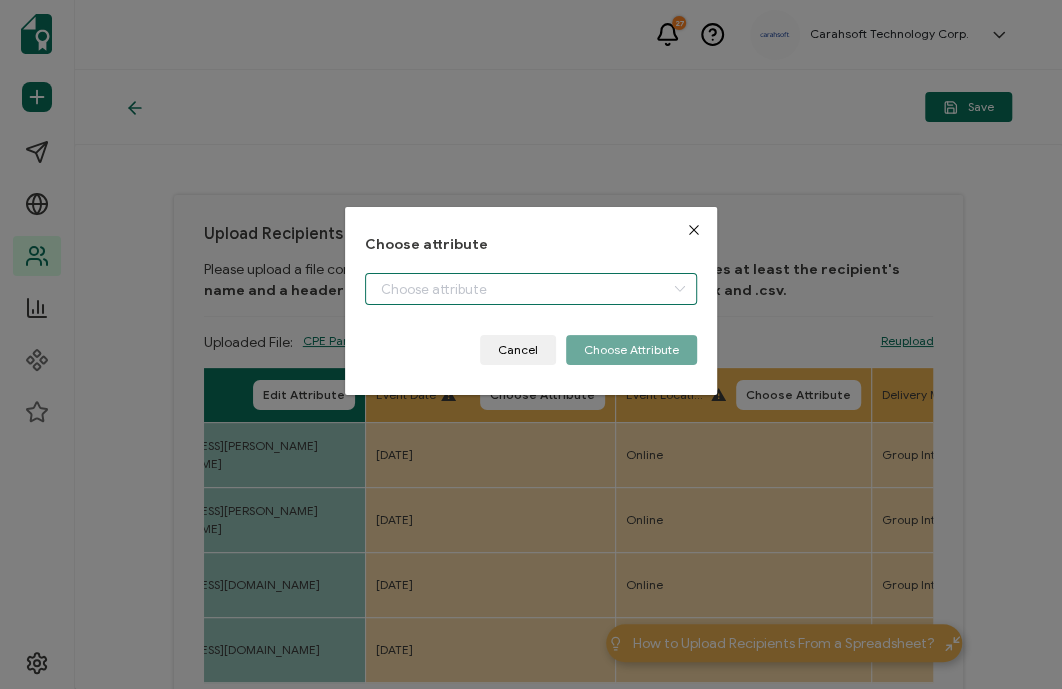 click at bounding box center (531, 289) 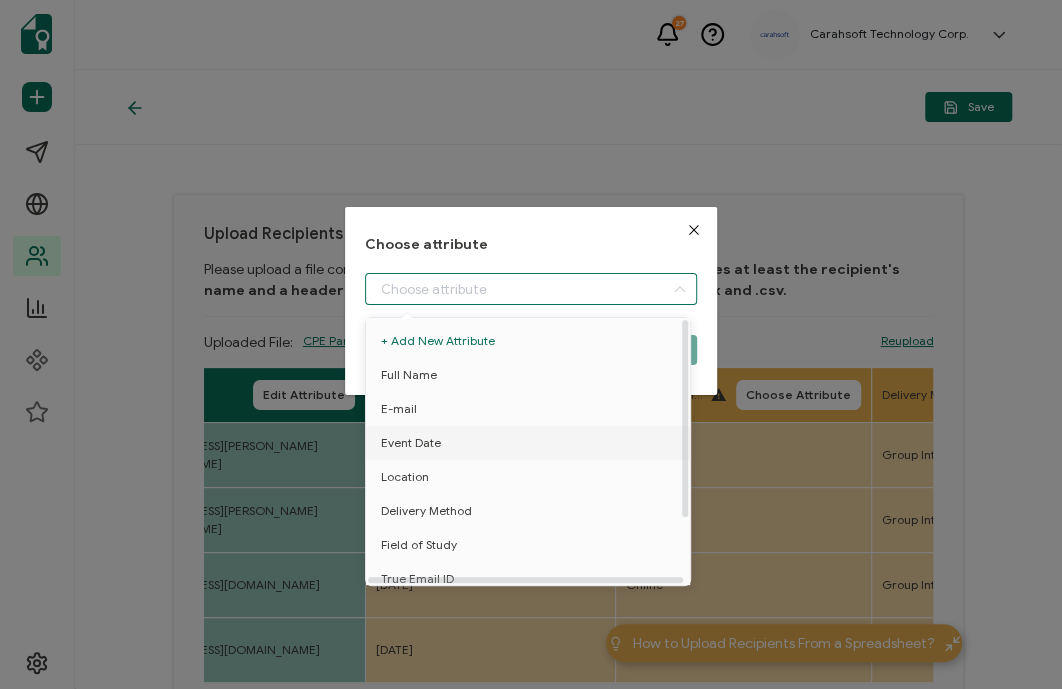 click on "Event Date" at bounding box center (531, 443) 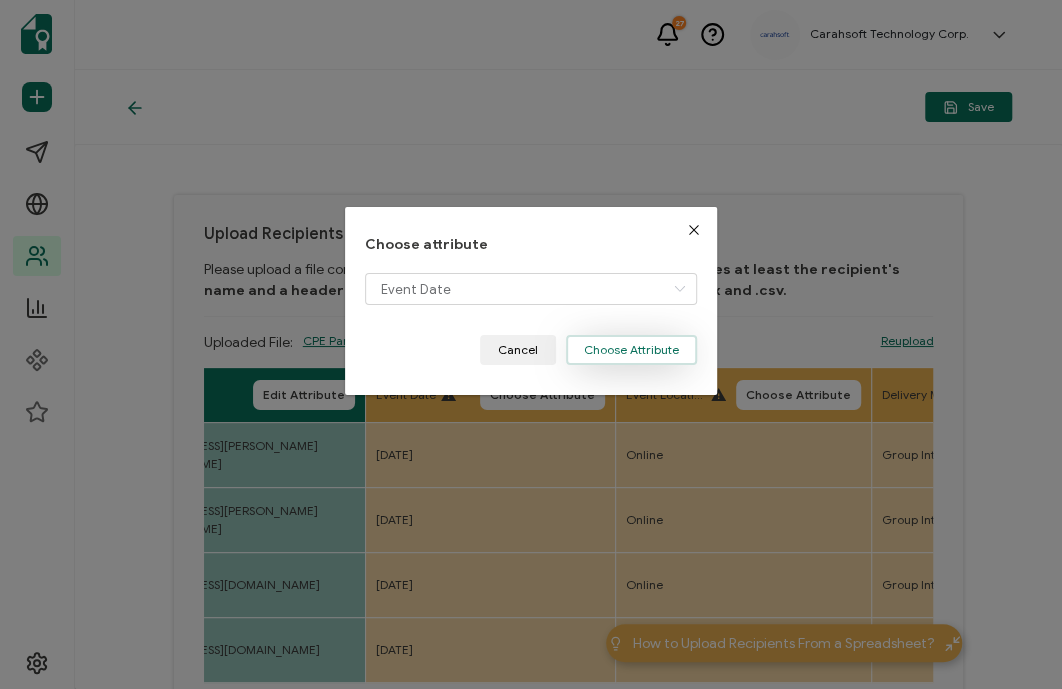 click on "Choose Attribute" at bounding box center (631, 350) 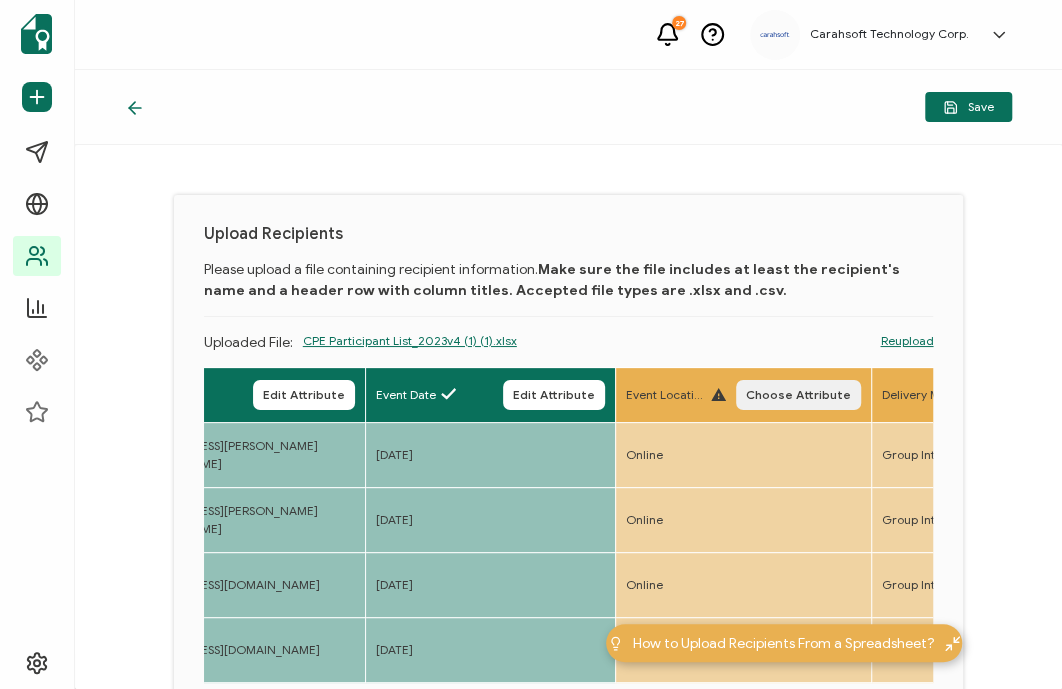 click on "Choose Attribute" at bounding box center [798, 395] 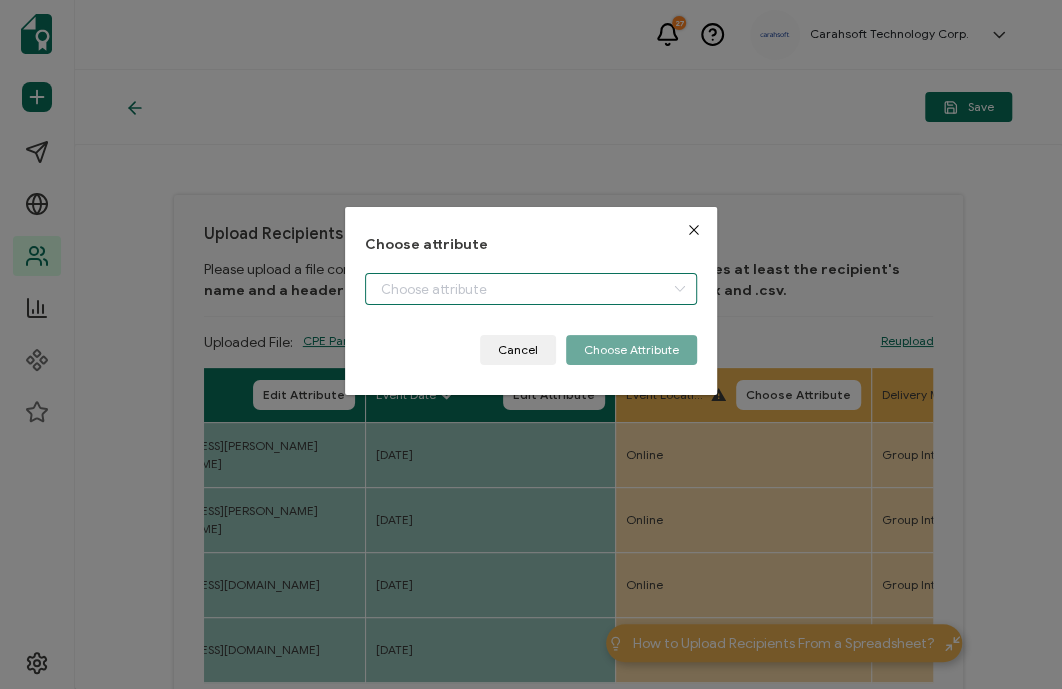 click at bounding box center (531, 289) 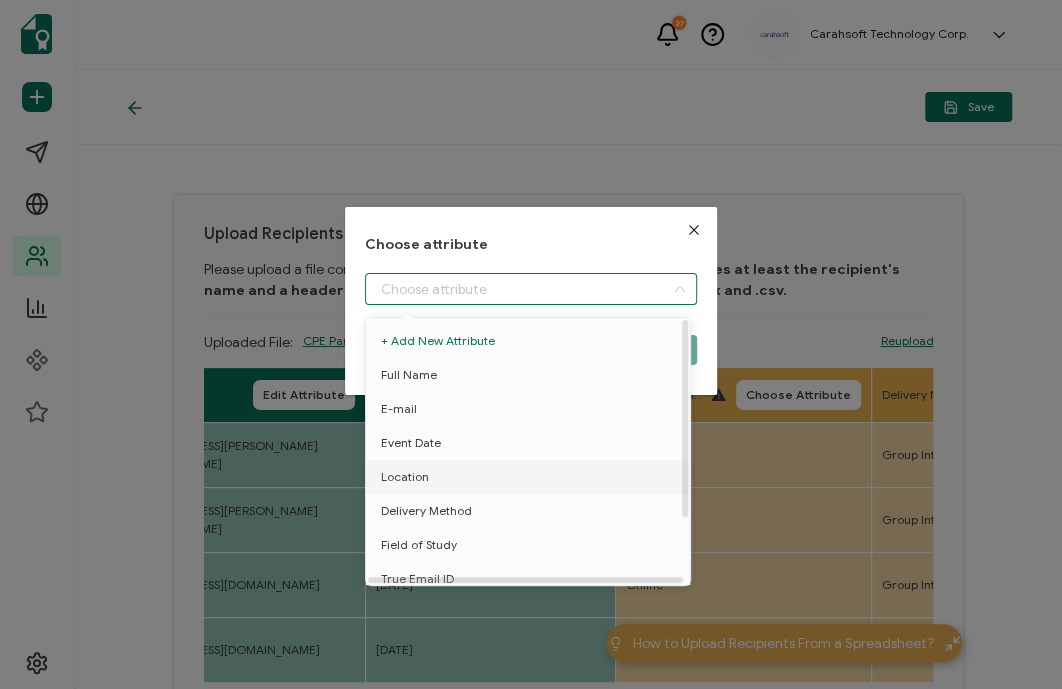 click on "Location" at bounding box center [531, 477] 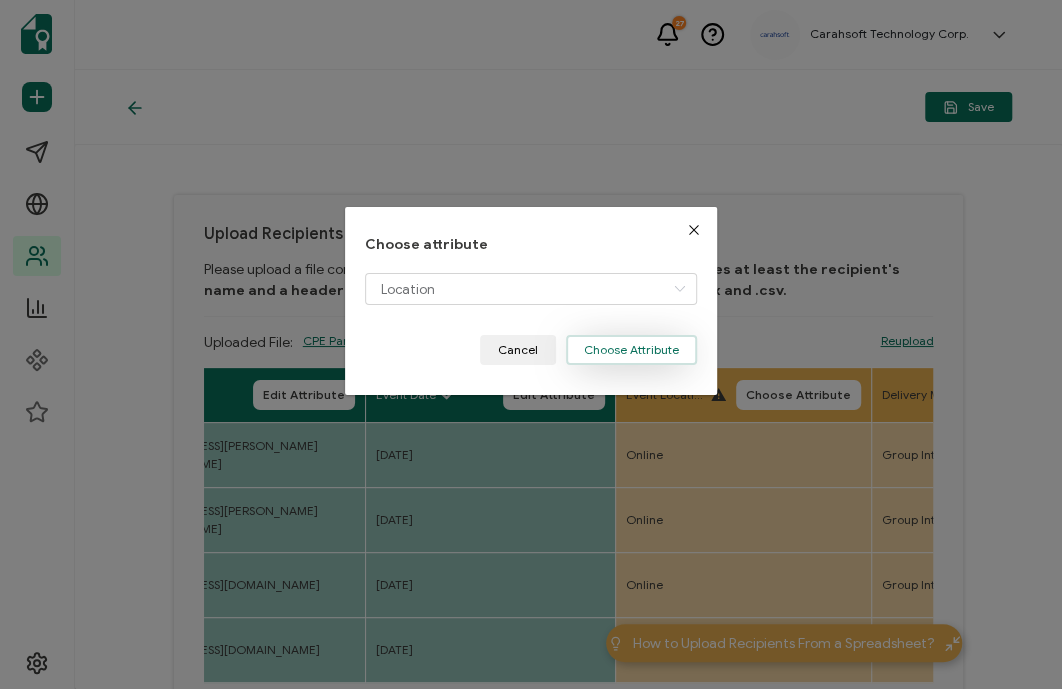 click on "Choose Attribute" at bounding box center (631, 350) 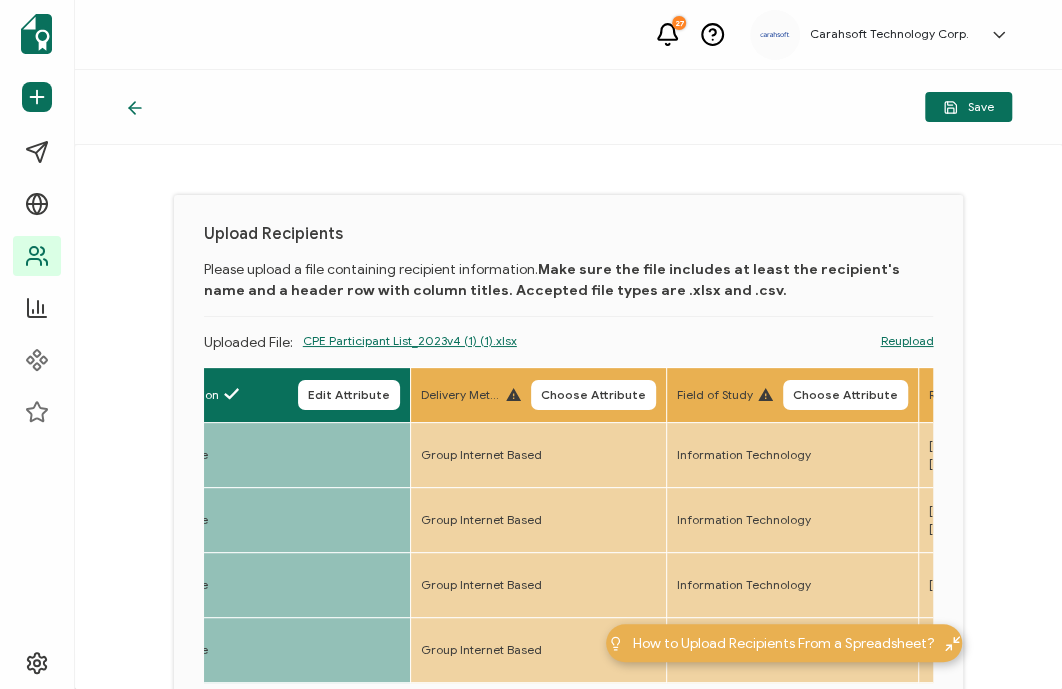 scroll, scrollTop: 0, scrollLeft: 819, axis: horizontal 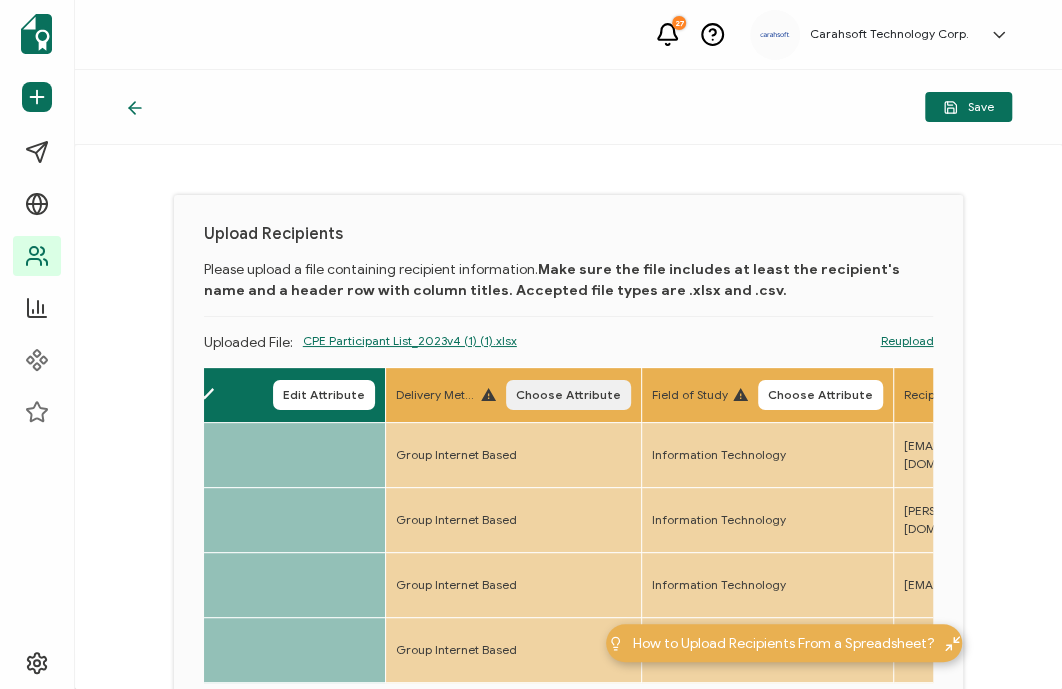 click on "Choose Attribute" at bounding box center (568, 395) 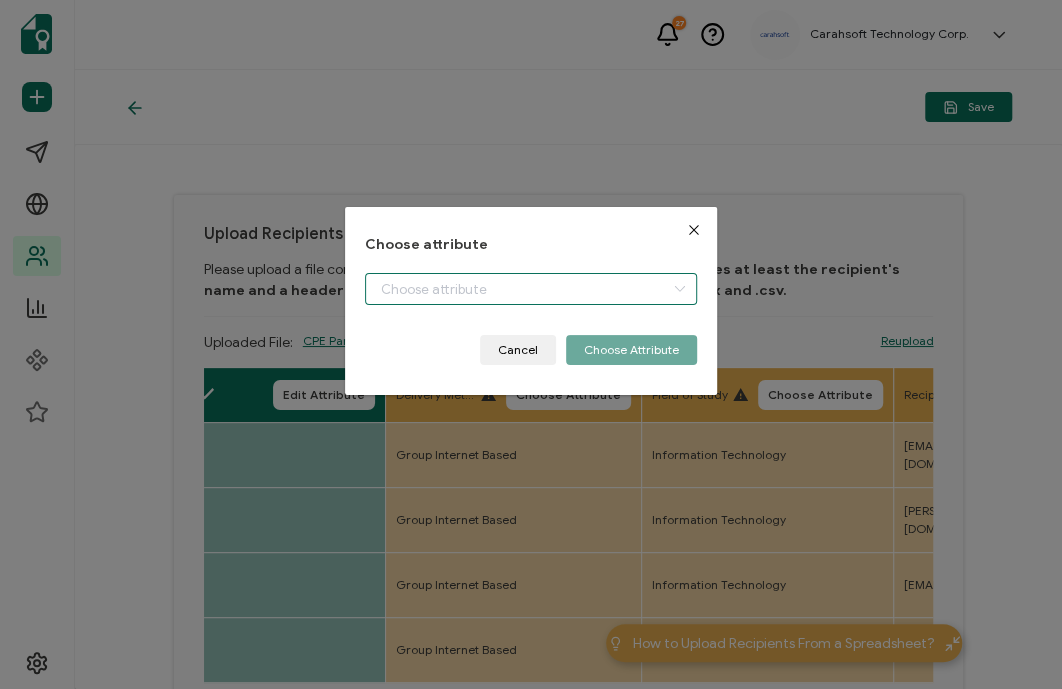 click at bounding box center (531, 289) 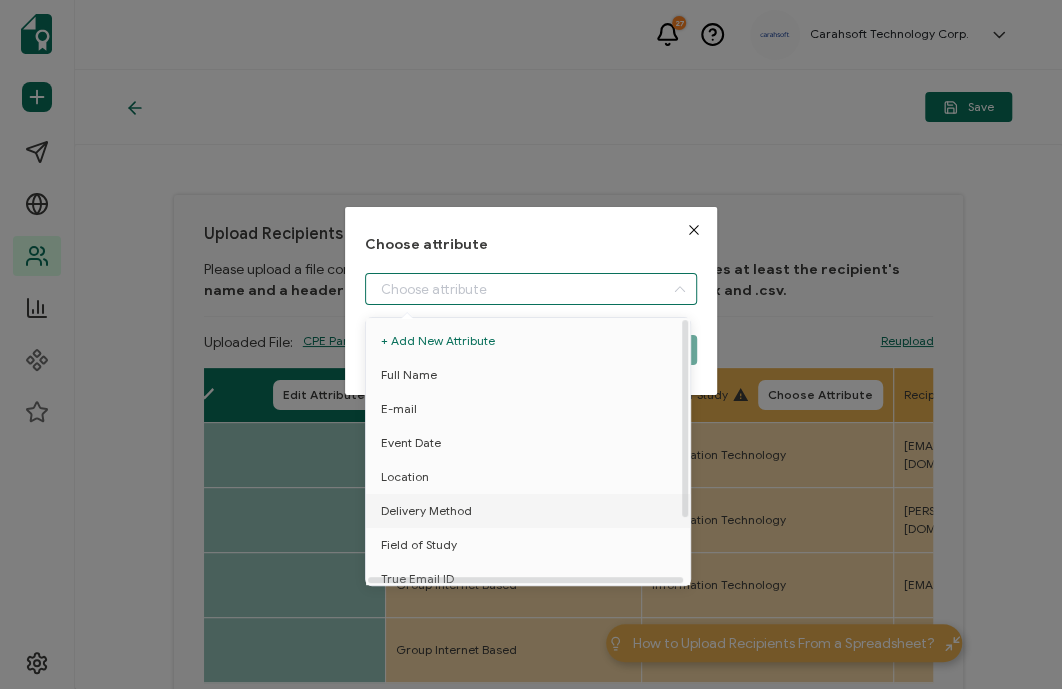 click on "Delivery Method" at bounding box center (531, 511) 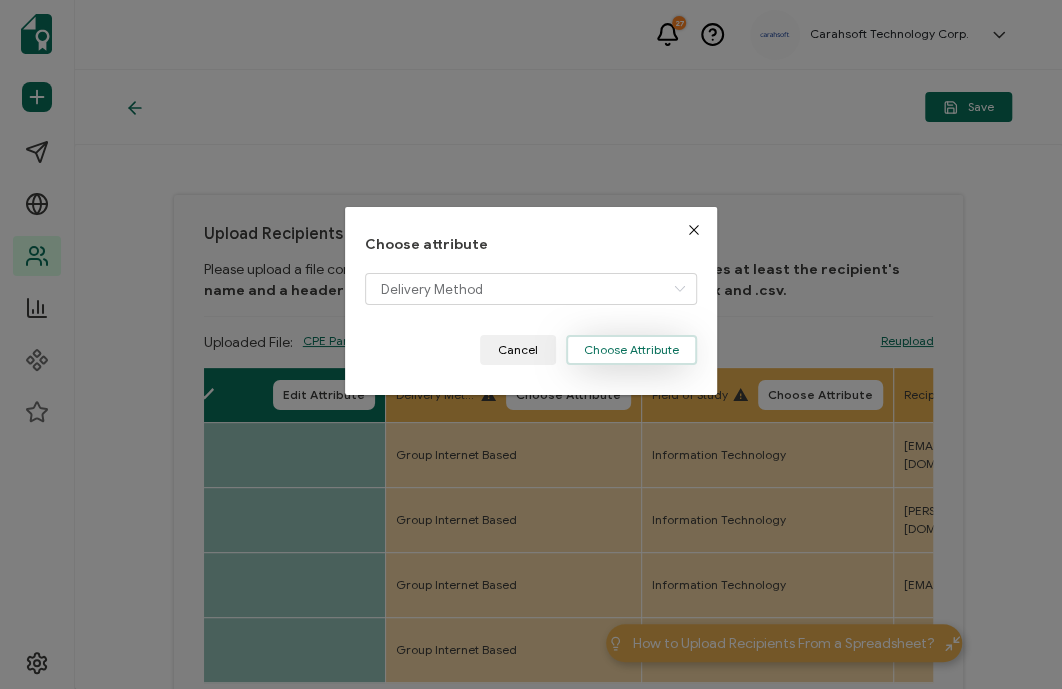 click on "Choose Attribute" at bounding box center (631, 350) 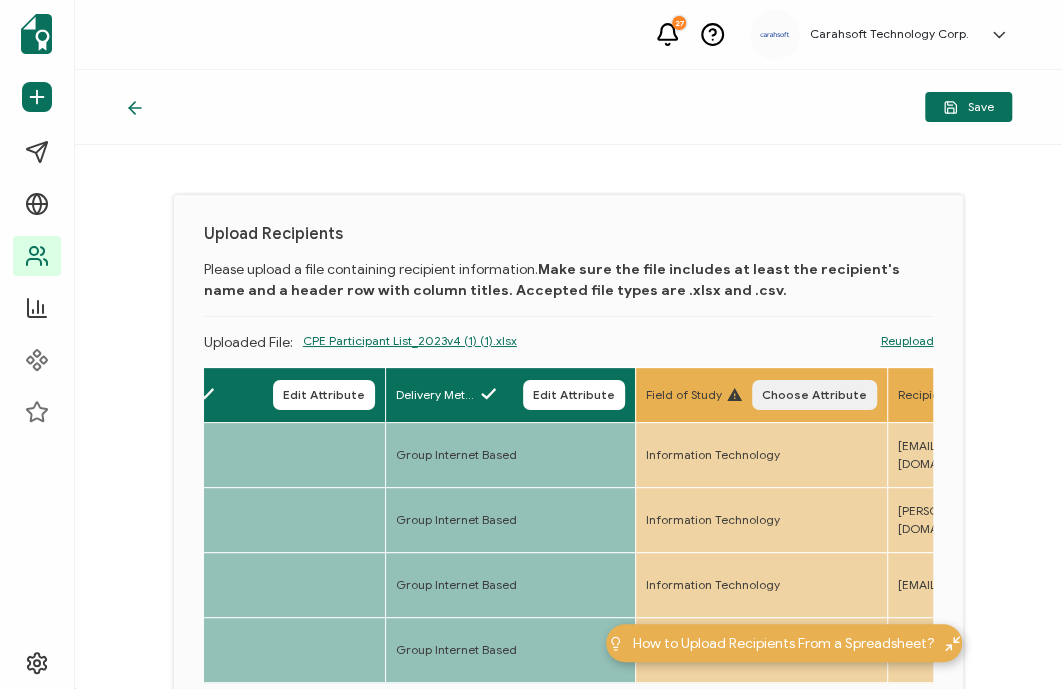 click on "Choose Attribute" at bounding box center [814, 395] 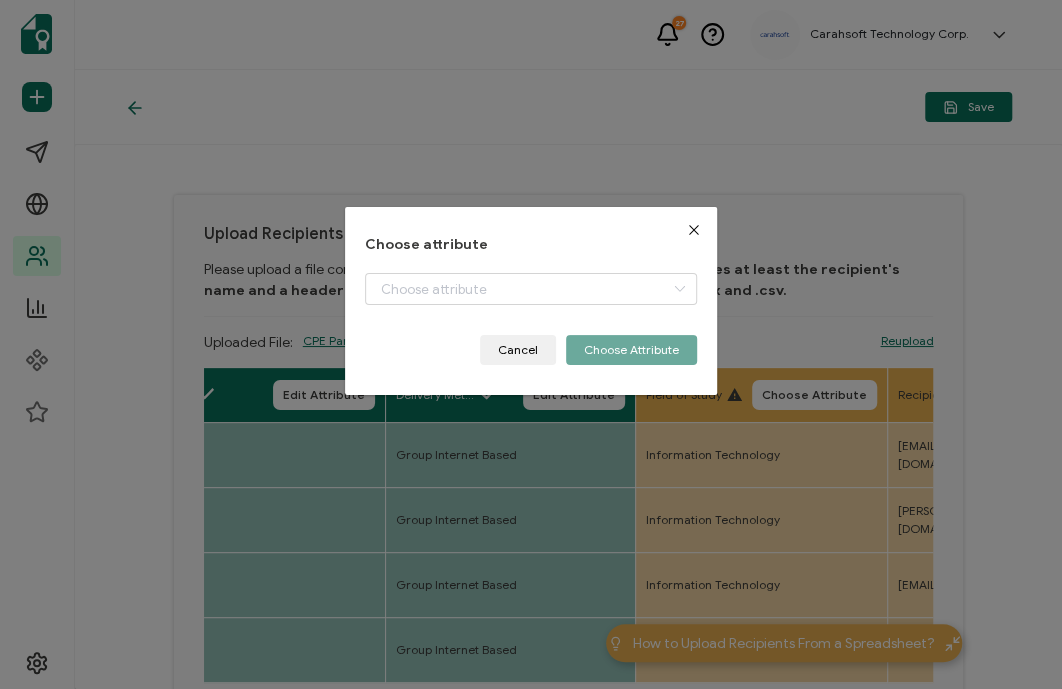 click on "Choose attribute
Cancel
Choose Attribute" at bounding box center [531, 301] 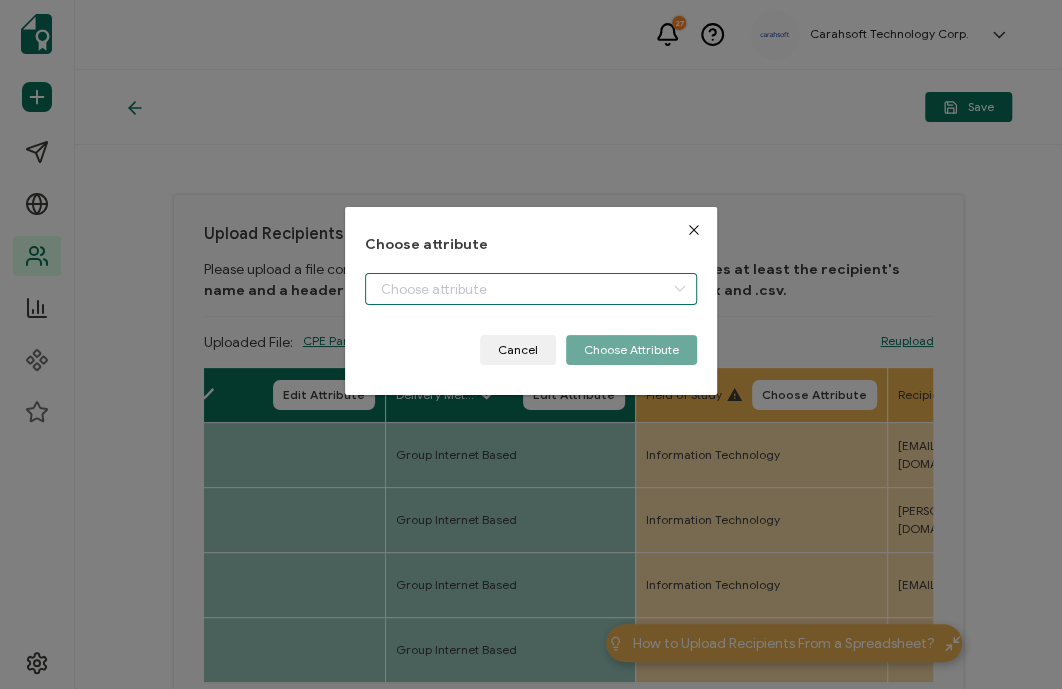 click at bounding box center (531, 289) 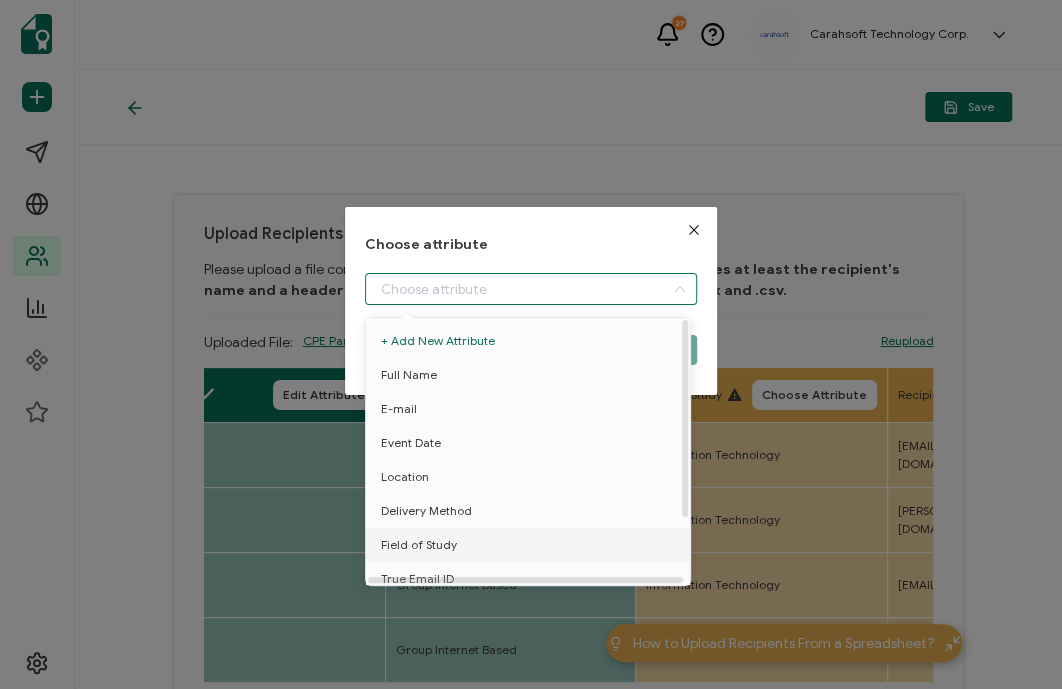 click on "Field of Study" at bounding box center [419, 545] 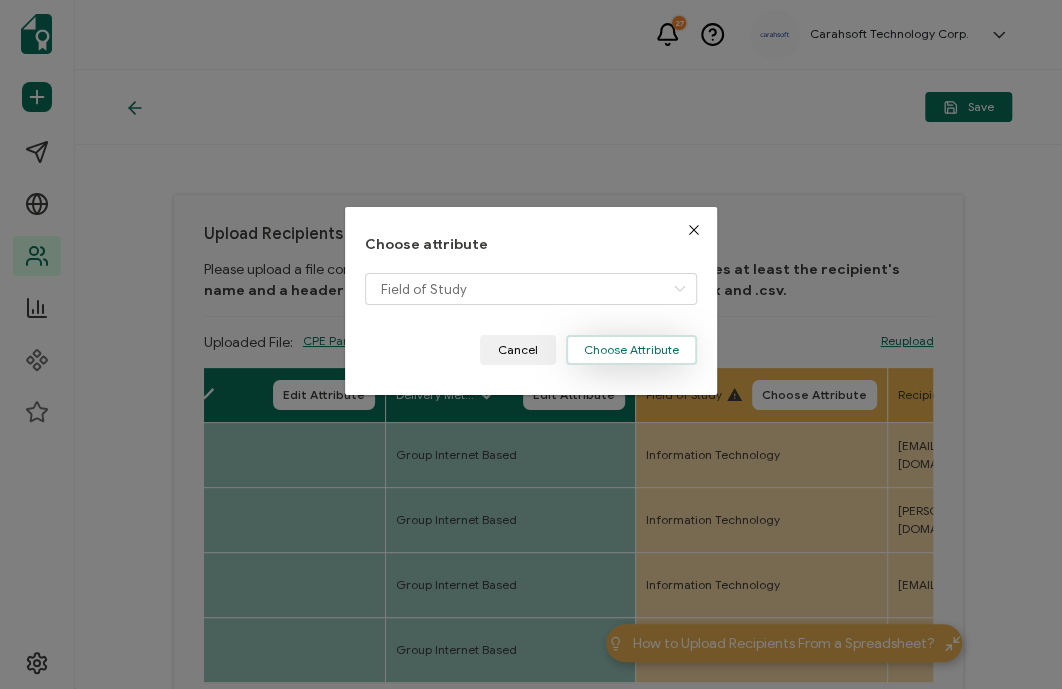 click on "Choose Attribute" at bounding box center [631, 350] 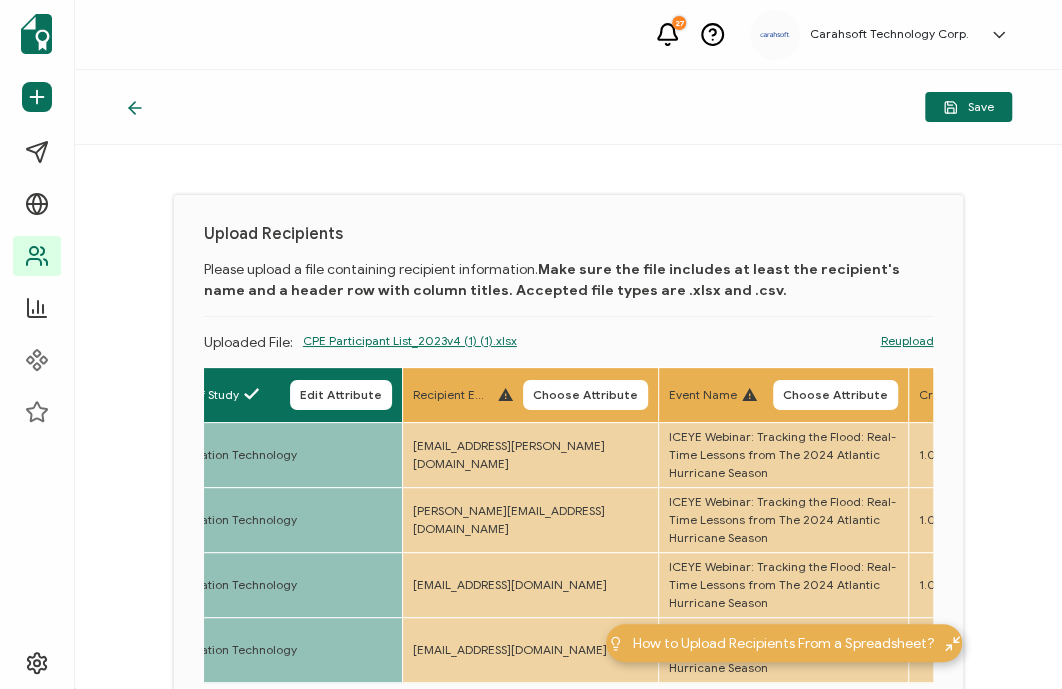 scroll, scrollTop: 0, scrollLeft: 1304, axis: horizontal 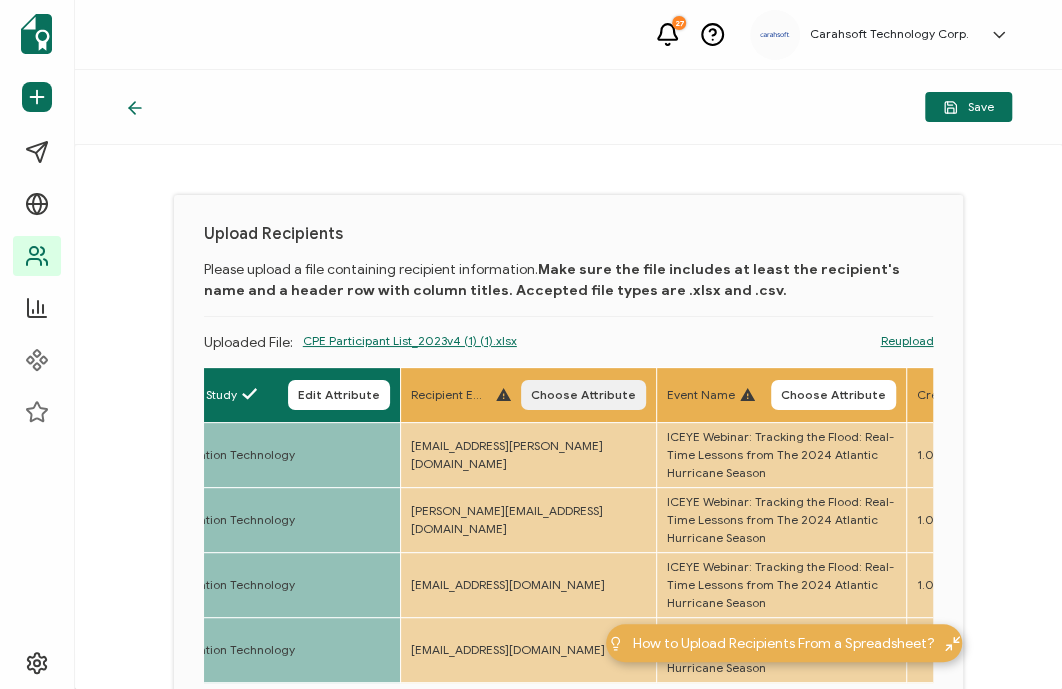 click on "Choose Attribute" at bounding box center (583, 395) 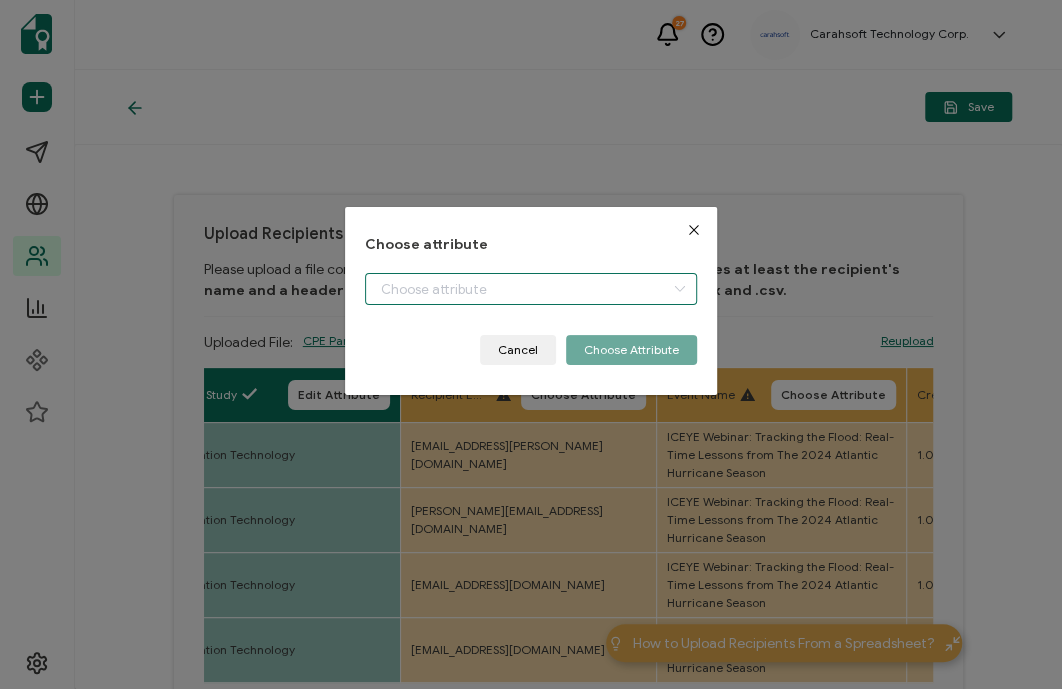 click at bounding box center (531, 289) 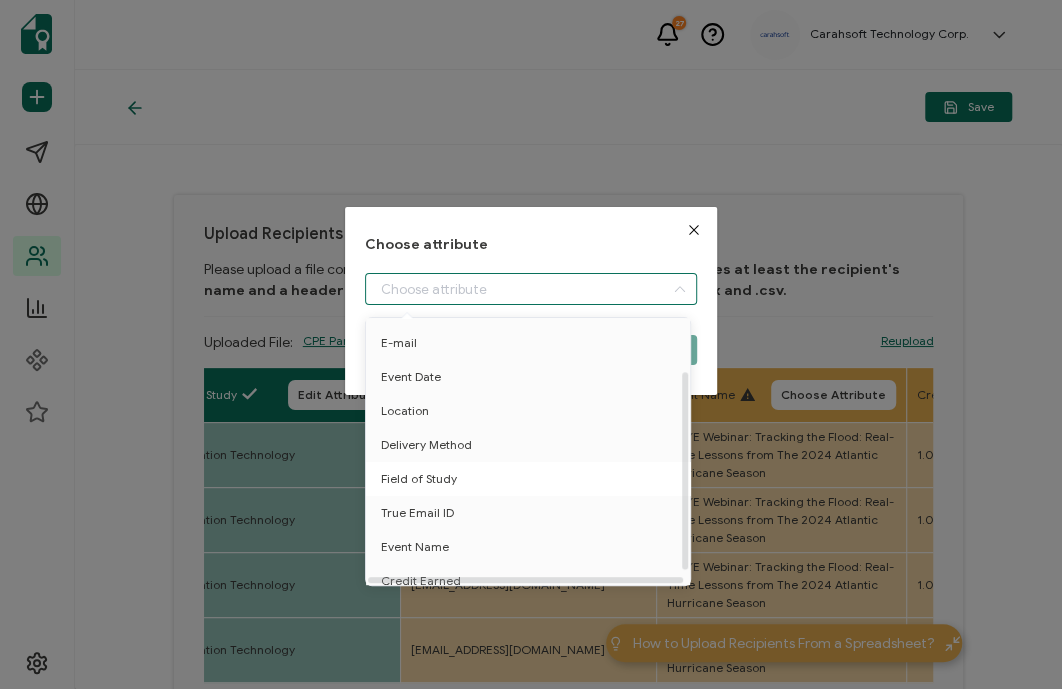 scroll, scrollTop: 75, scrollLeft: 0, axis: vertical 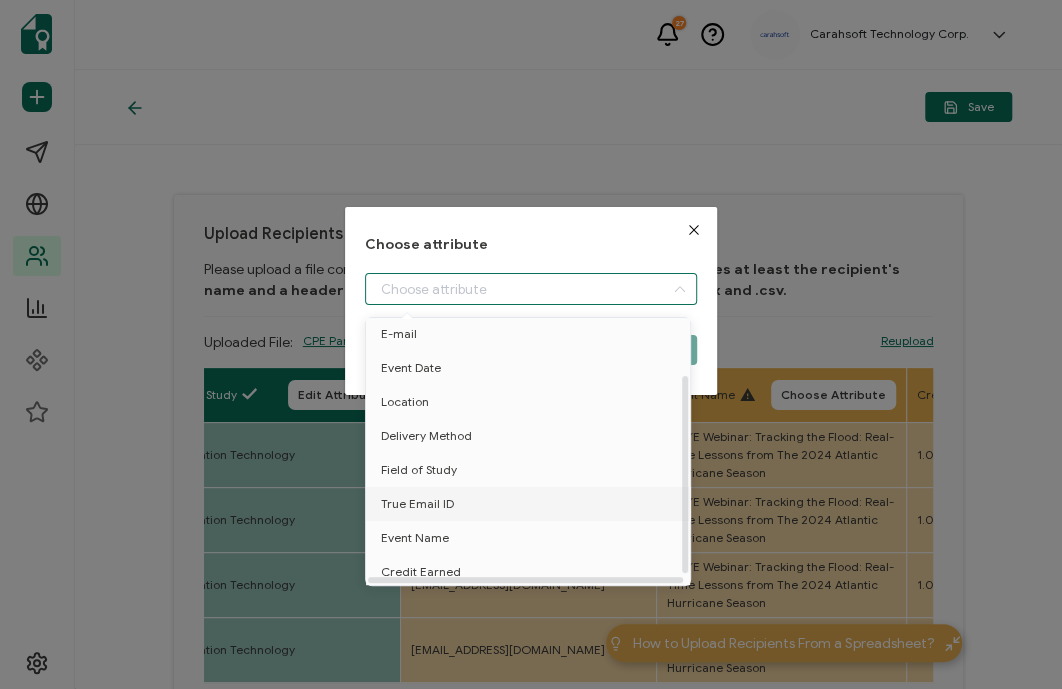 click on "True Email ID" at bounding box center (417, 504) 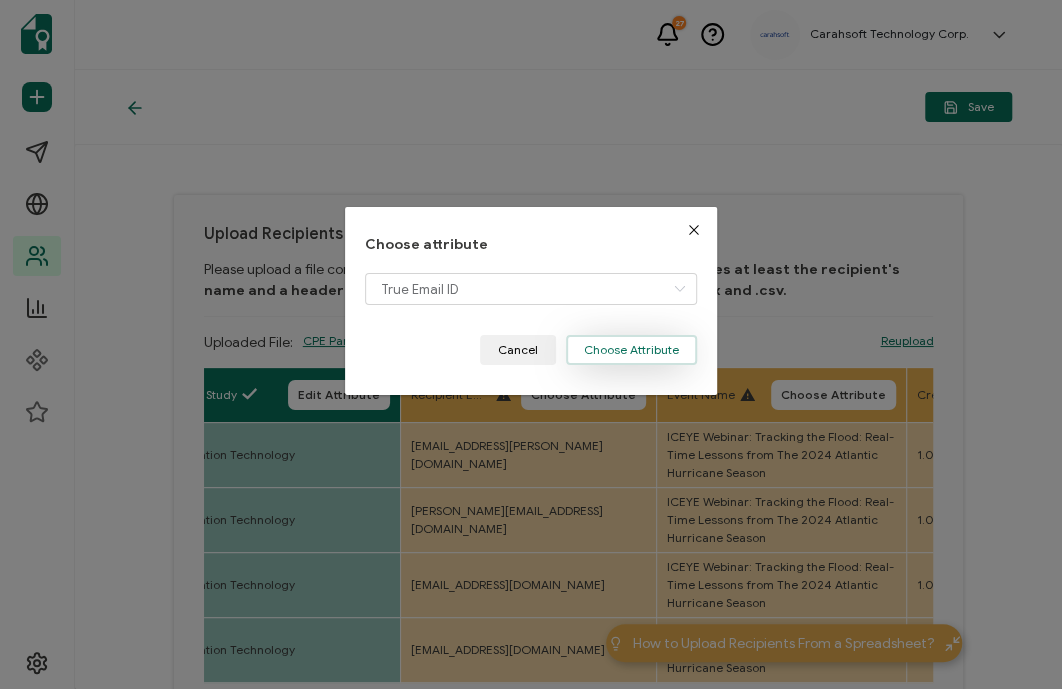 click on "Choose Attribute" at bounding box center [631, 350] 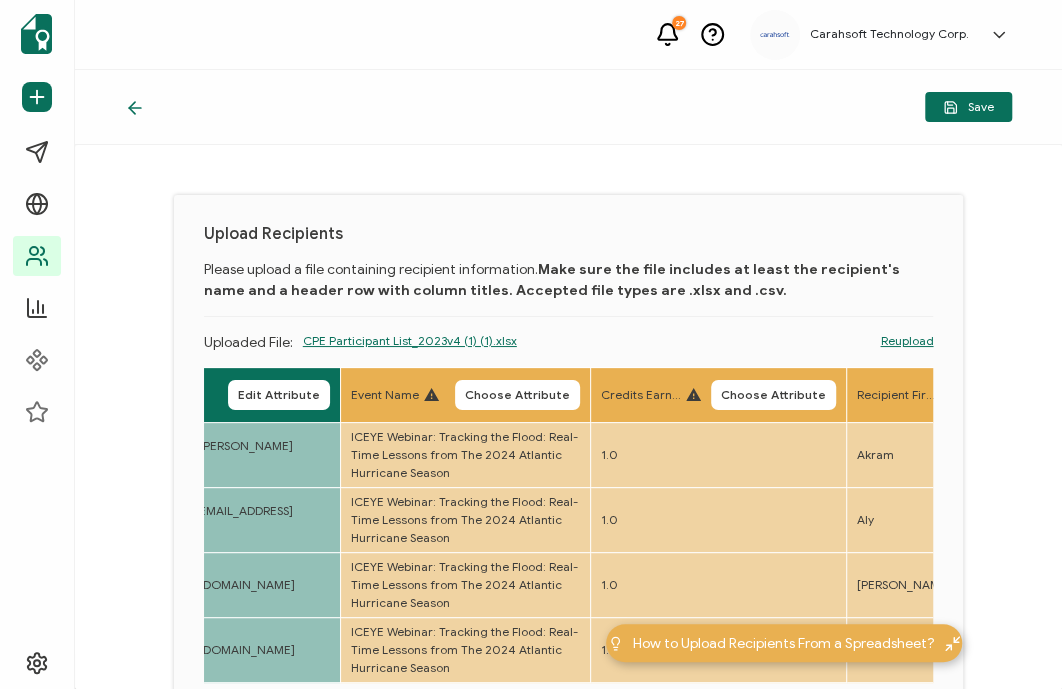 scroll, scrollTop: 0, scrollLeft: 1616, axis: horizontal 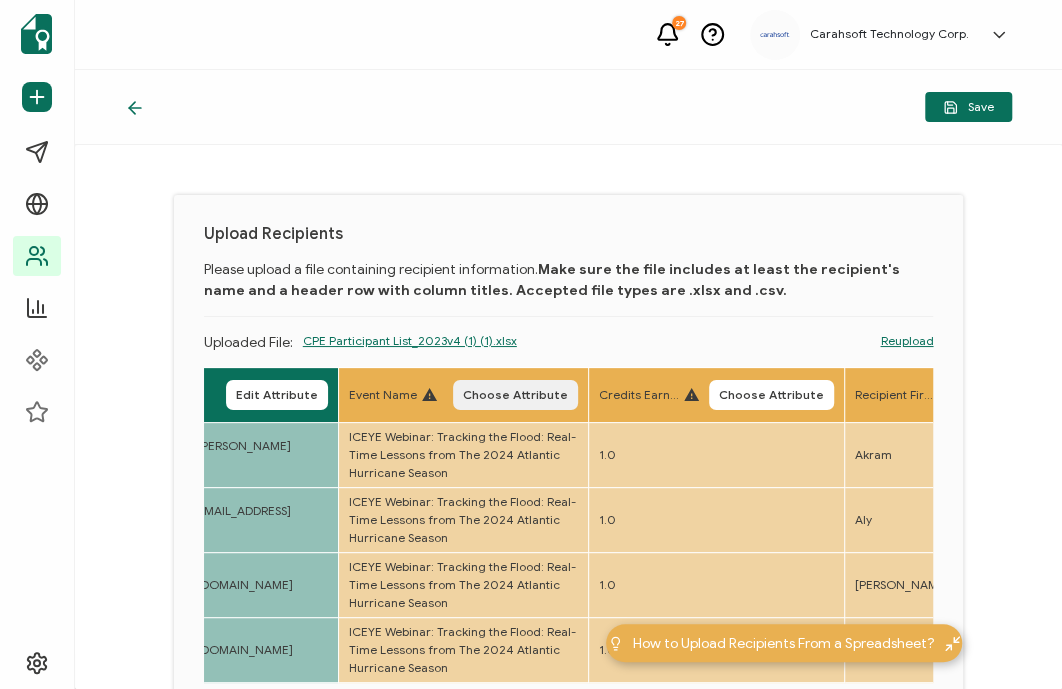 click on "Choose Attribute" at bounding box center (515, 395) 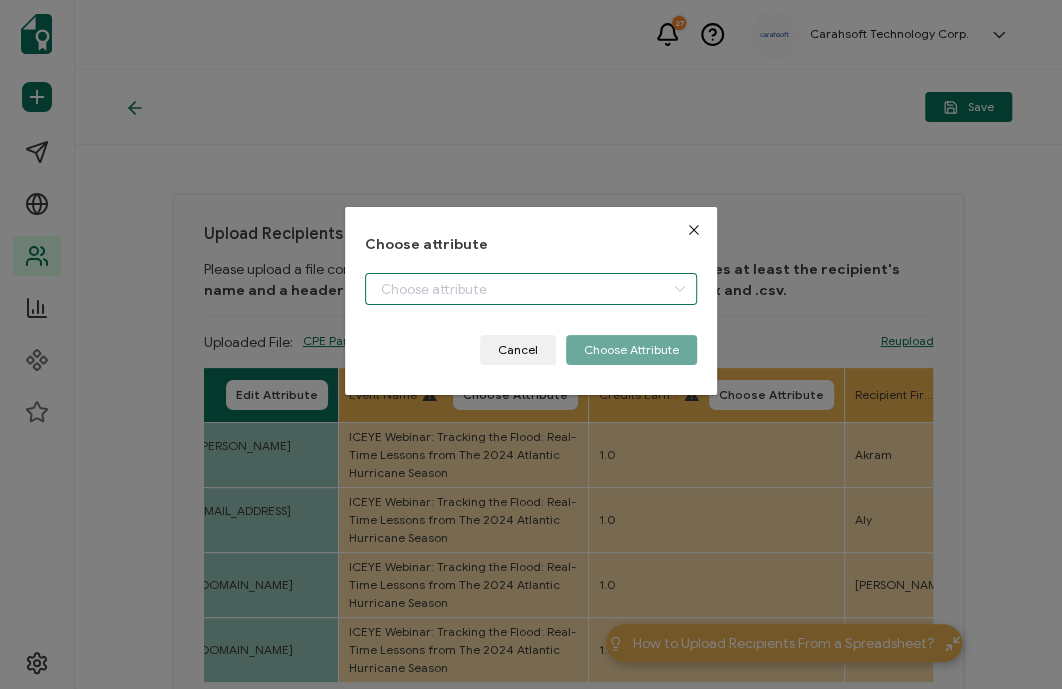 click at bounding box center [531, 289] 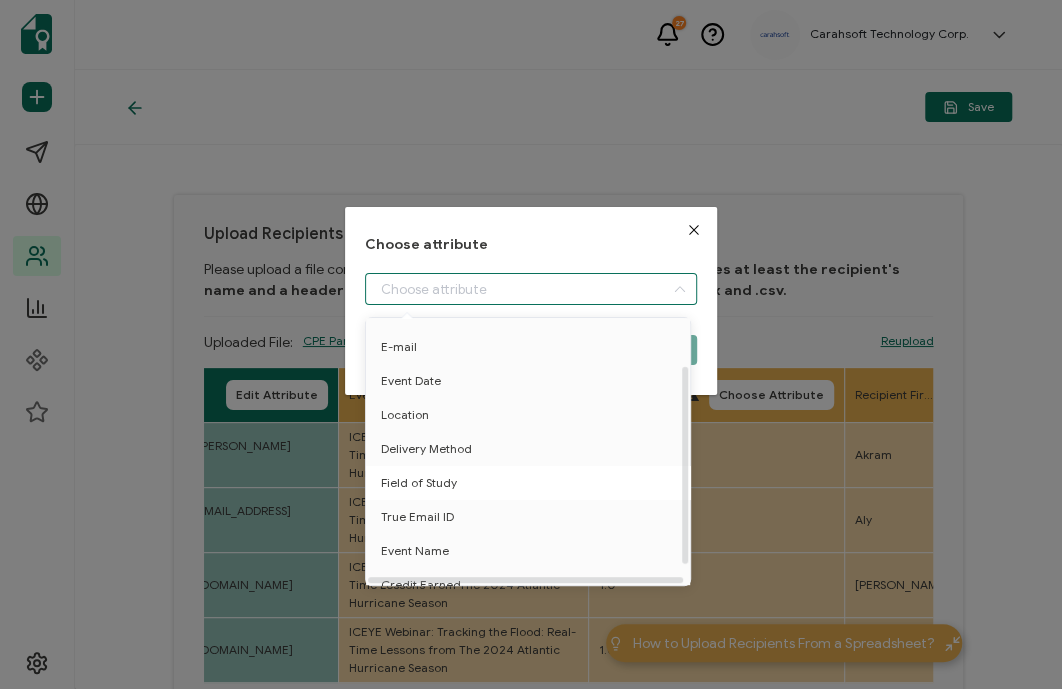 scroll, scrollTop: 64, scrollLeft: 0, axis: vertical 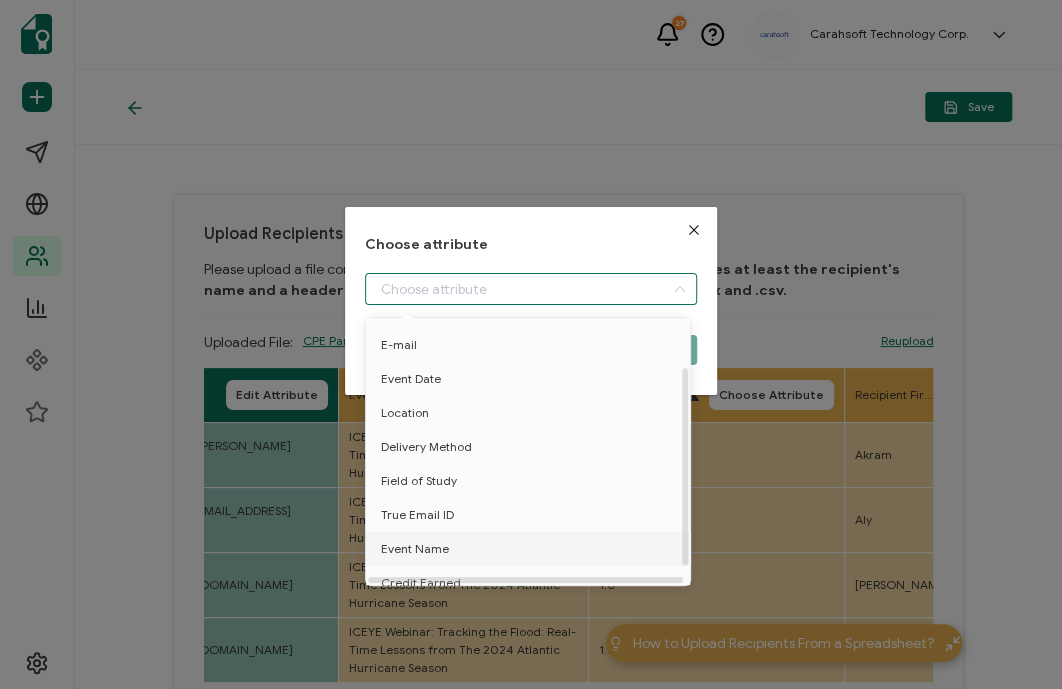 click on "Event Name" at bounding box center (415, 549) 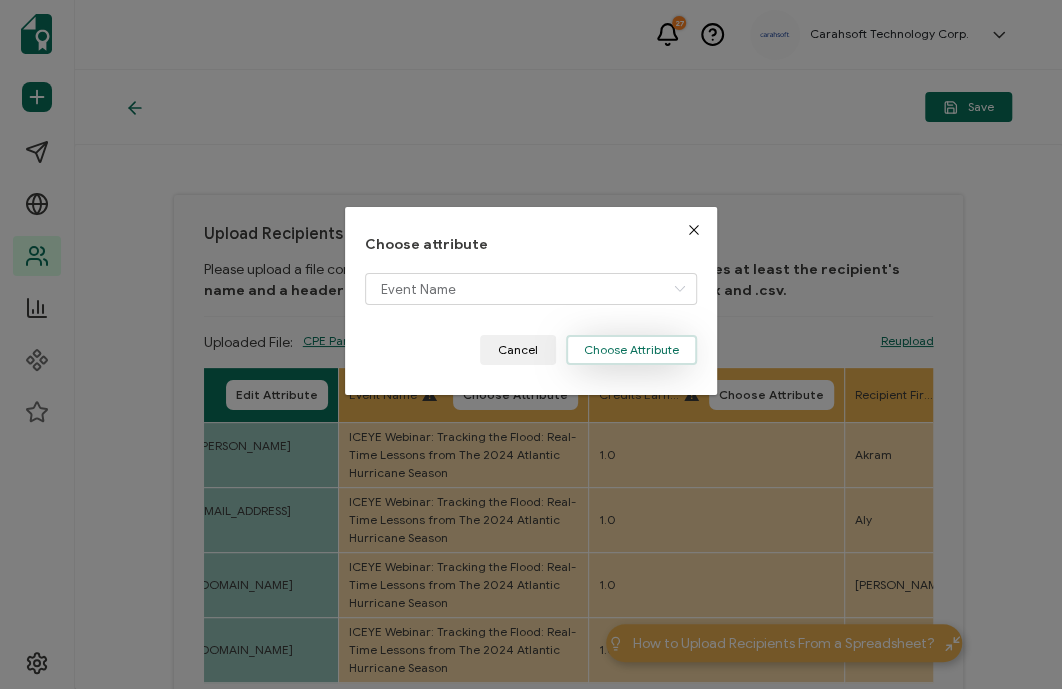 click on "Choose Attribute" at bounding box center [631, 350] 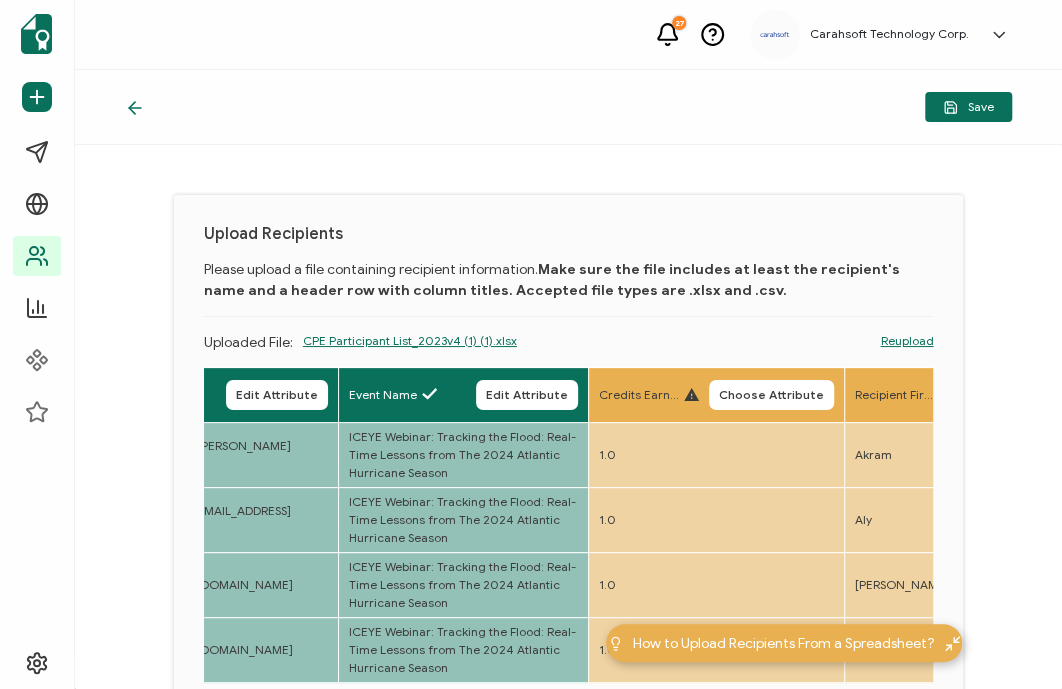 click on "Credits Earned       Choose Attribute" at bounding box center [716, 395] 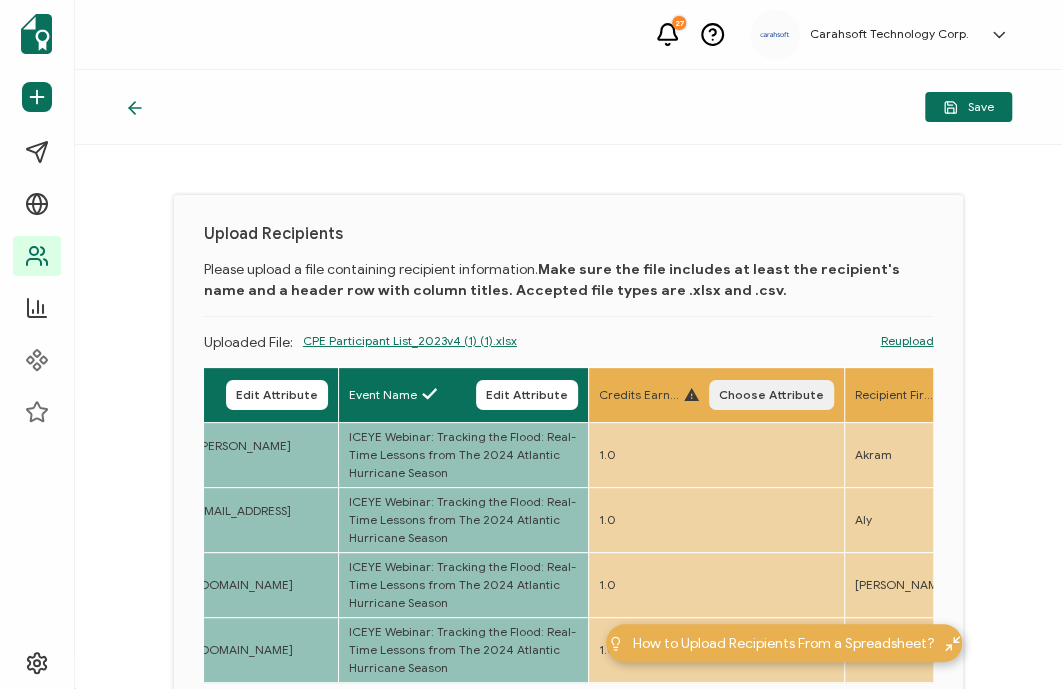 click on "Choose Attribute" at bounding box center [771, 395] 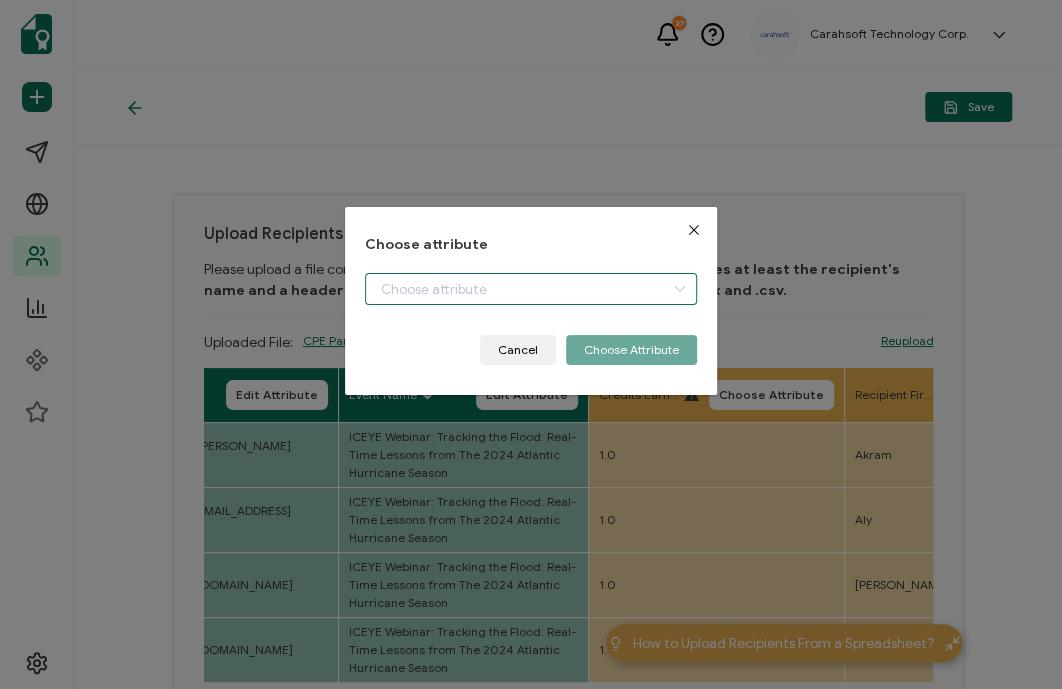 click at bounding box center (531, 289) 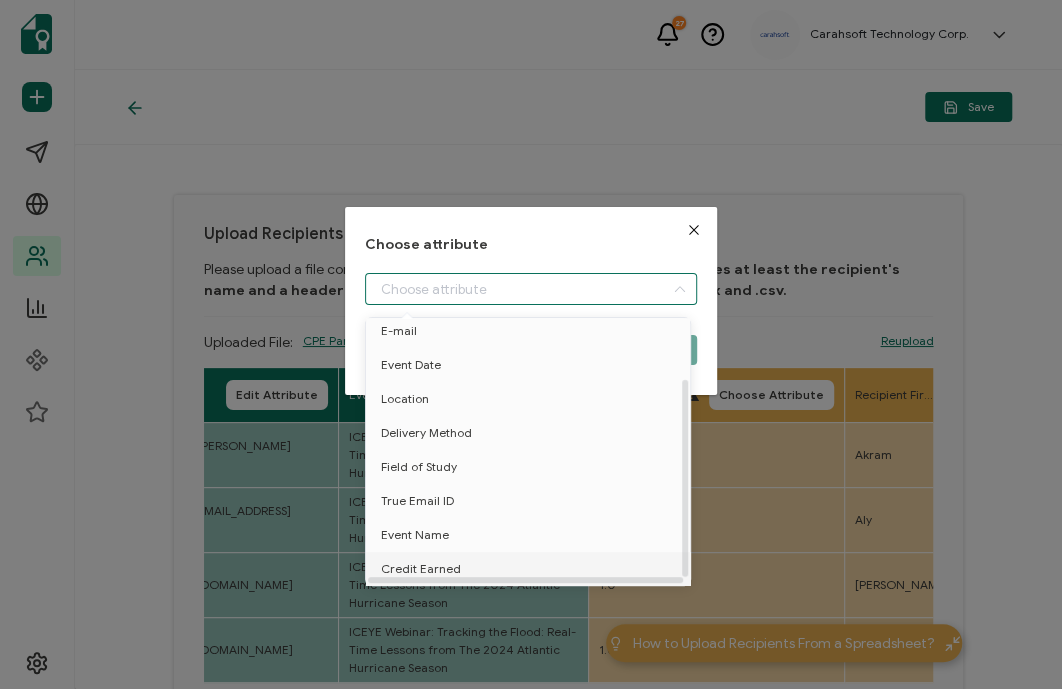 scroll, scrollTop: 87, scrollLeft: 0, axis: vertical 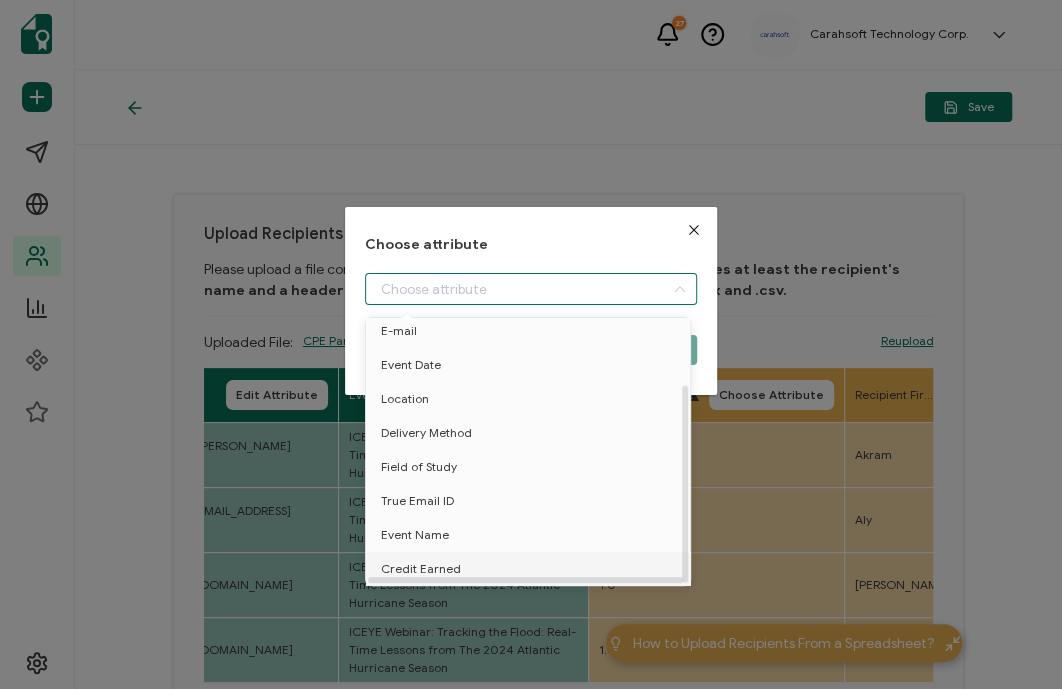 click on "Credit Earned" at bounding box center (421, 569) 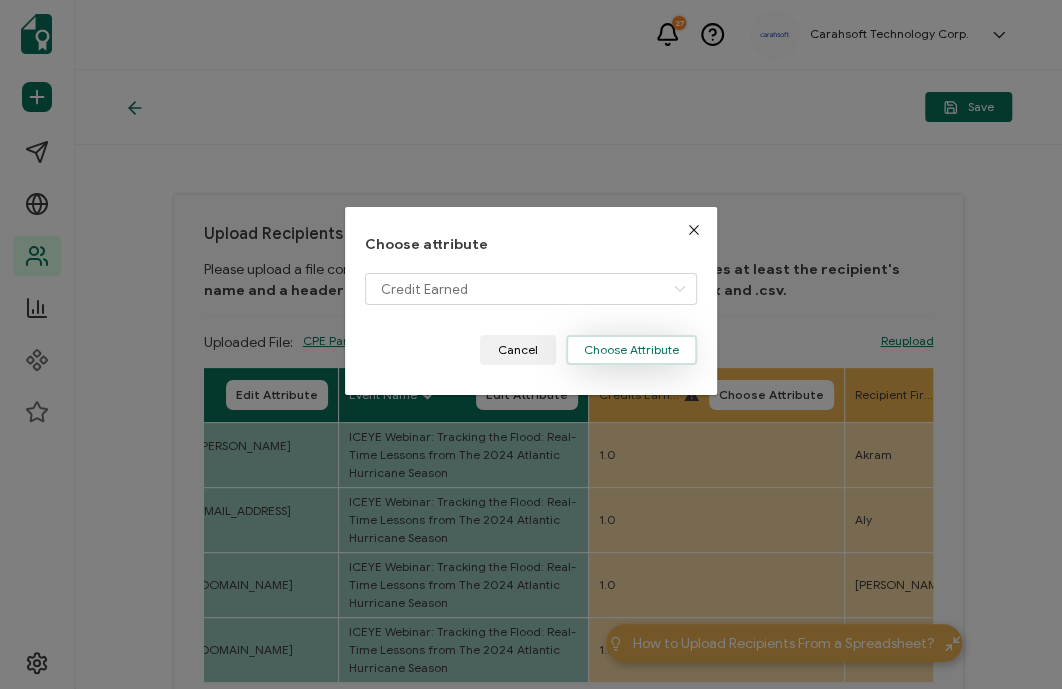 click on "Choose Attribute" at bounding box center (631, 350) 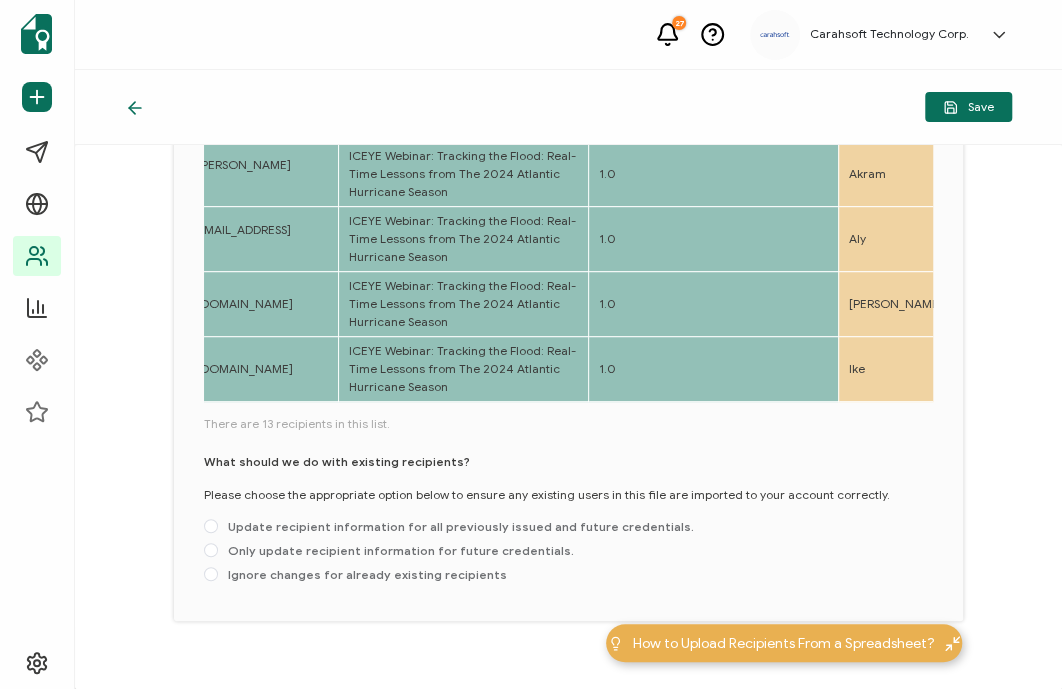 scroll, scrollTop: 287, scrollLeft: 0, axis: vertical 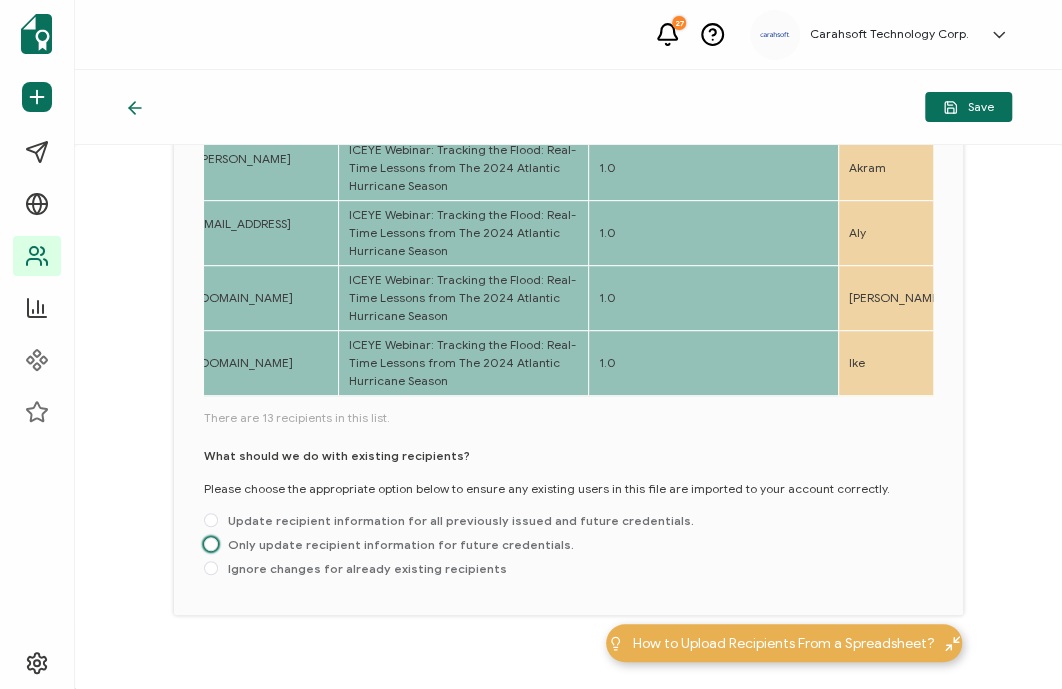 click on "Only update recipient information for future credentials." at bounding box center (396, 544) 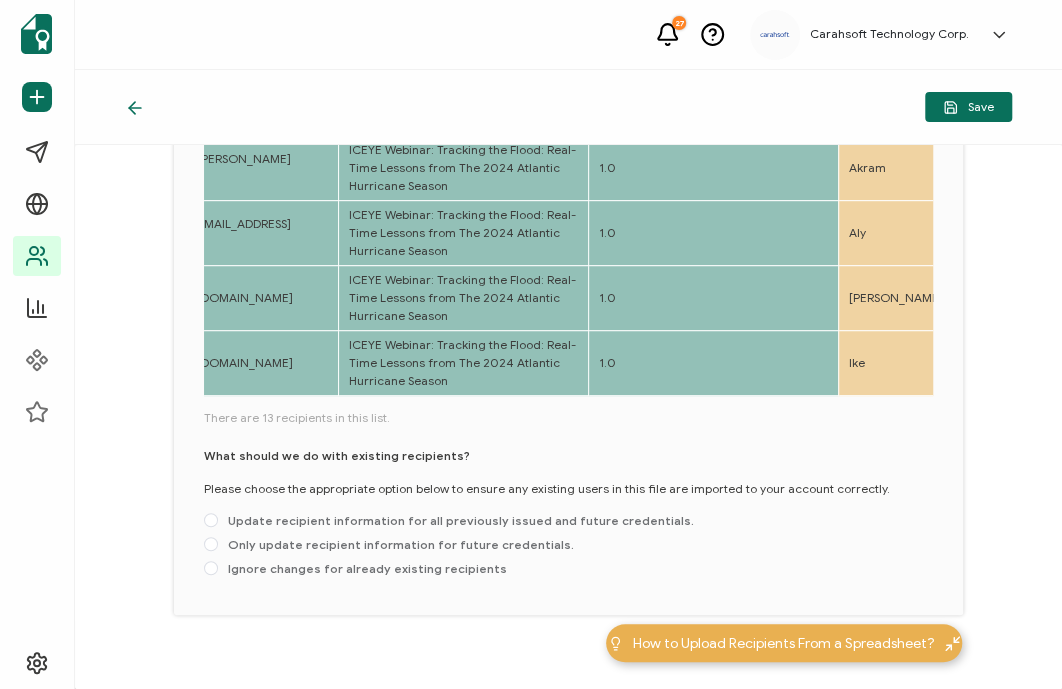 click on "Only update recipient information for future credentials." at bounding box center [211, 545] 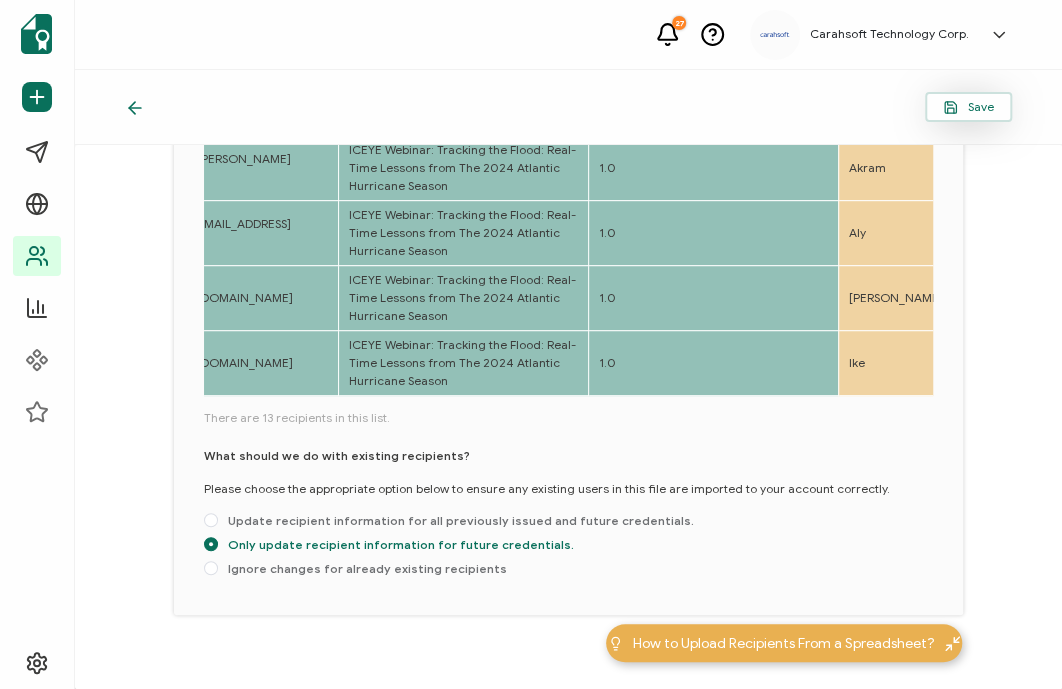 click on "Save" at bounding box center [968, 107] 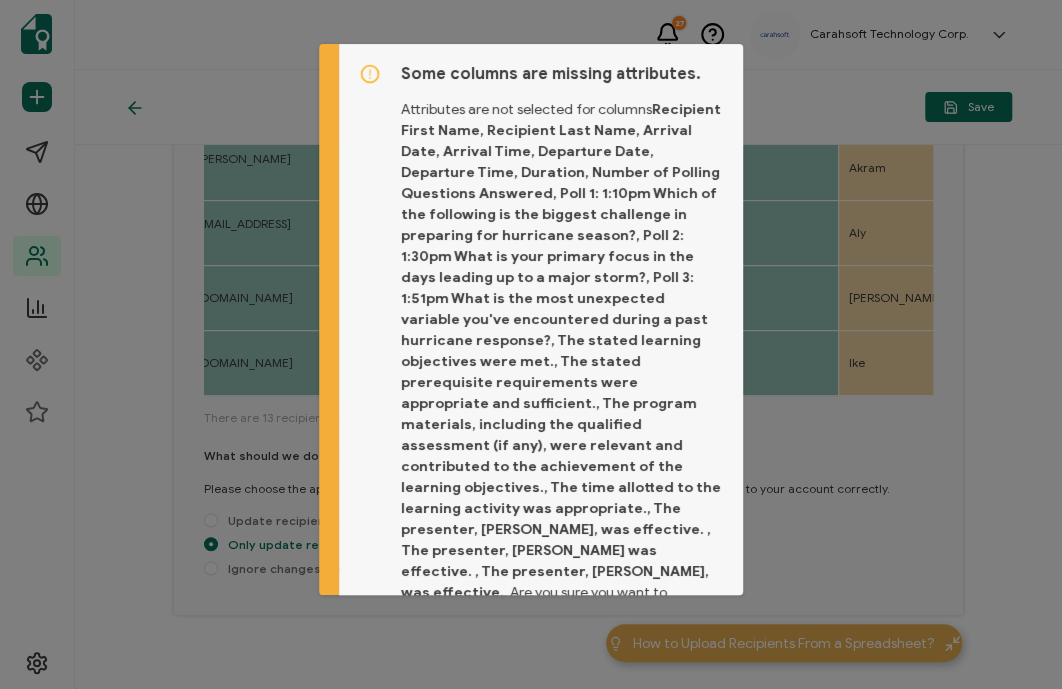 scroll, scrollTop: 75, scrollLeft: 0, axis: vertical 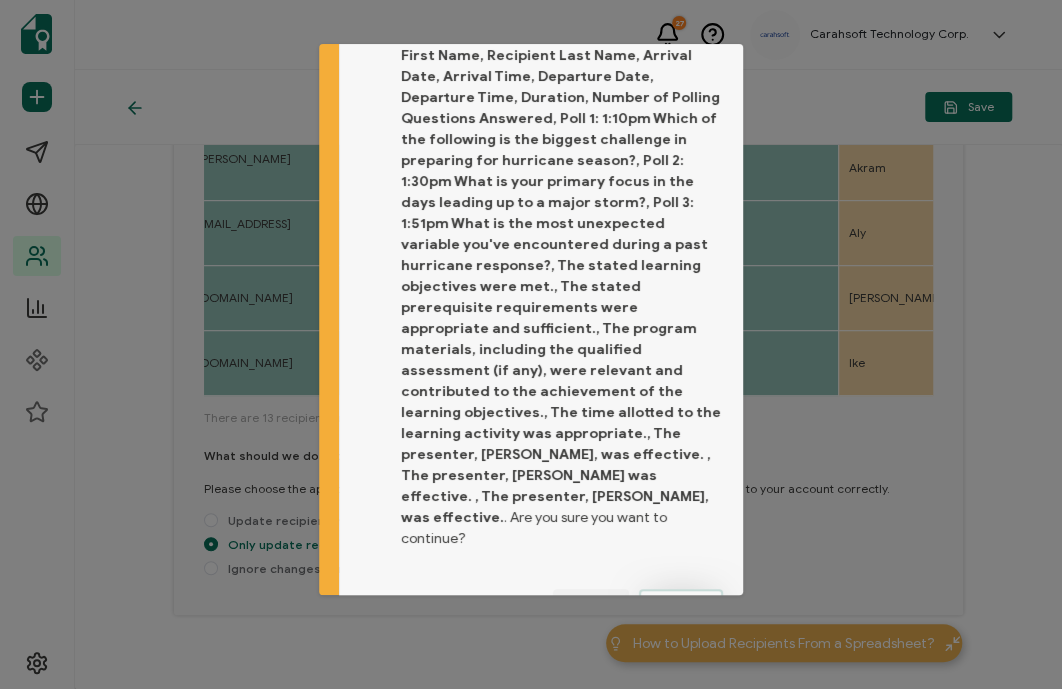 click on "Proceed" at bounding box center (681, 604) 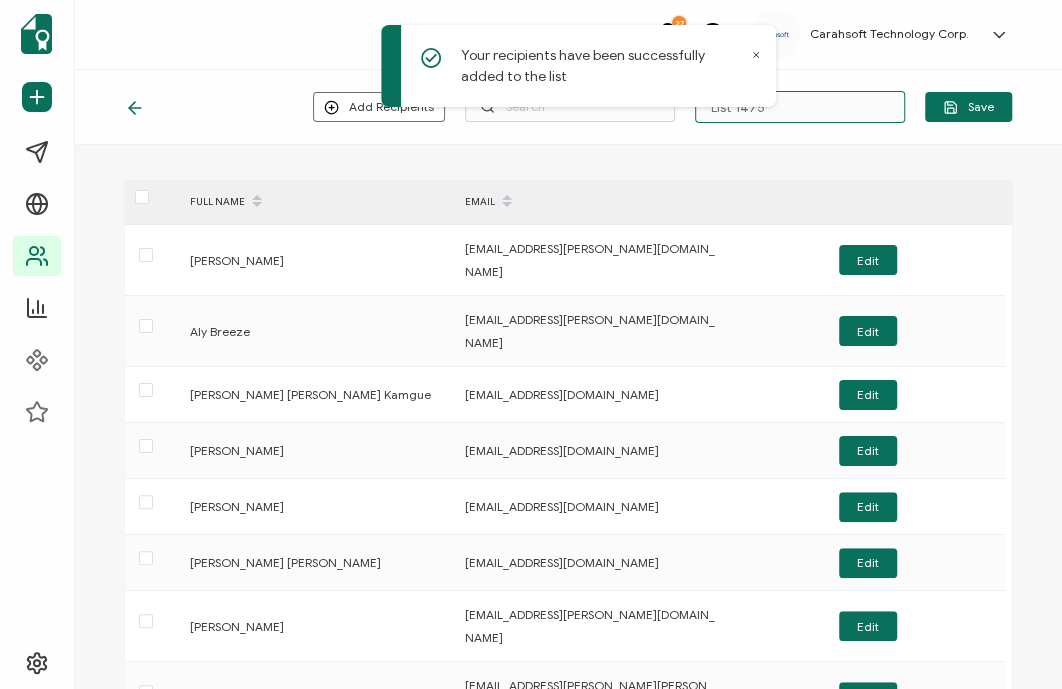 click on "List 1475" at bounding box center [800, 107] 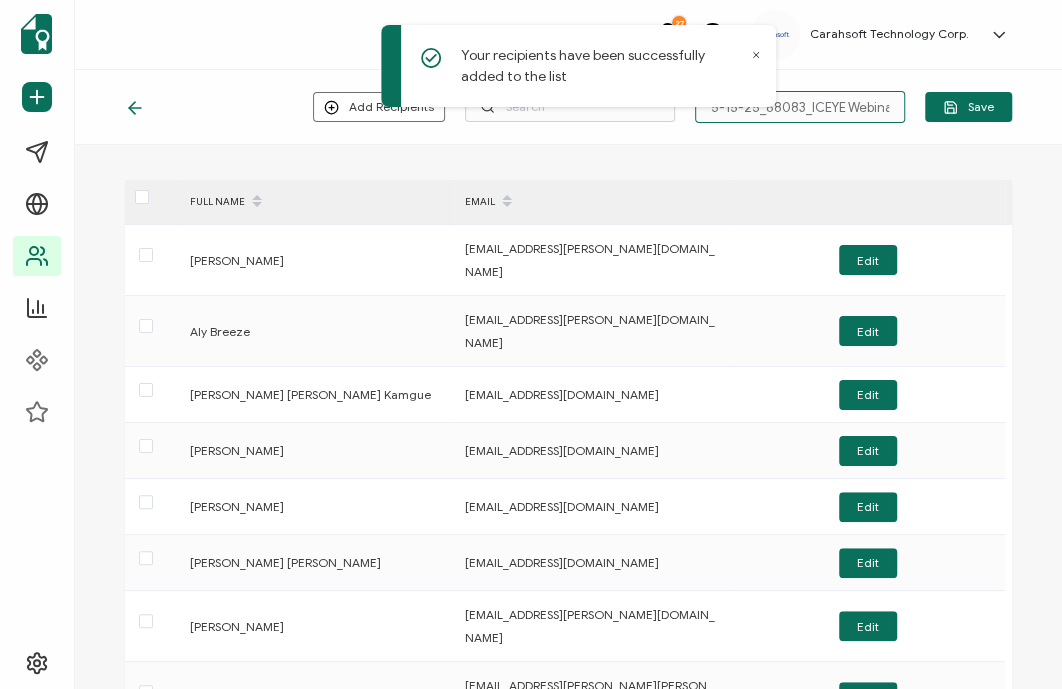 scroll, scrollTop: 0, scrollLeft: 1, axis: horizontal 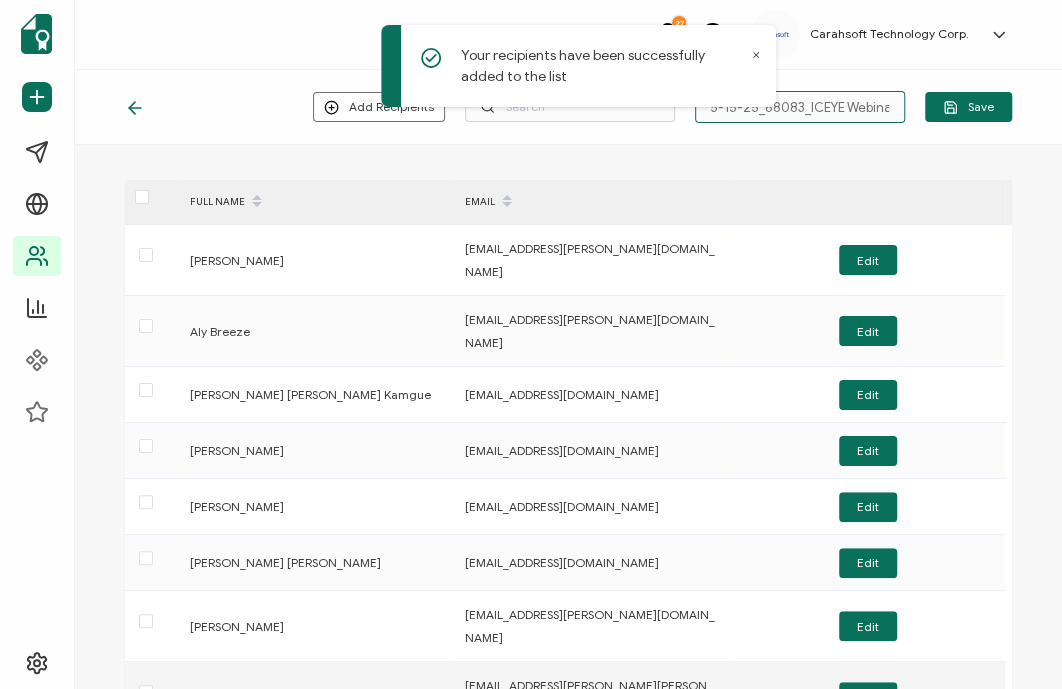 type on "5-15-25_68083_ICEYE Webinar" 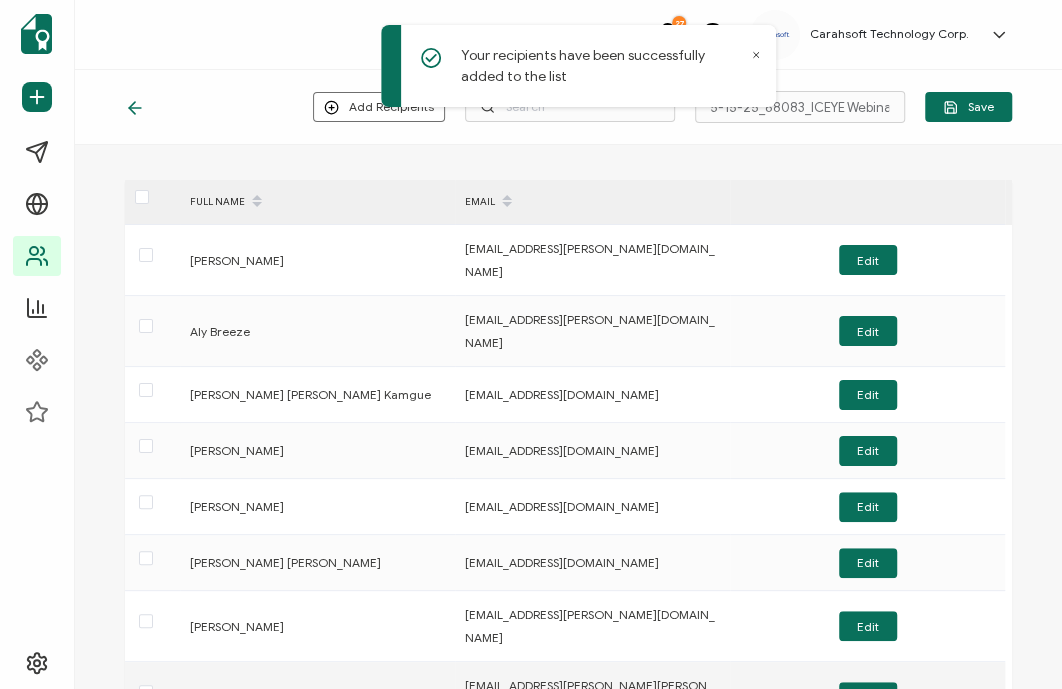 scroll, scrollTop: 0, scrollLeft: 0, axis: both 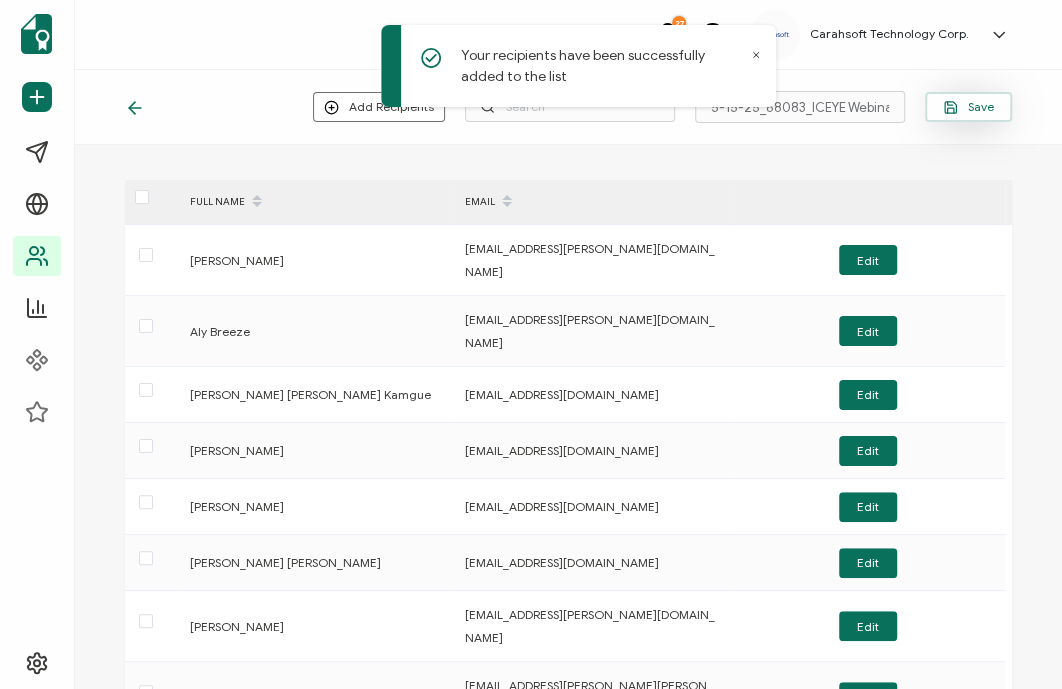 click on "Save" at bounding box center (968, 107) 